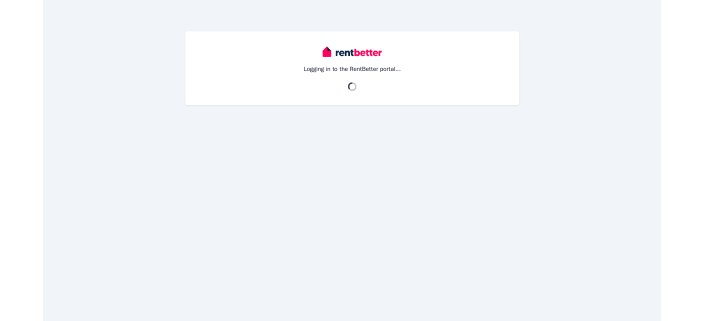 scroll, scrollTop: 0, scrollLeft: 0, axis: both 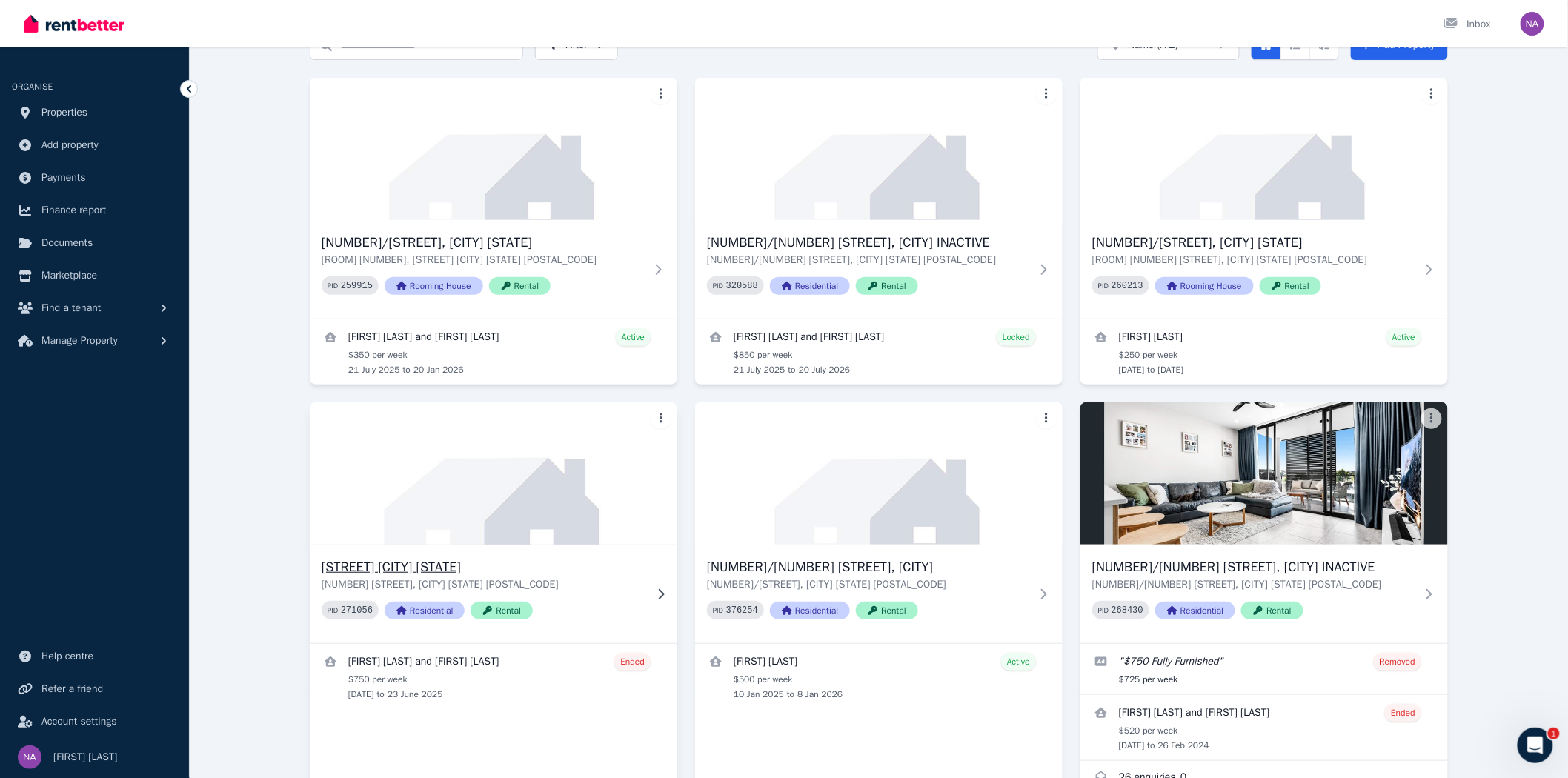 click on "[NUMBER] [STREET], [CITY_NEIGHBORHOOD]" at bounding box center (483, 567) 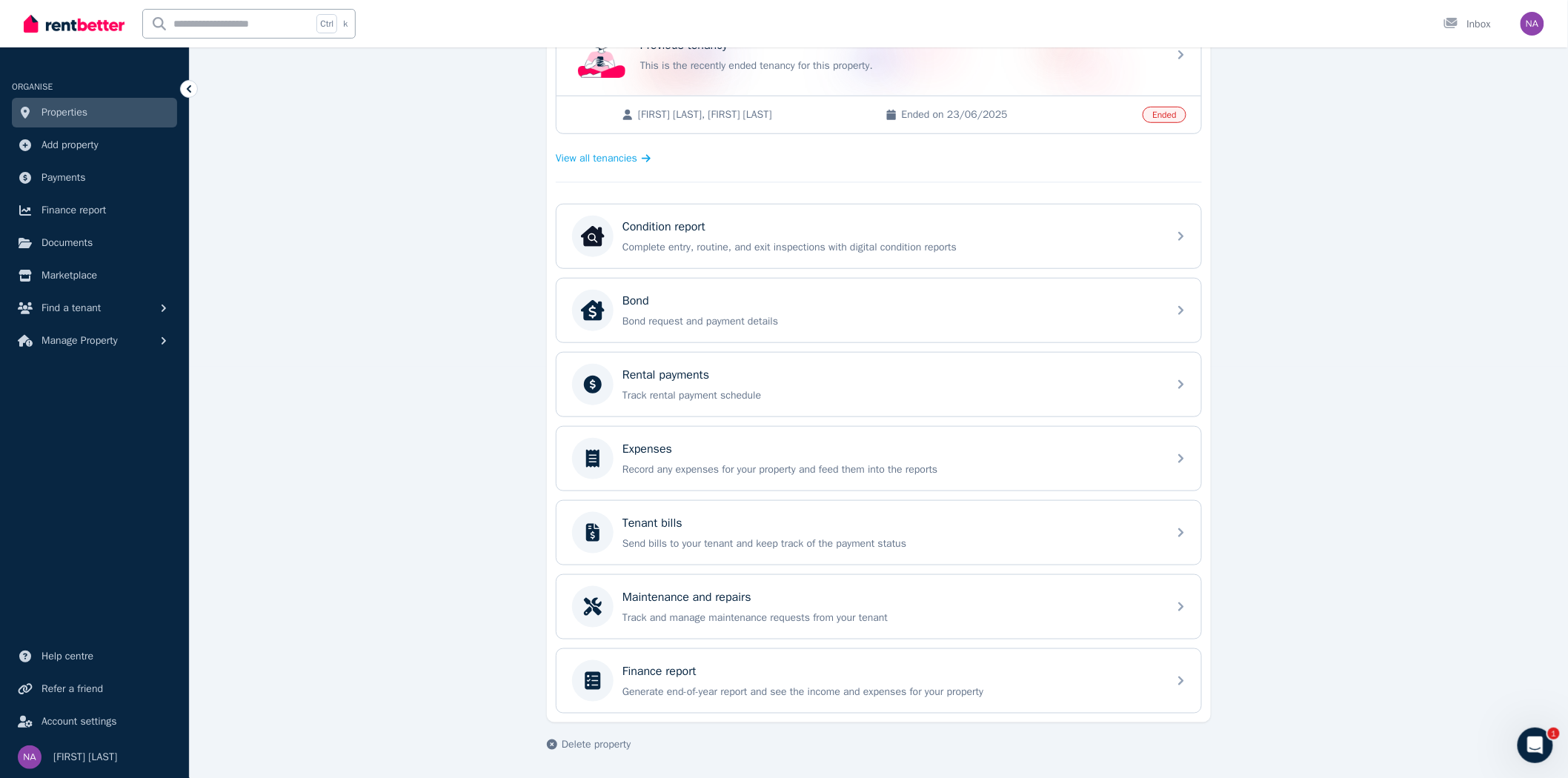 scroll, scrollTop: 412, scrollLeft: 0, axis: vertical 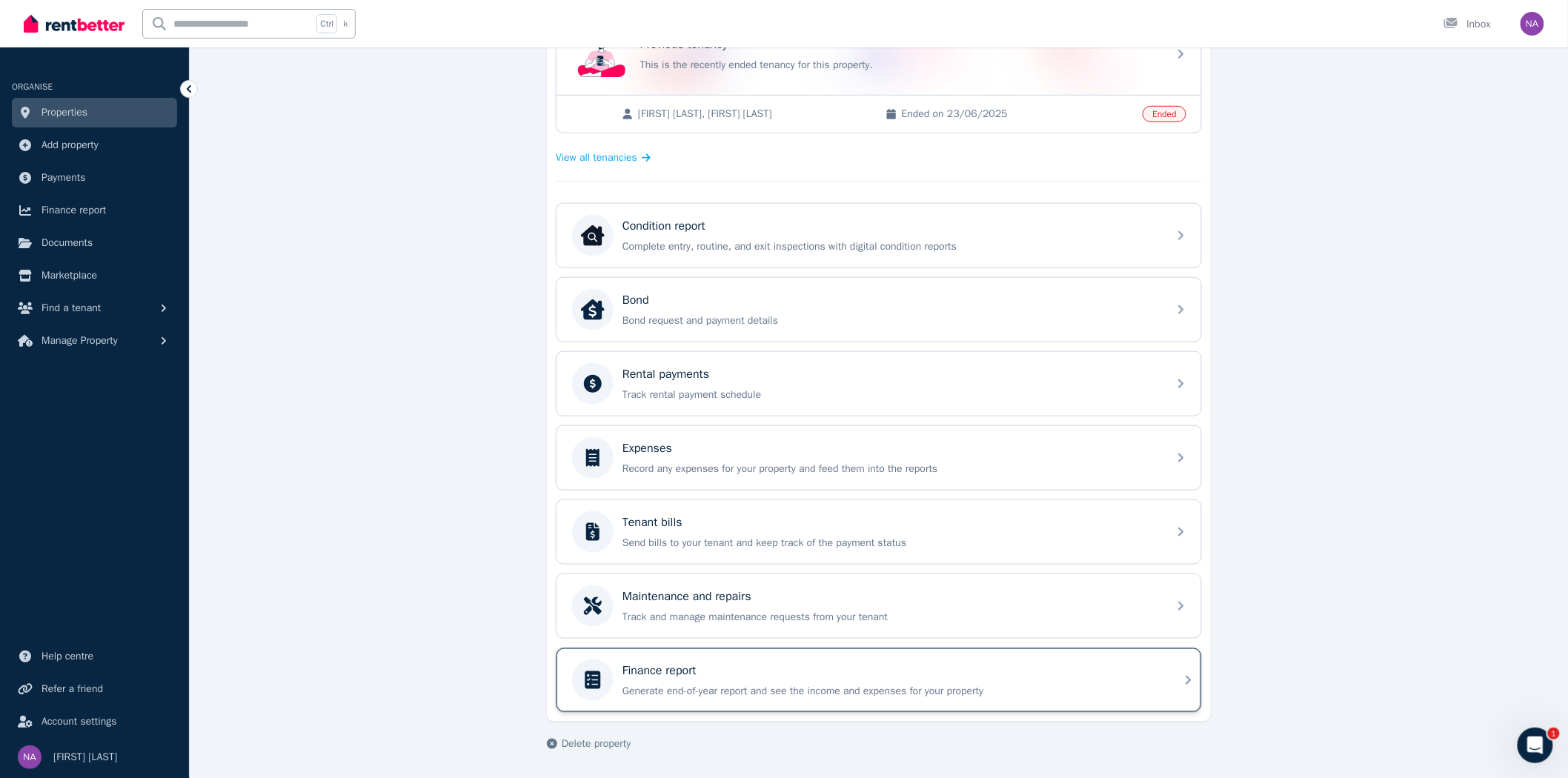 click on "Finance report Generate end-of-year report and see the income and expenses for your property" at bounding box center (891, 680) 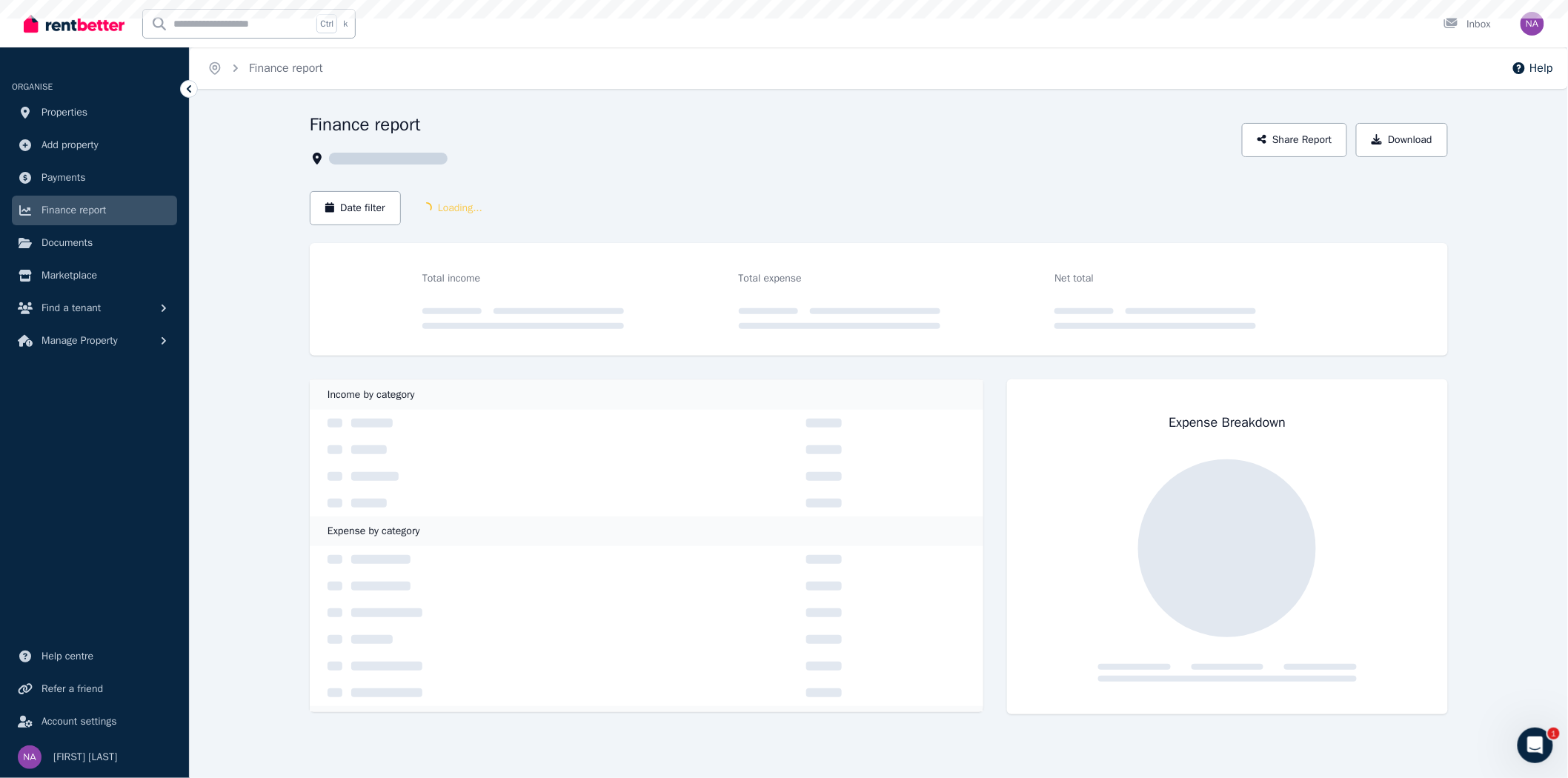 scroll, scrollTop: 0, scrollLeft: 0, axis: both 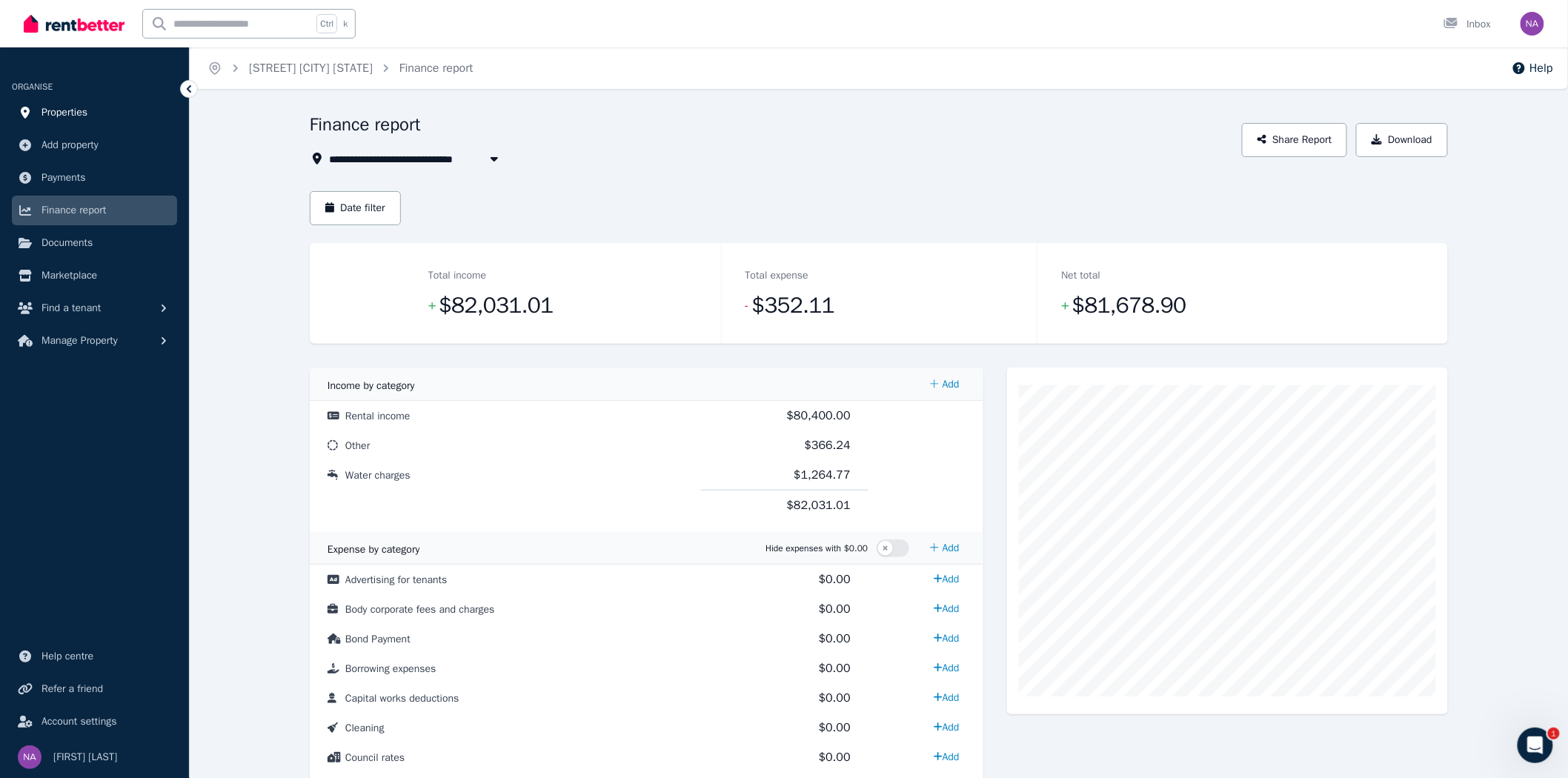 click on "Properties" at bounding box center [64, 113] 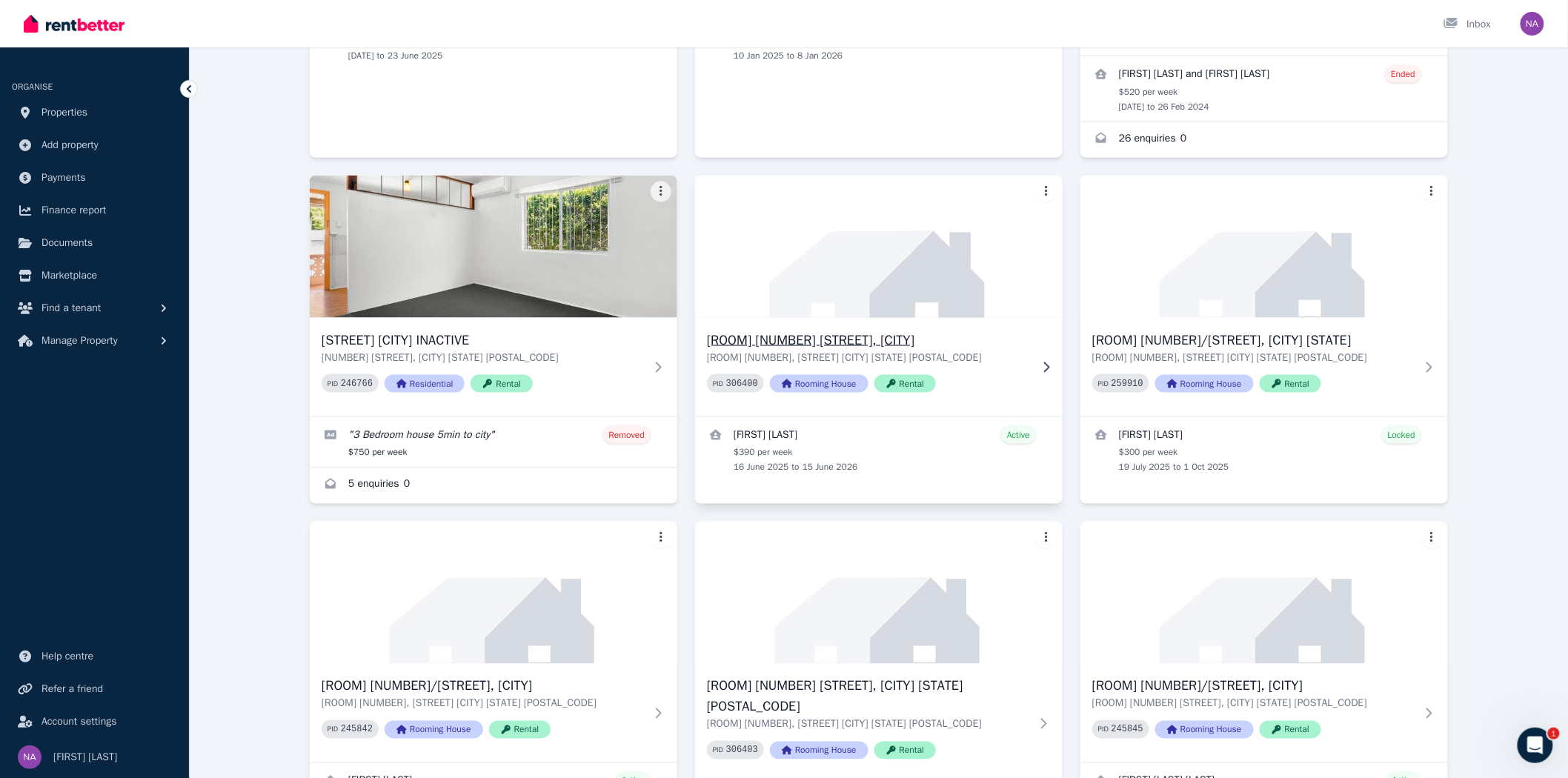 scroll, scrollTop: 905, scrollLeft: 0, axis: vertical 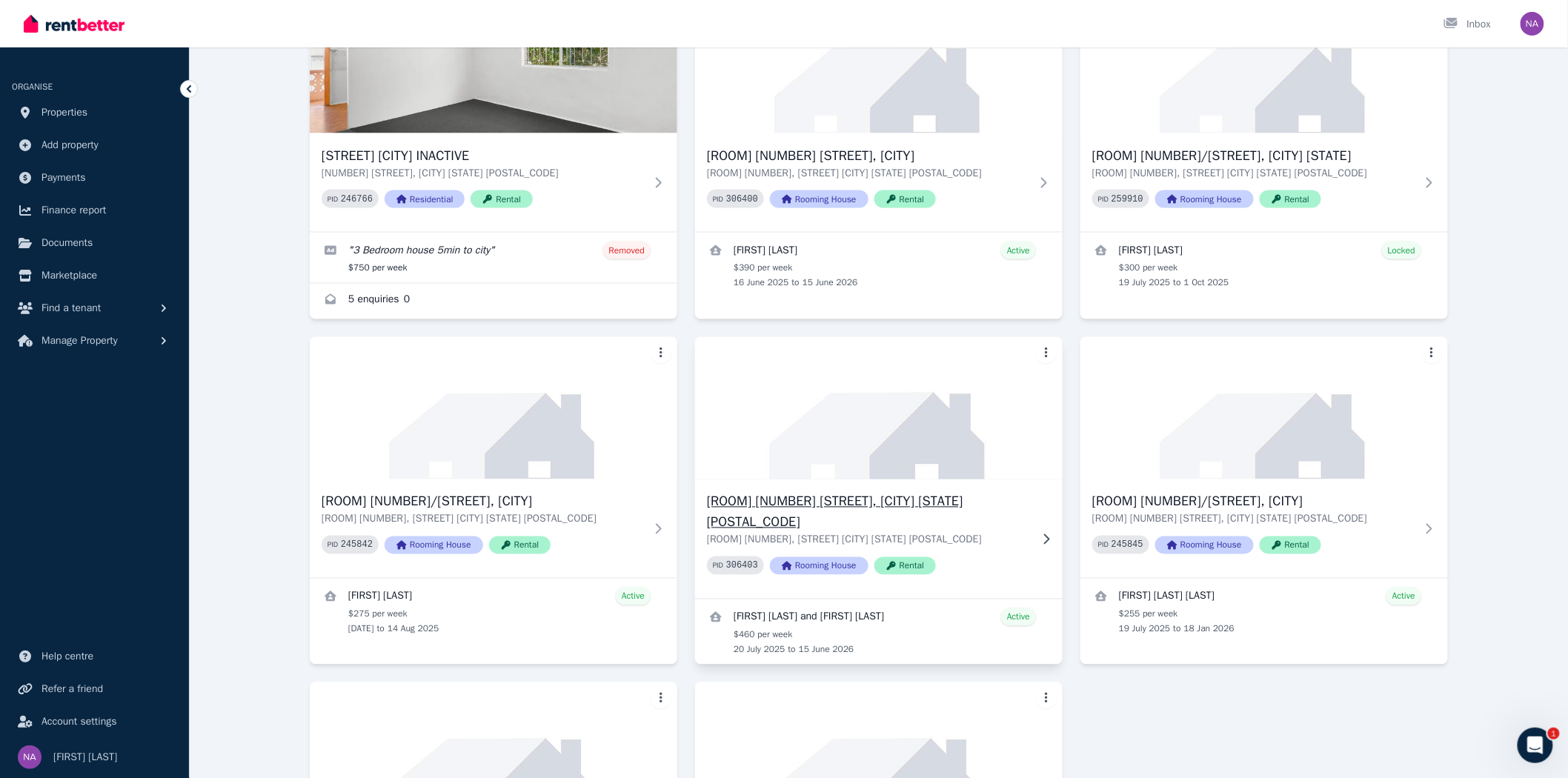 click on "Room [NUMBER] U[NUMBER] [NUMBER] [STREET], [CITY]" at bounding box center (868, 512) 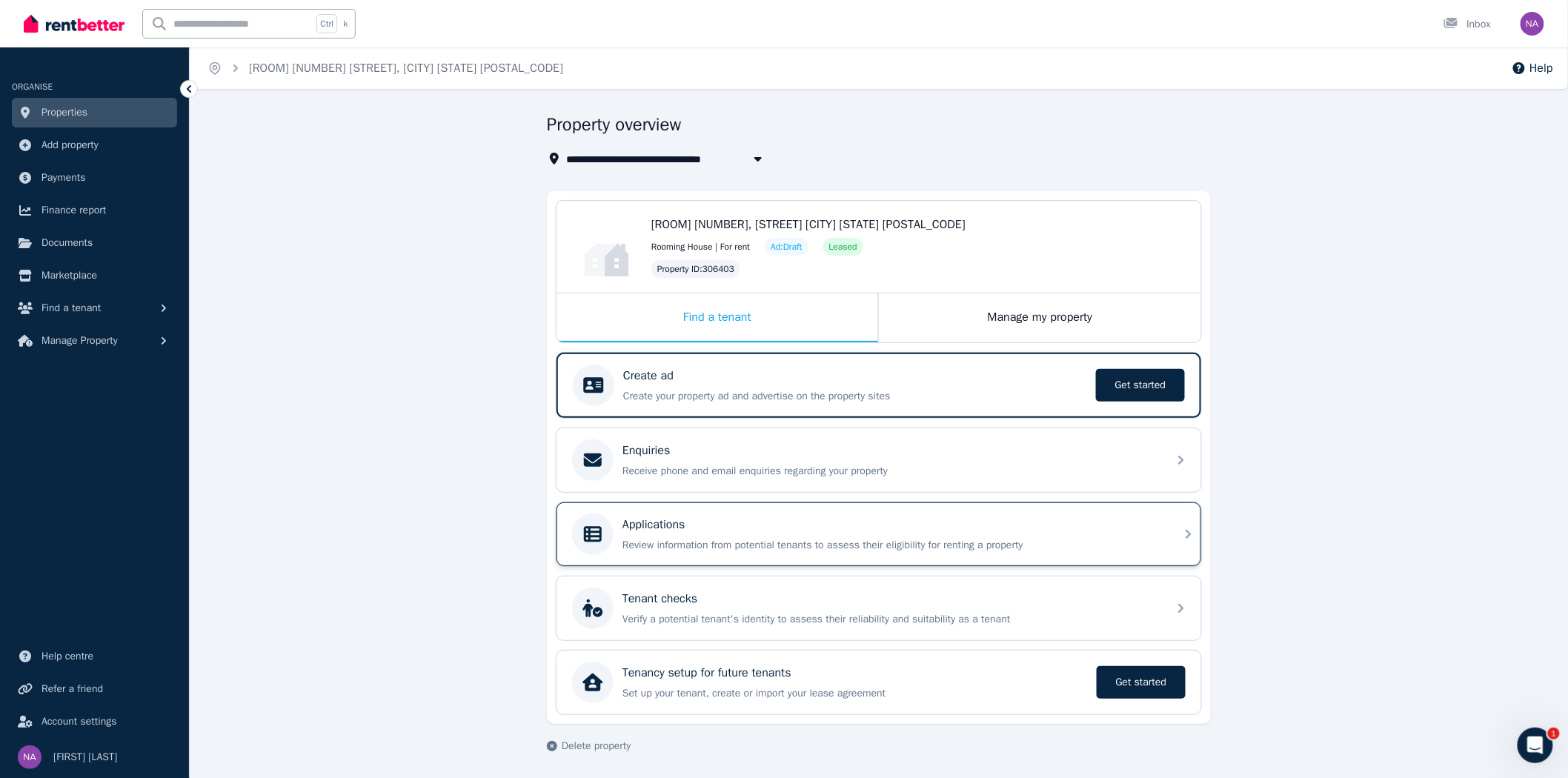 scroll, scrollTop: 1, scrollLeft: 0, axis: vertical 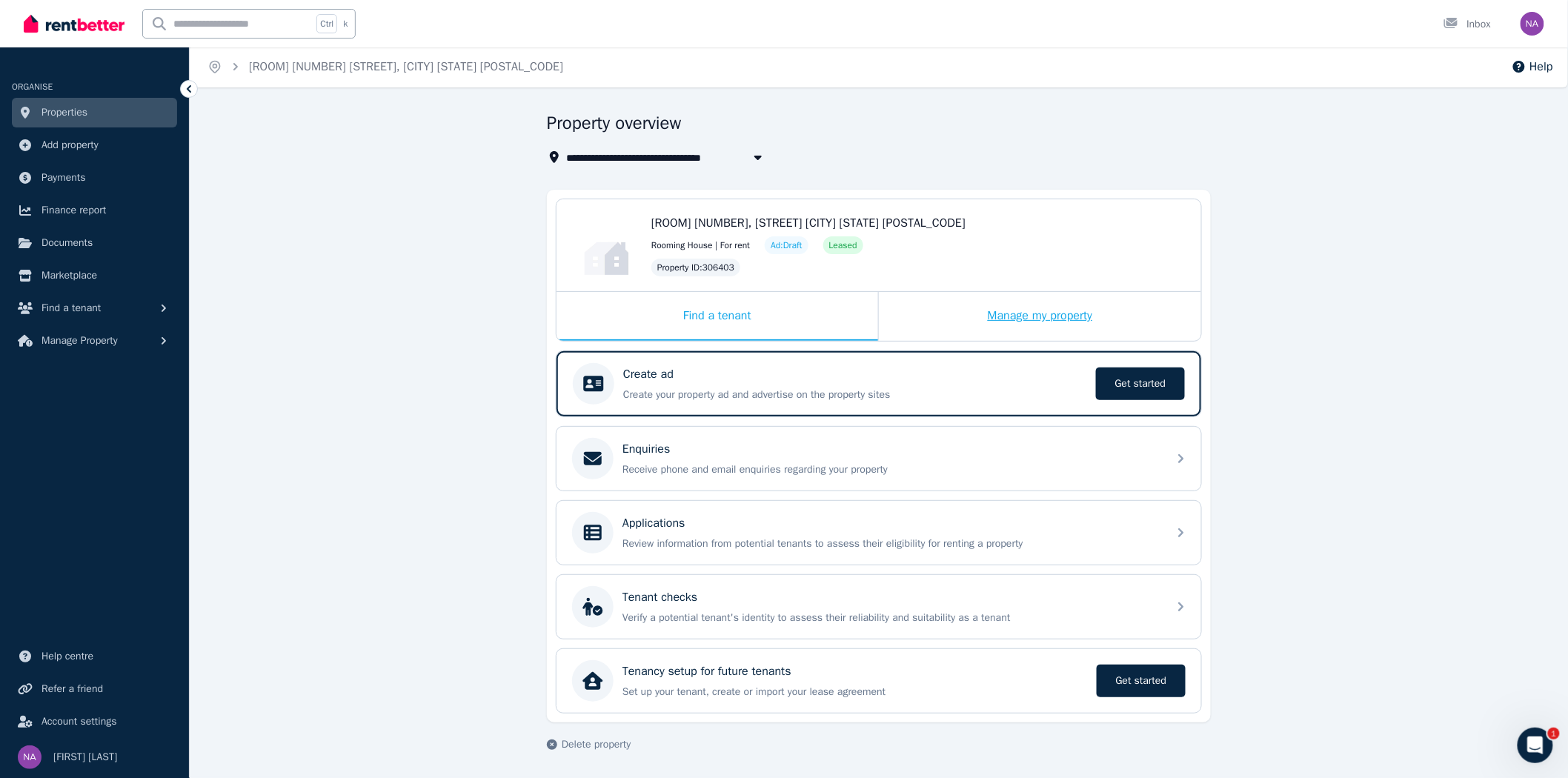 click on "Manage my property" at bounding box center (1040, 316) 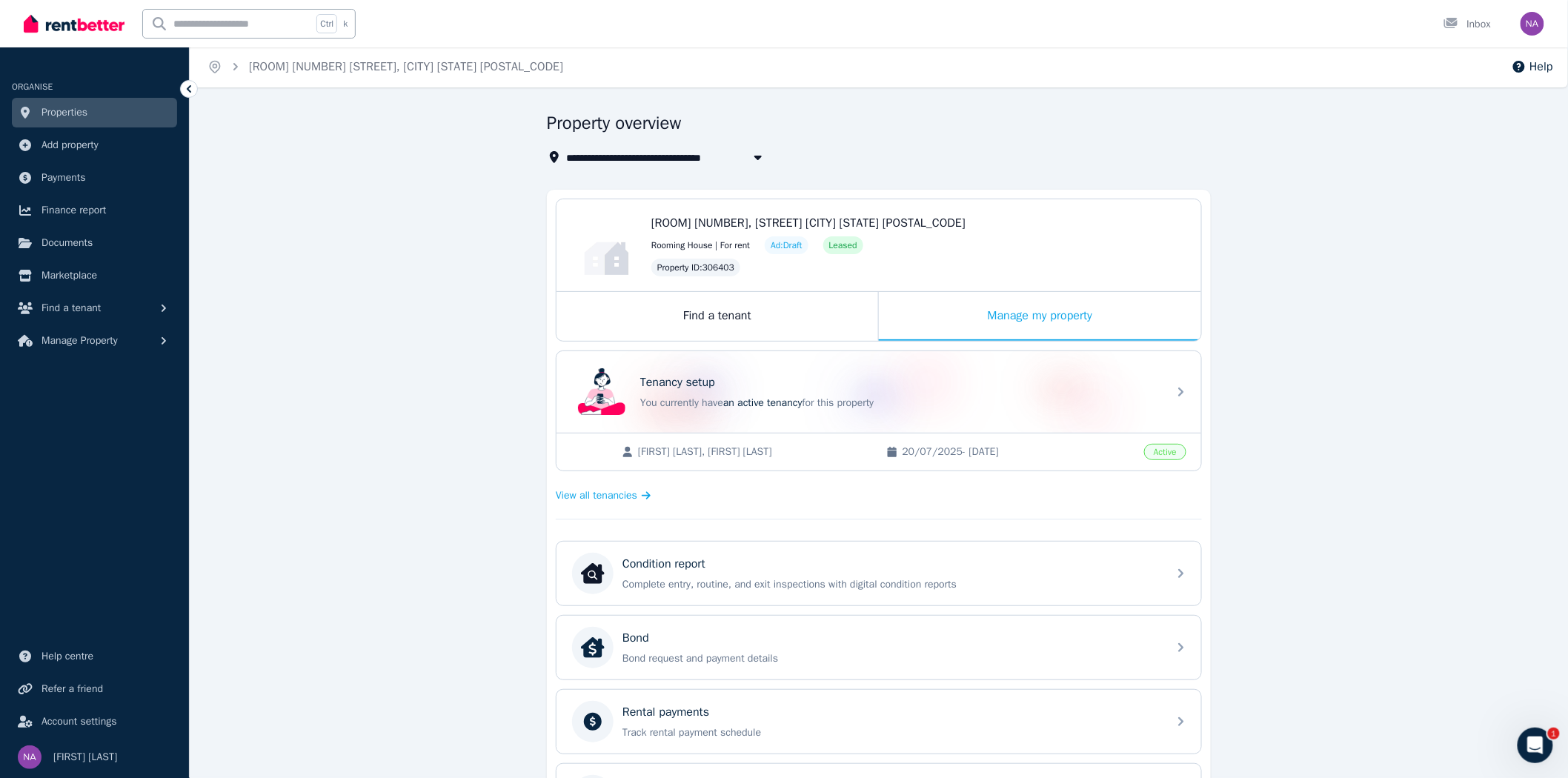 scroll, scrollTop: 84, scrollLeft: 0, axis: vertical 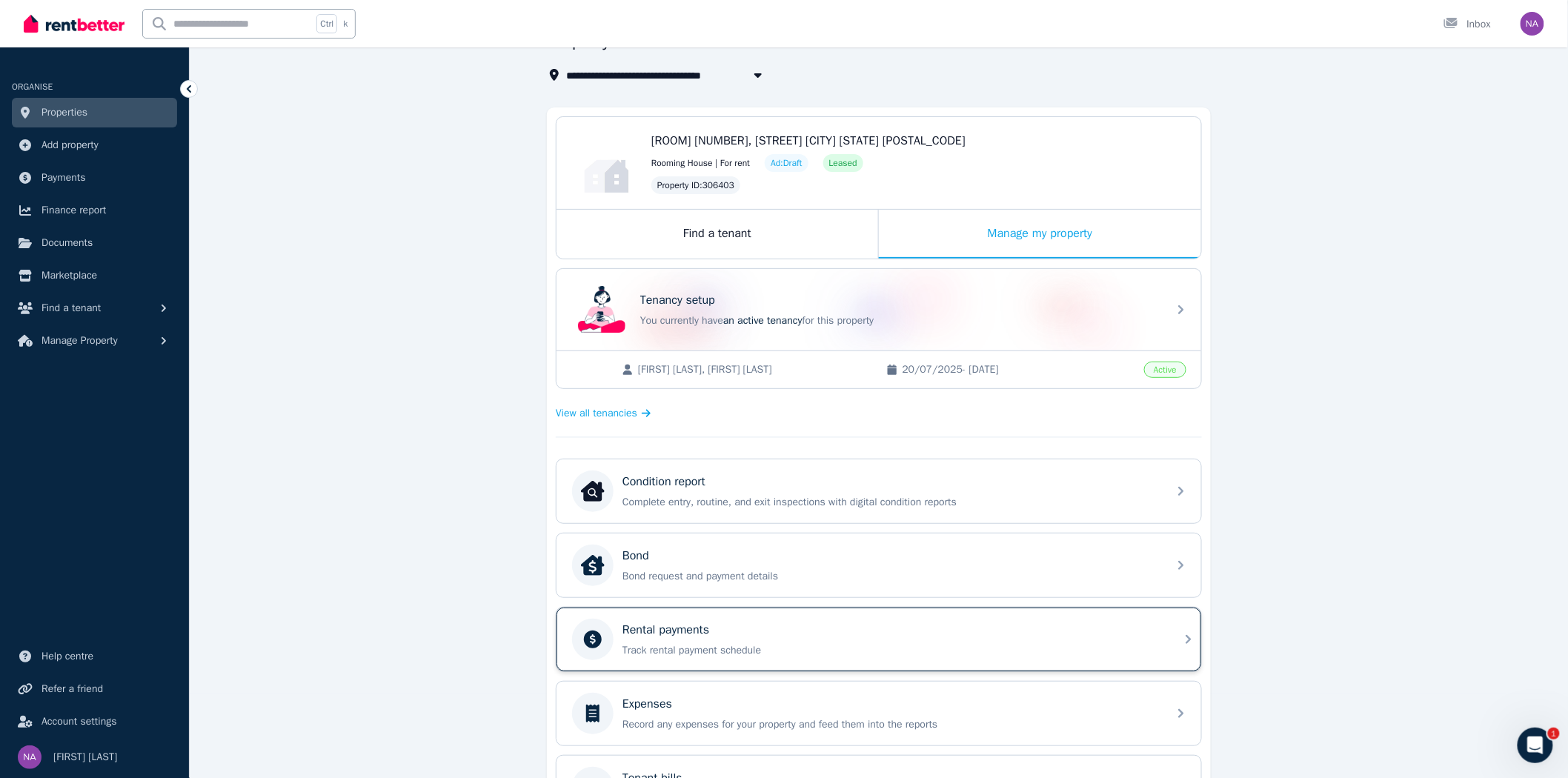 click on "Rental payments" at bounding box center (891, 630) 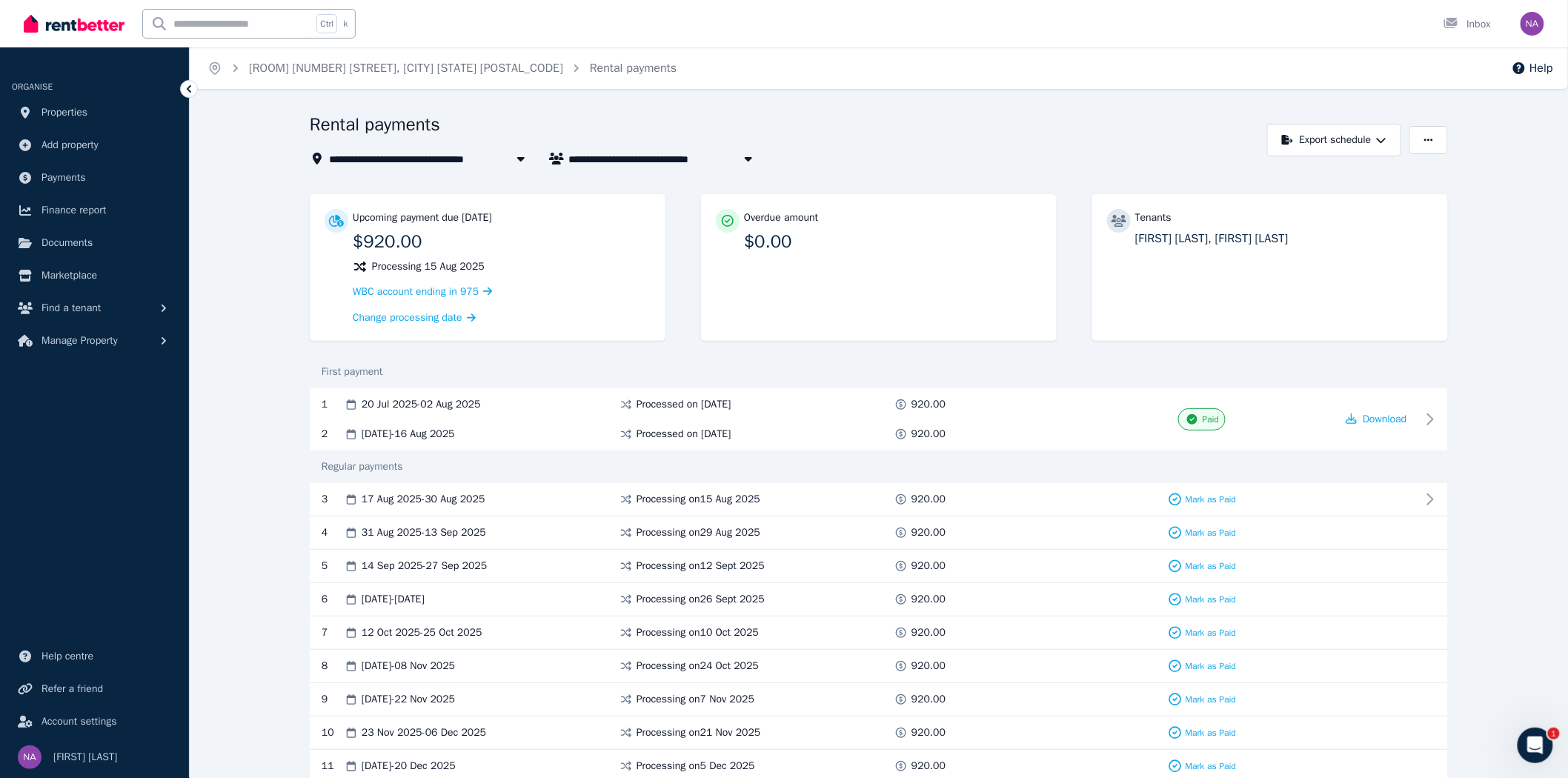 click on "First payment" at bounding box center [879, 372] 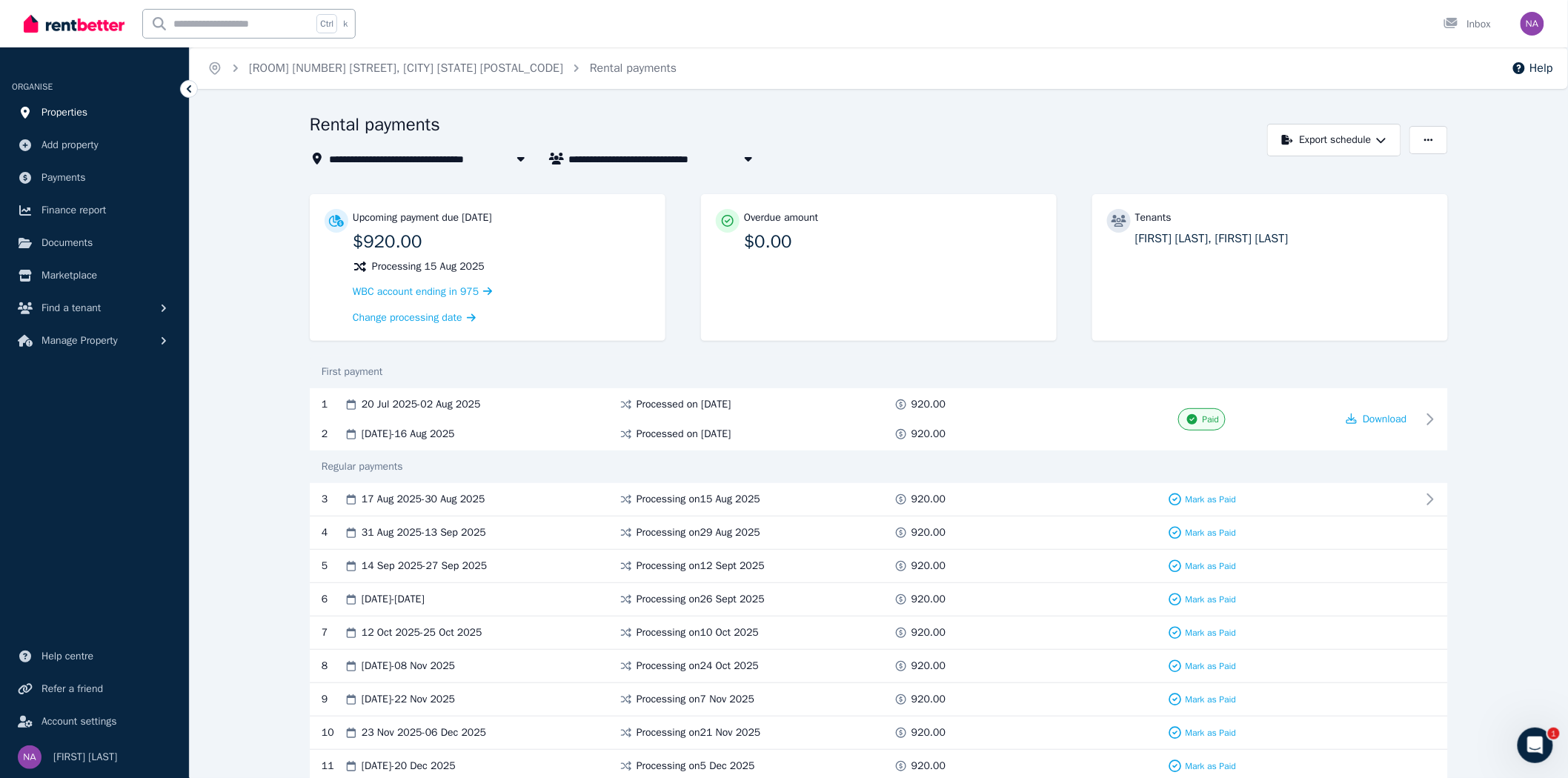 click on "Properties" at bounding box center [94, 113] 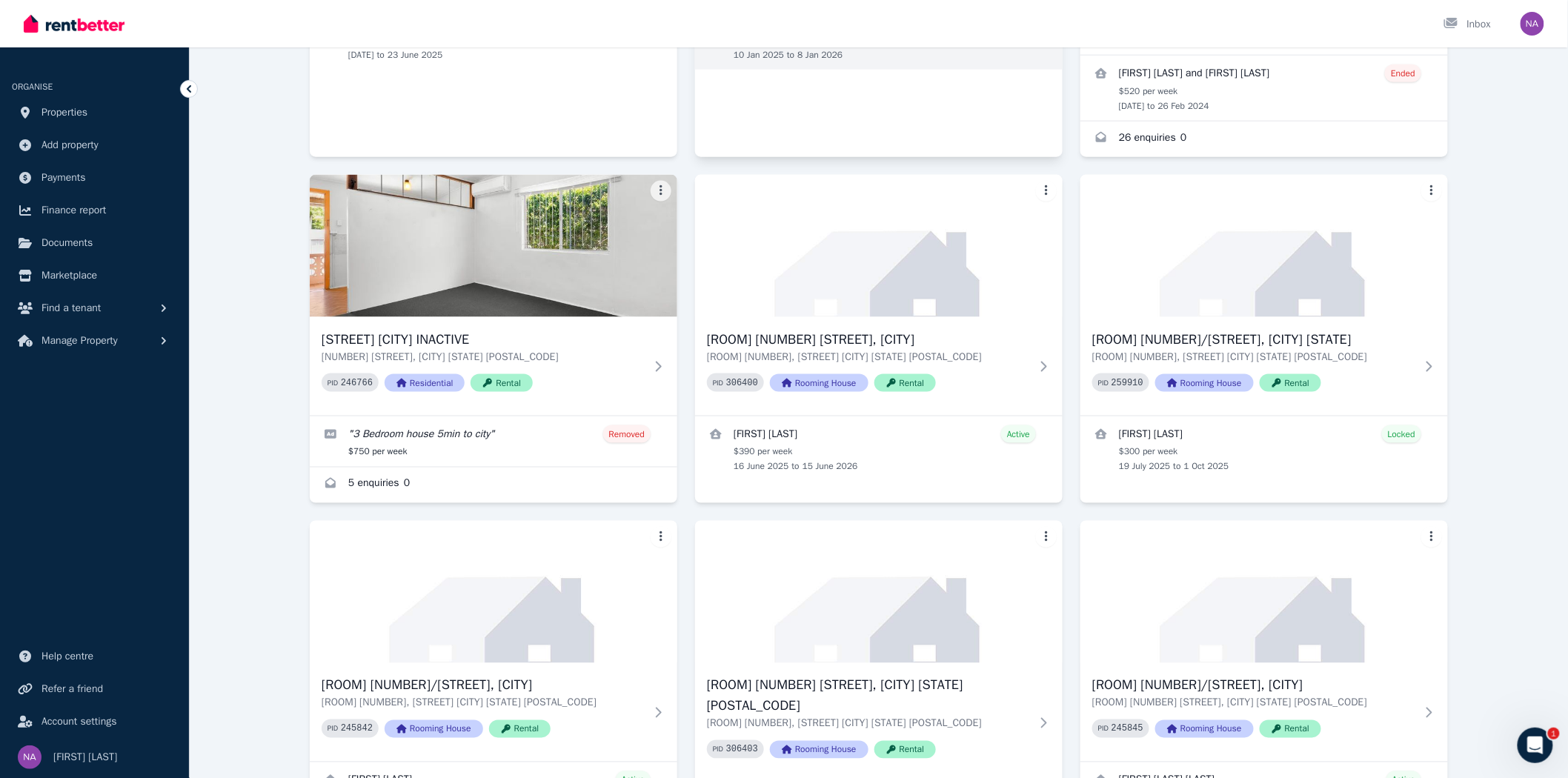 scroll, scrollTop: 905, scrollLeft: 0, axis: vertical 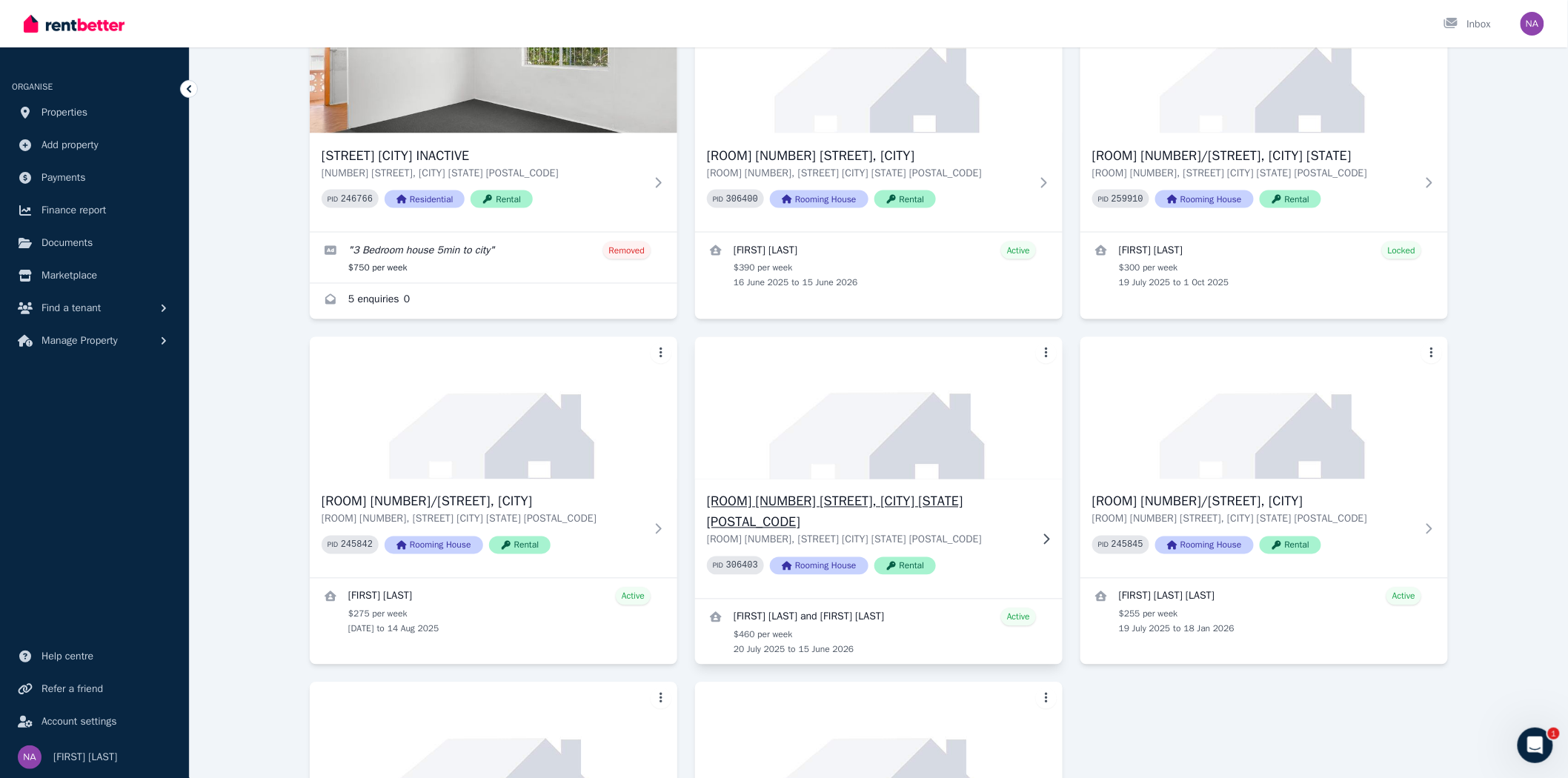 click on "Room [NUMBER] U[NUMBER] [NUMBER] [STREET], [CITY]" at bounding box center (868, 512) 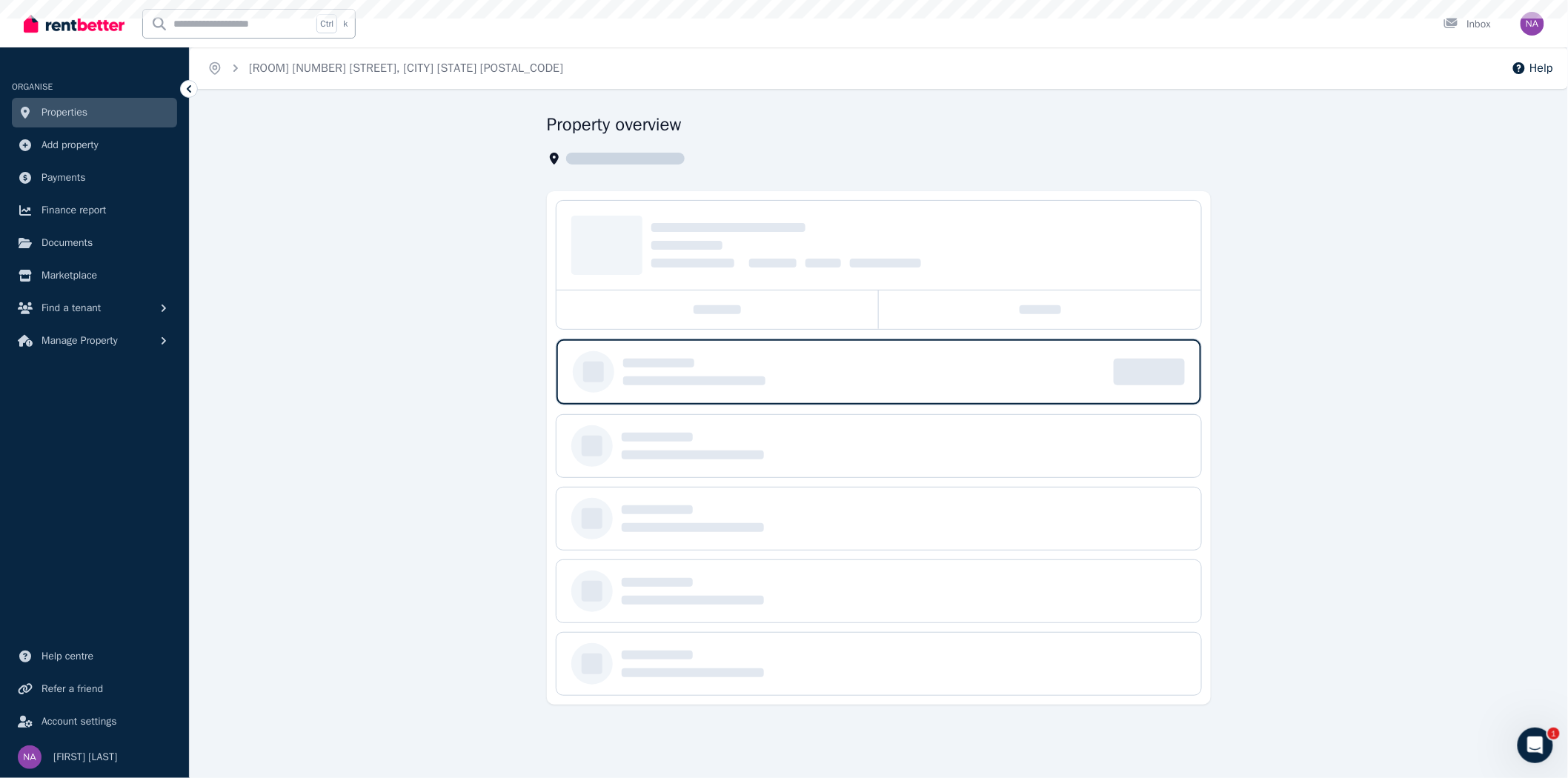 scroll, scrollTop: 0, scrollLeft: 0, axis: both 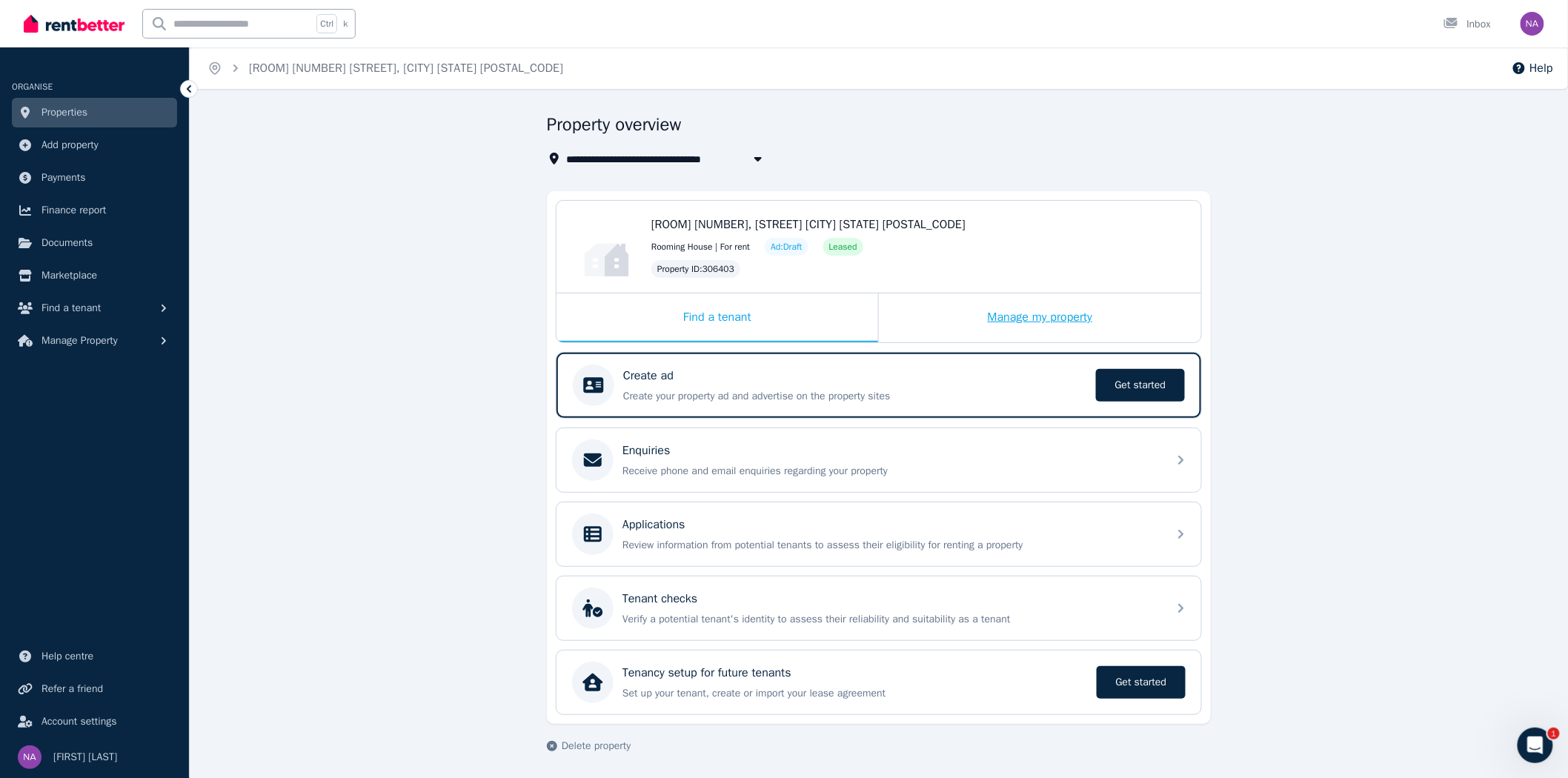click on "Manage my property" at bounding box center [1040, 318] 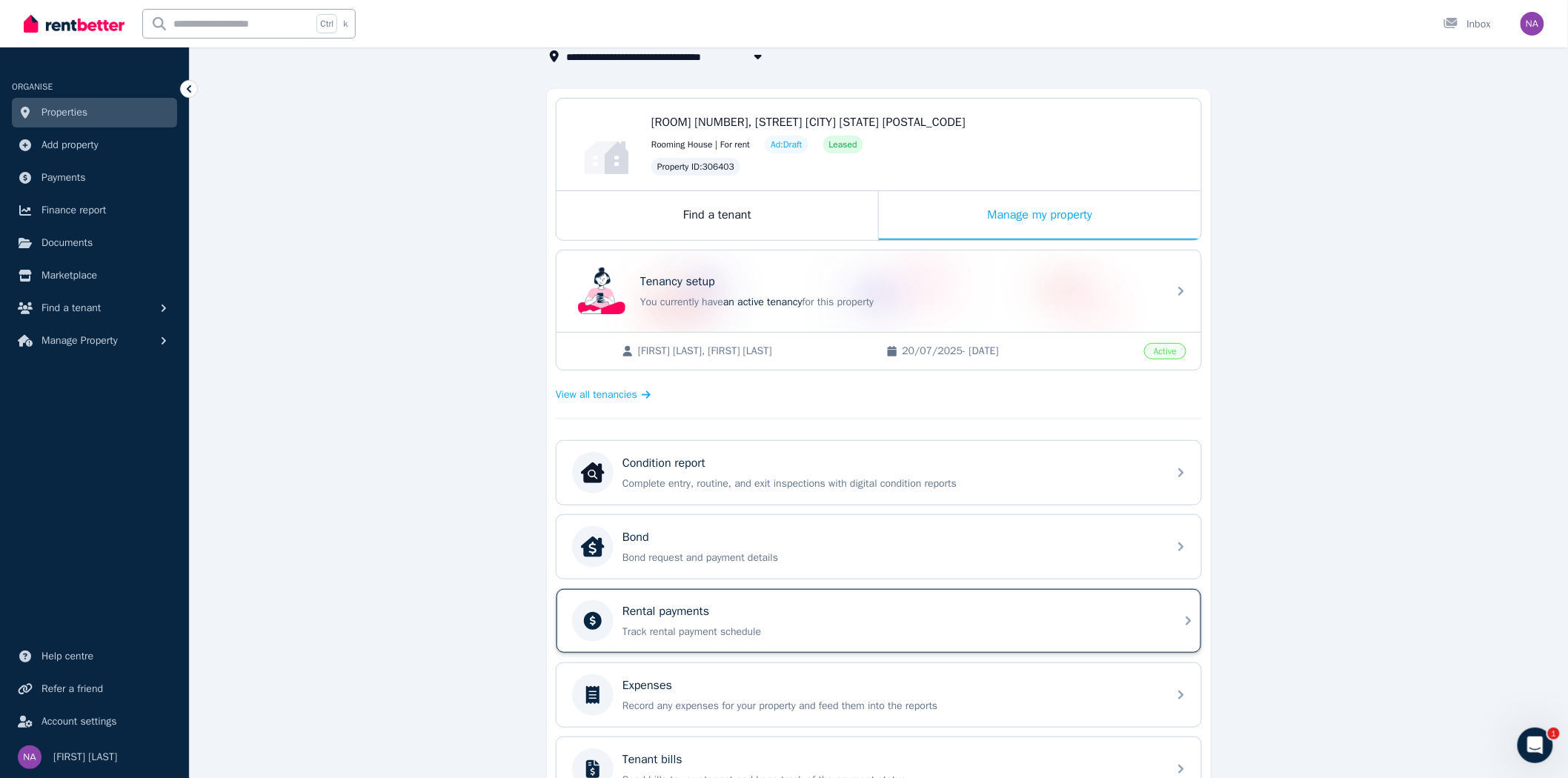 scroll, scrollTop: 164, scrollLeft: 0, axis: vertical 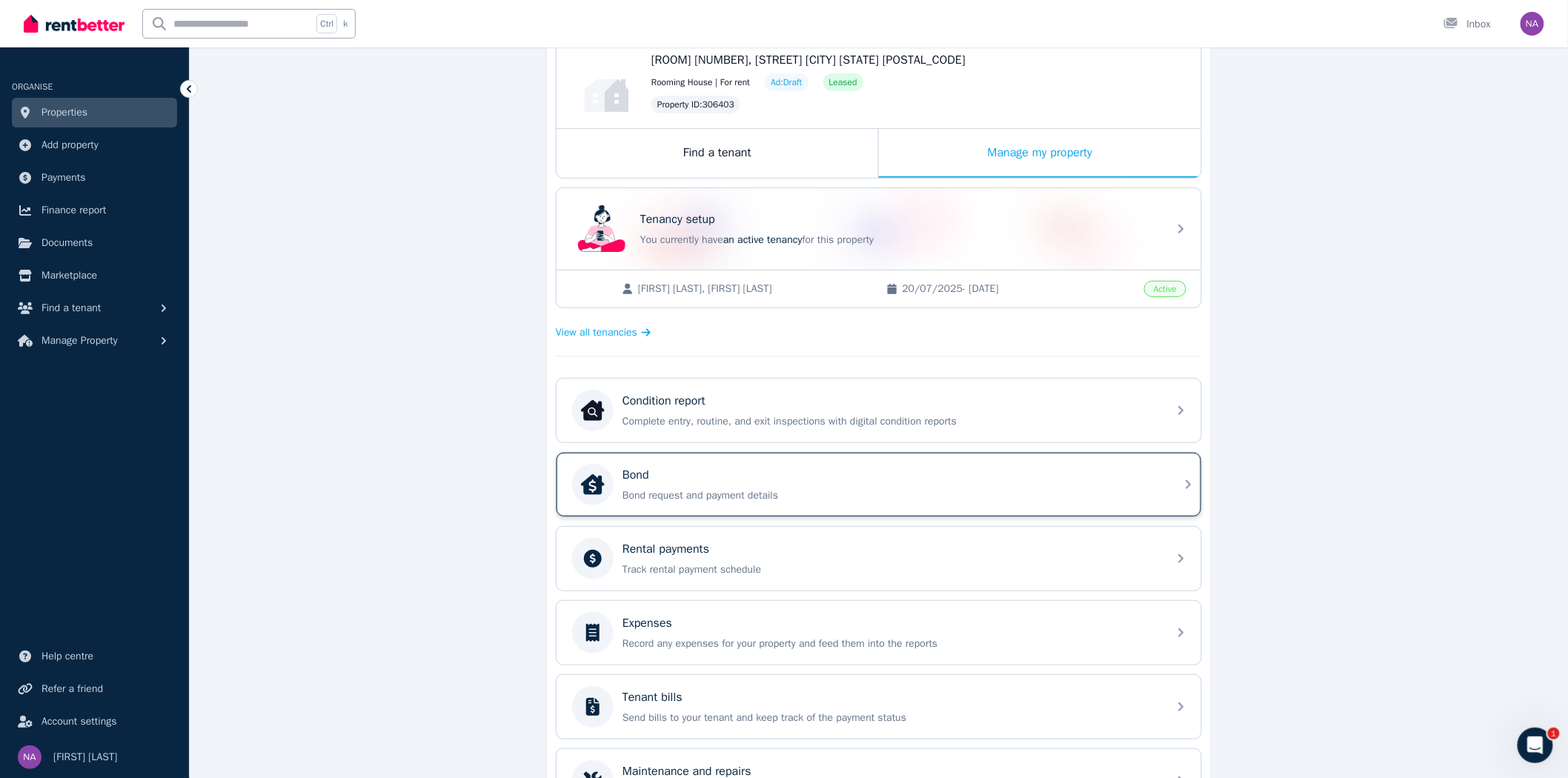 click on "Bond request and payment details" at bounding box center (891, 496) 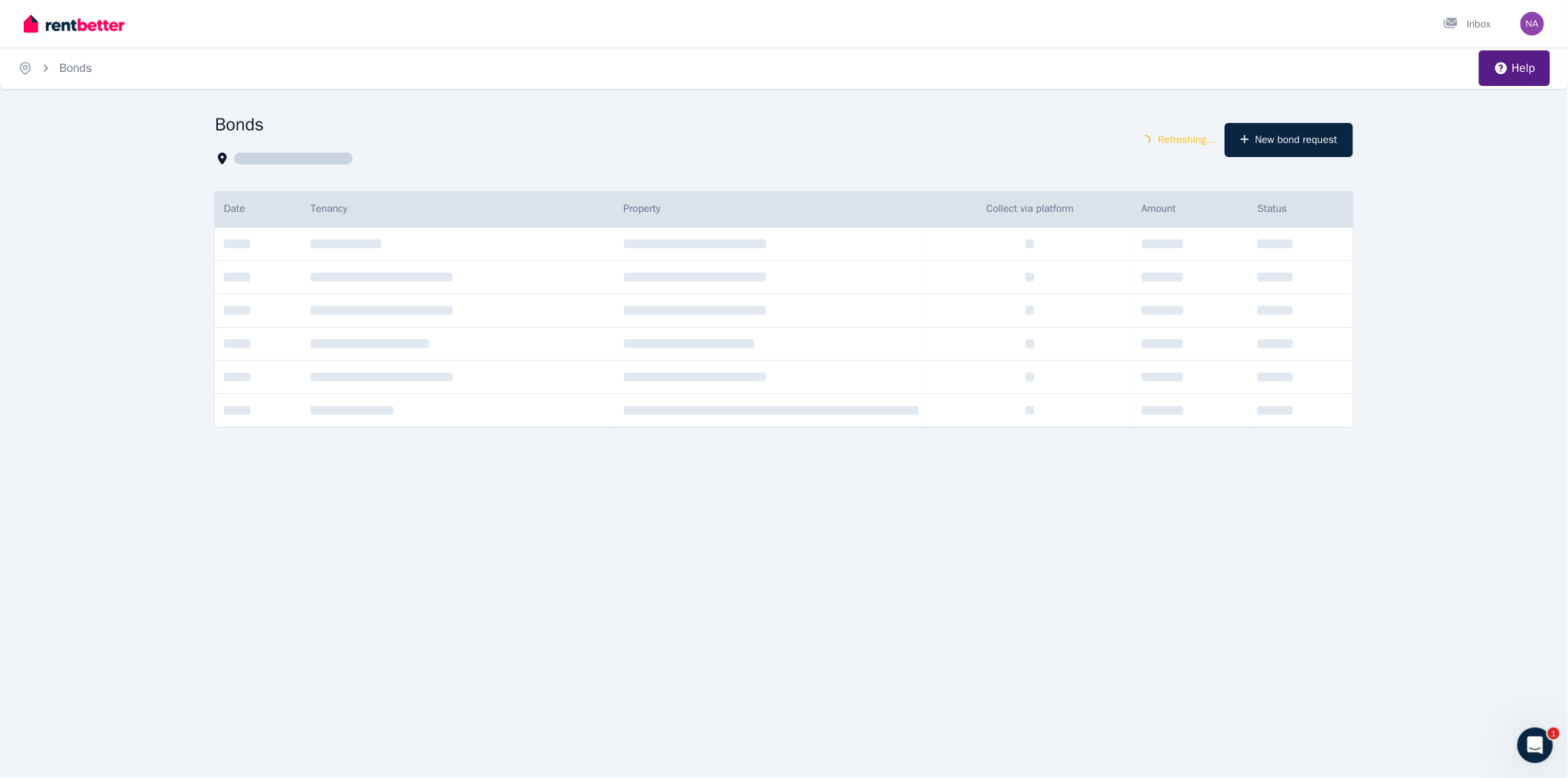 scroll, scrollTop: 0, scrollLeft: 0, axis: both 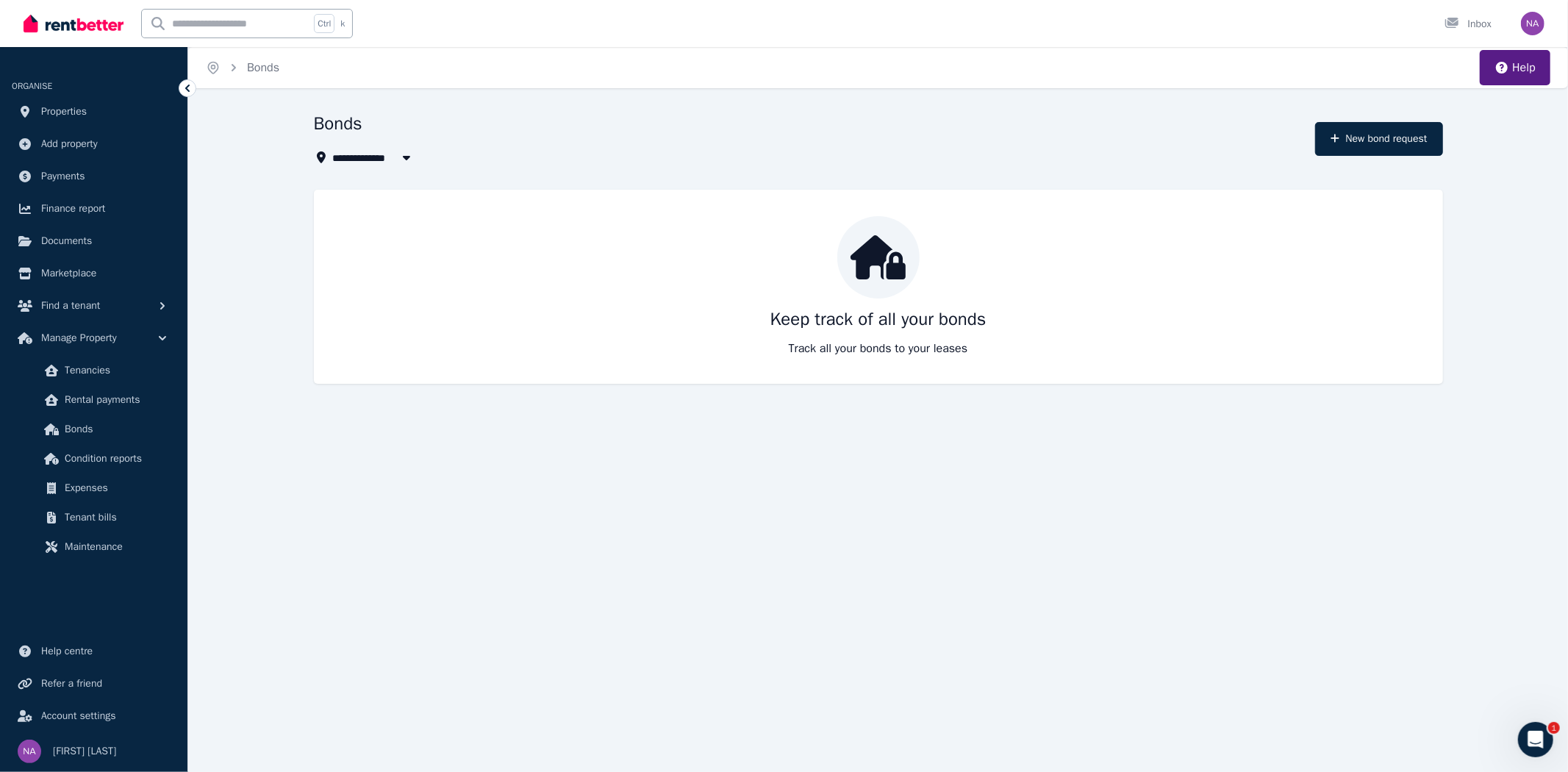 drag, startPoint x: 376, startPoint y: 153, endPoint x: 384, endPoint y: 157, distance: 8.944272 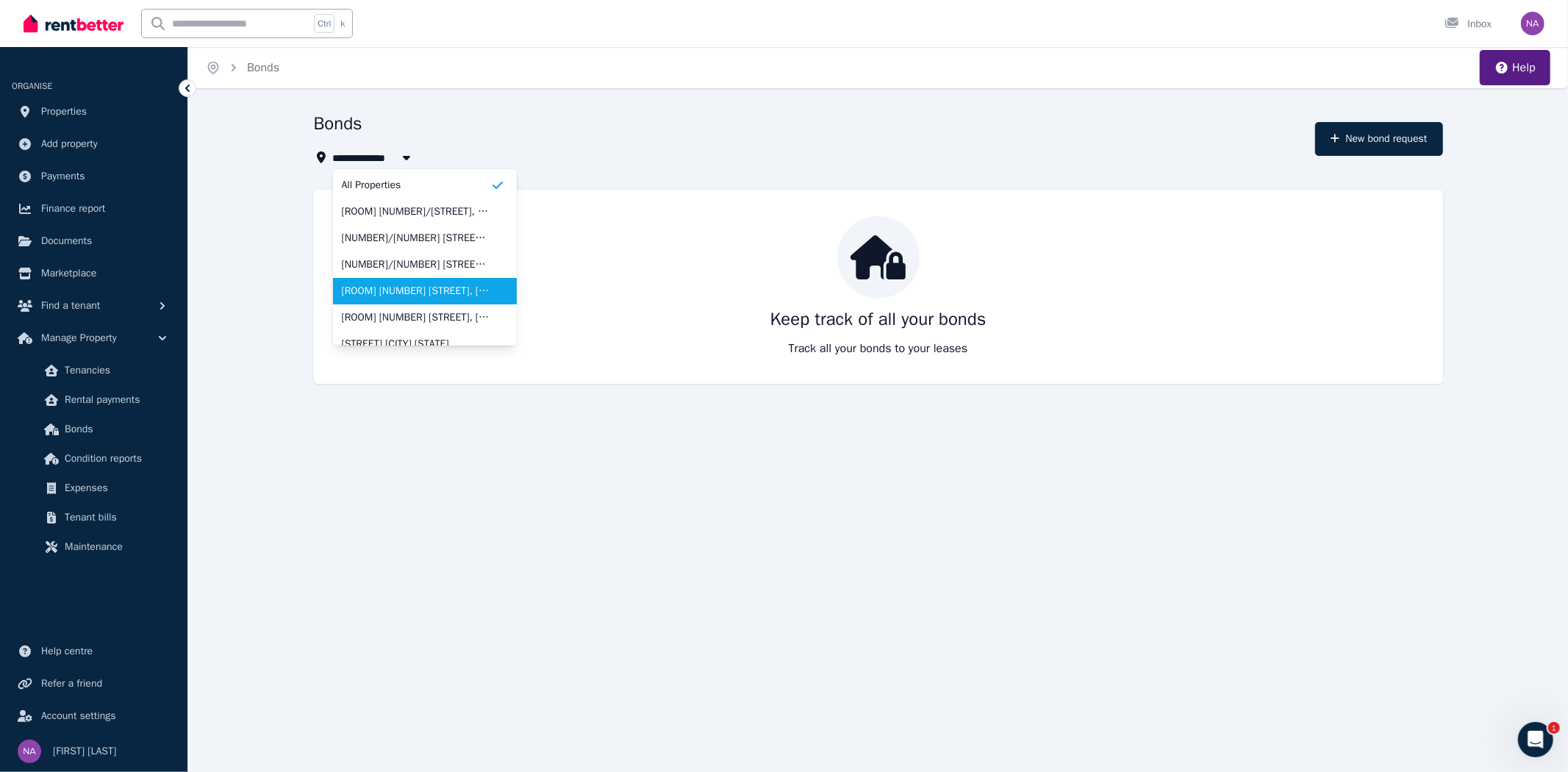 click on "Room [NUMBER] U[NUMBER] [NUMBER] [STREET], [CITY]" at bounding box center [416, 291] 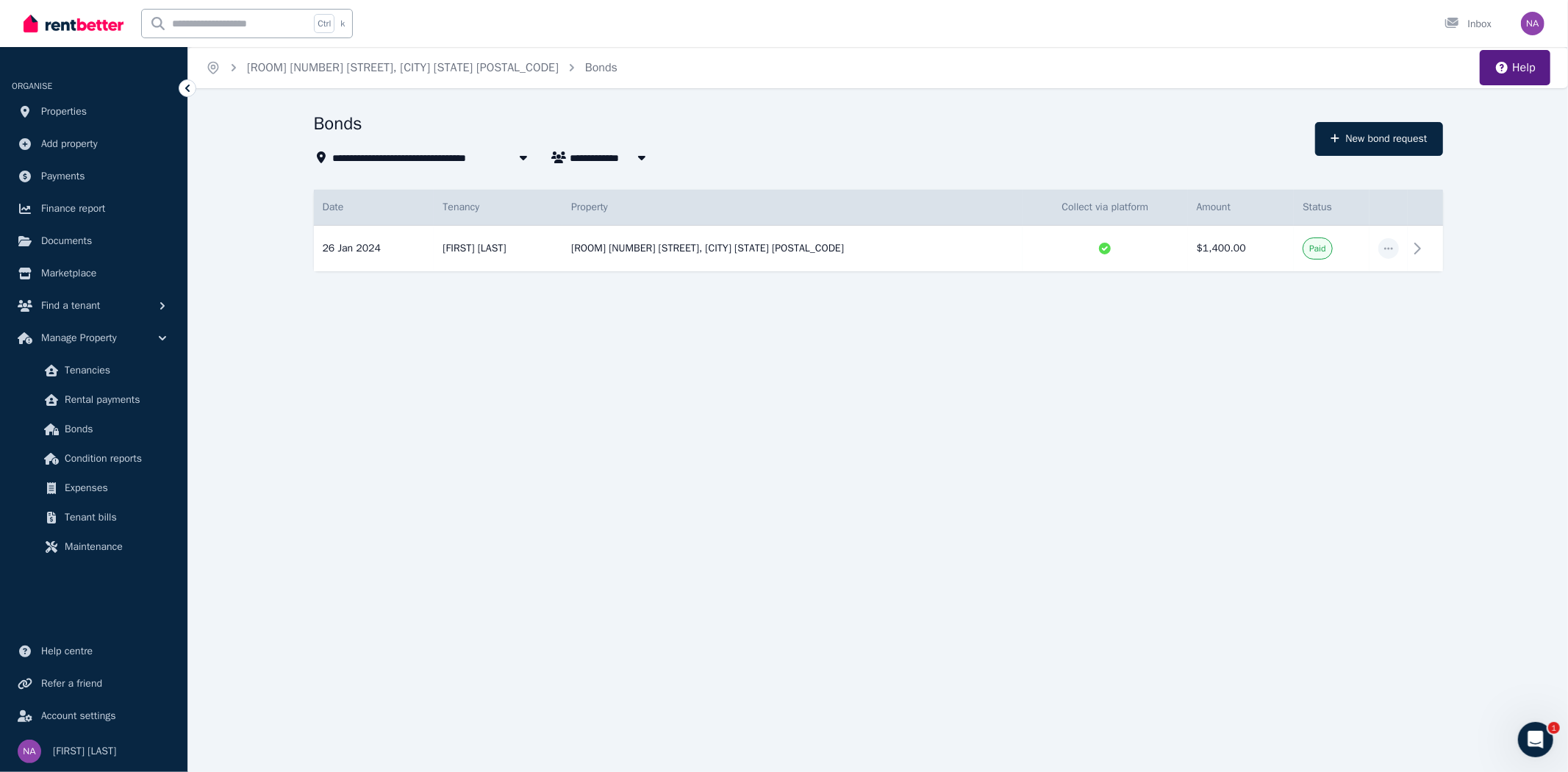 click at bounding box center (642, 157) 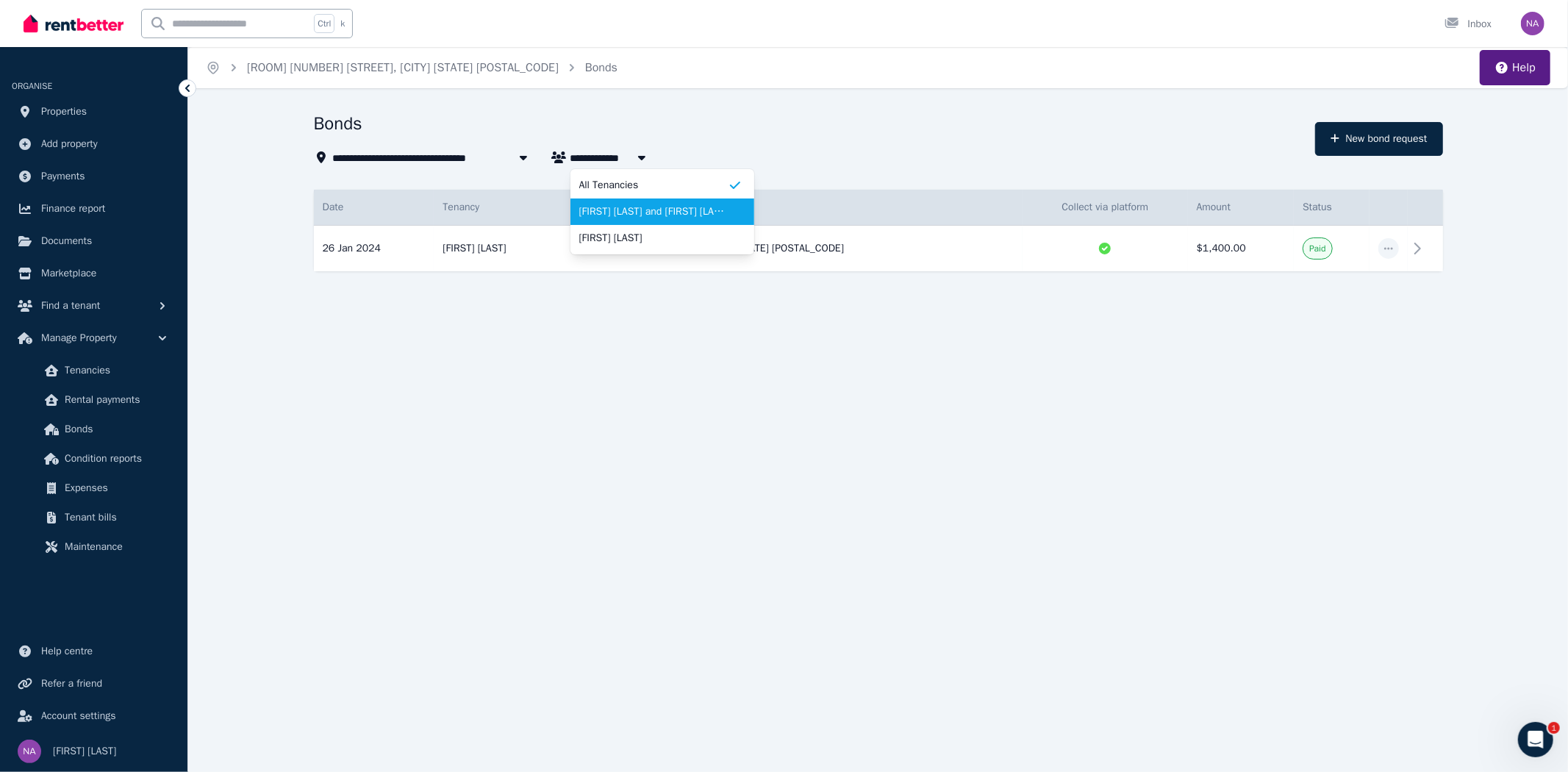 click on "[FIRST] [LAST] and [FIRST] [LAST]" at bounding box center (654, 212) 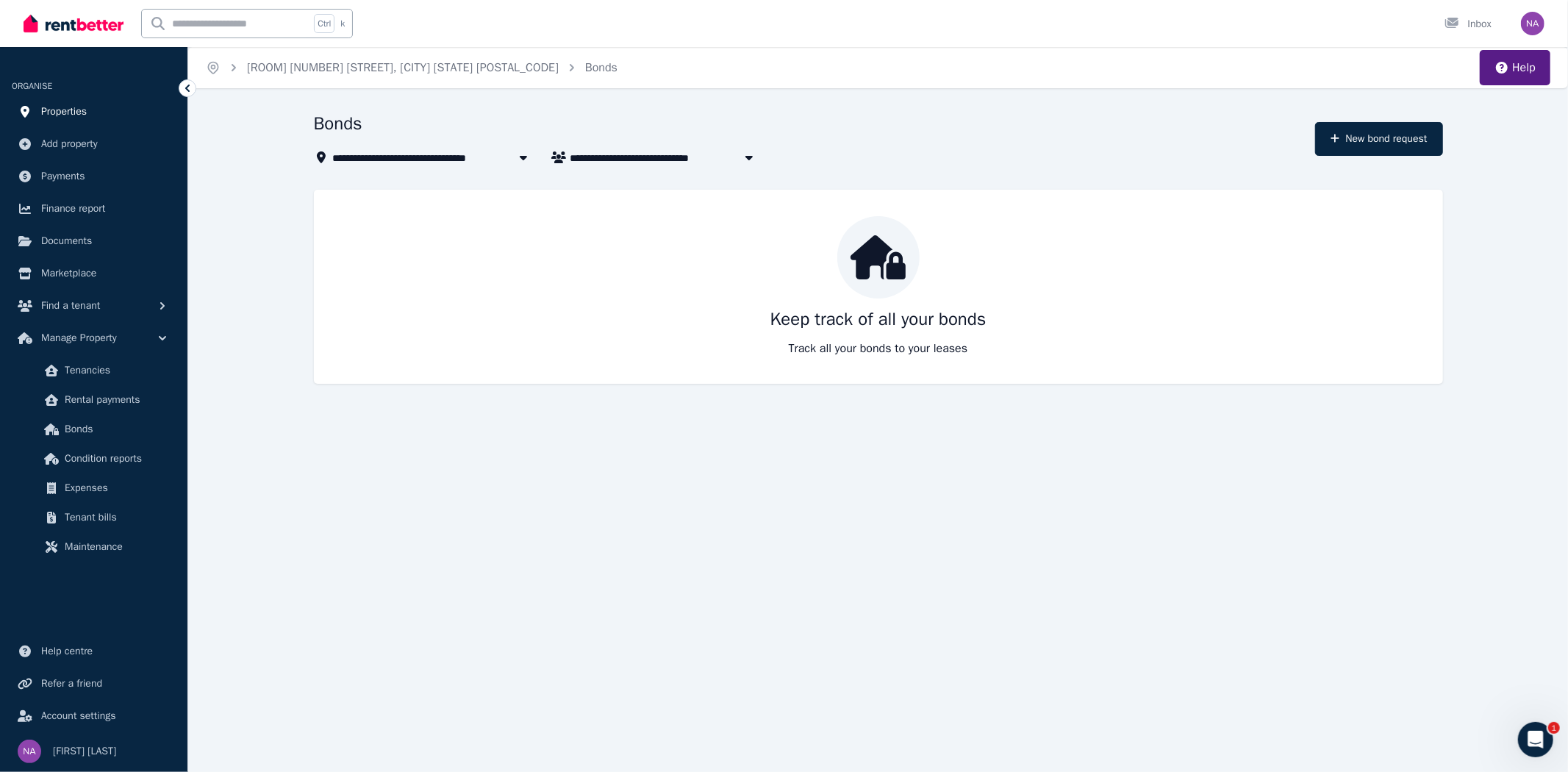 click on "Properties" at bounding box center (93, 112) 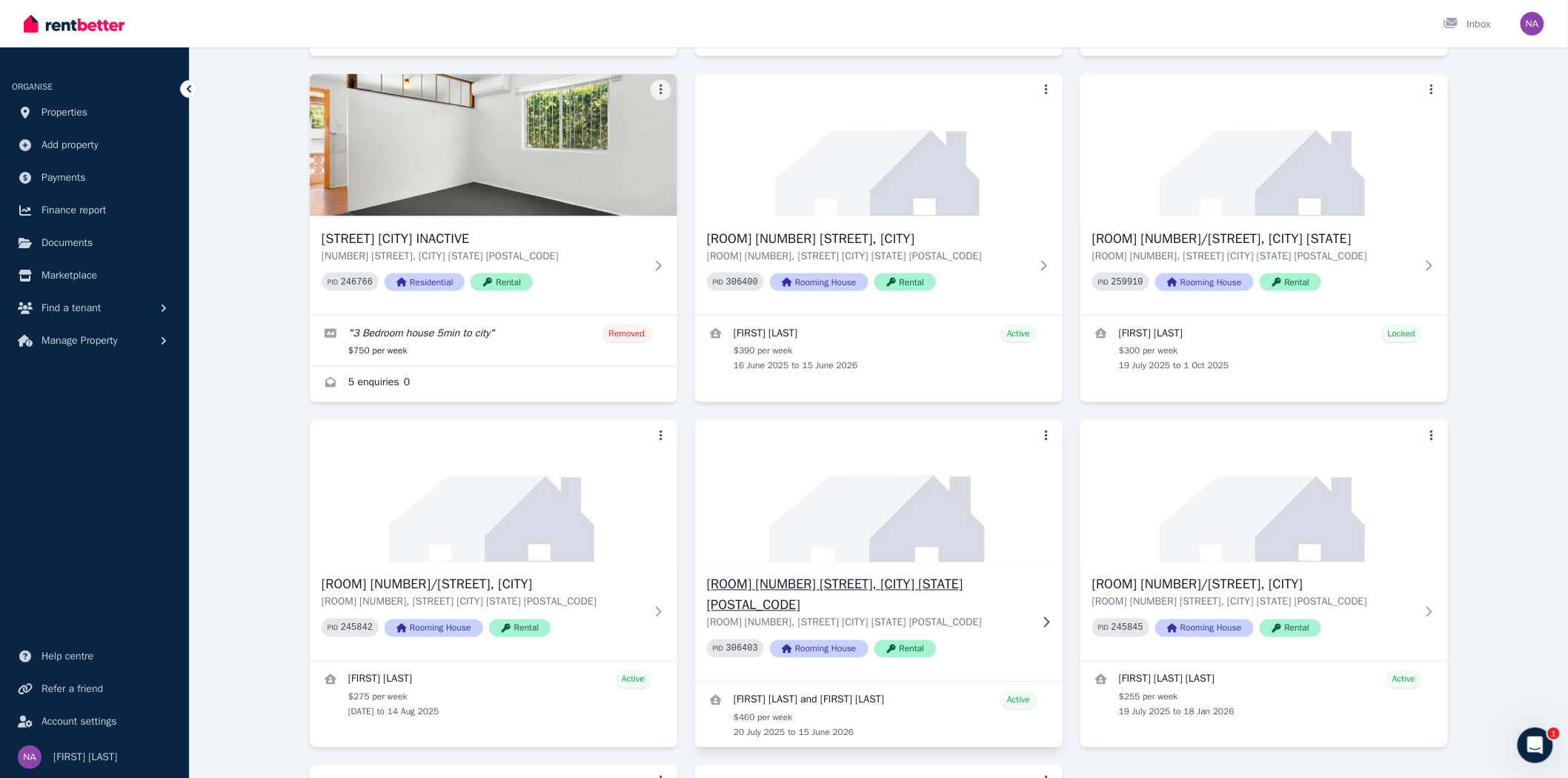 scroll, scrollTop: 823, scrollLeft: 0, axis: vertical 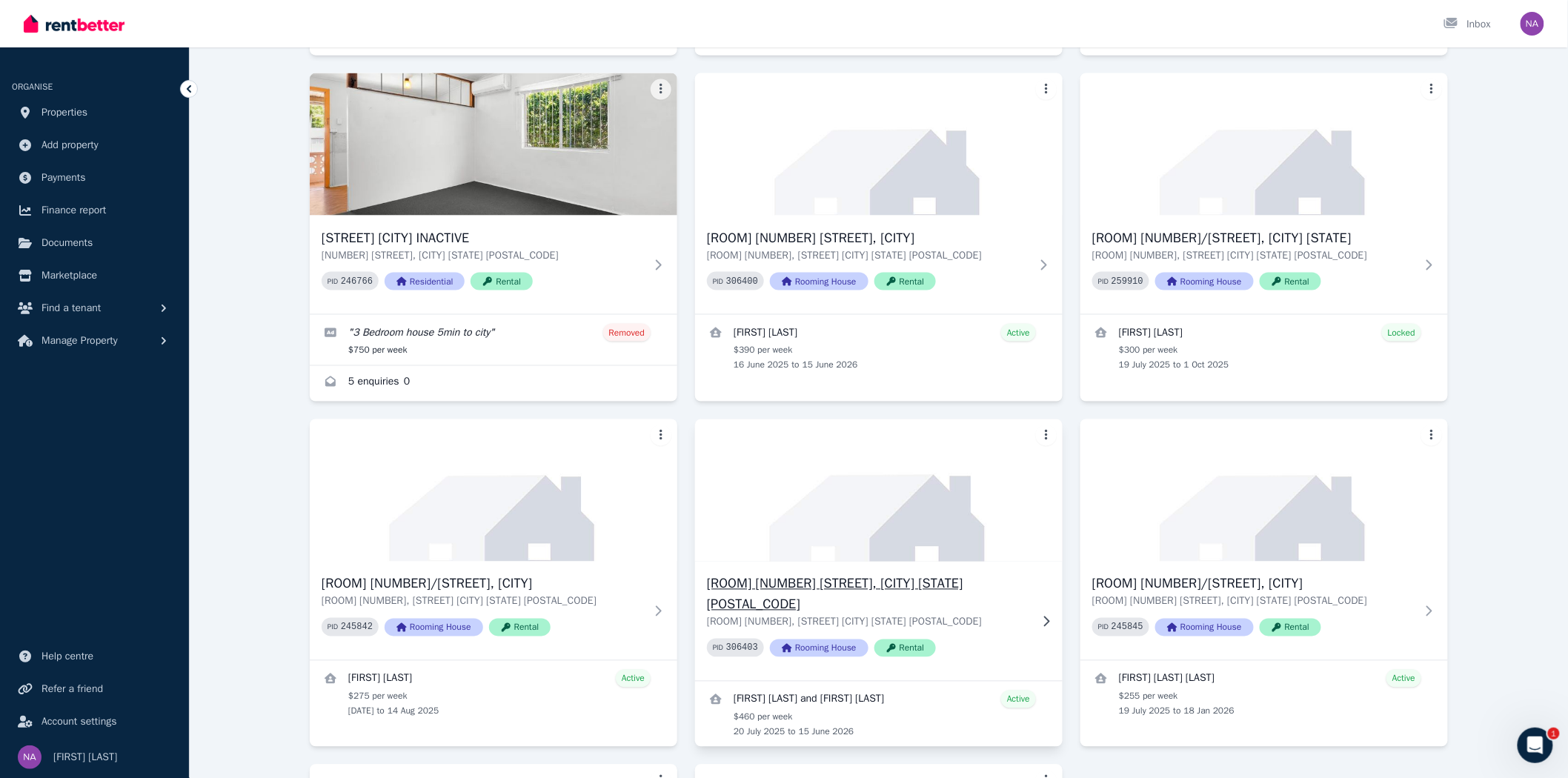 click on "Room [NUMBER], [NUMBER] [STREET], [CITY] [STATE] [POSTAL_CODE]" at bounding box center [868, 622] 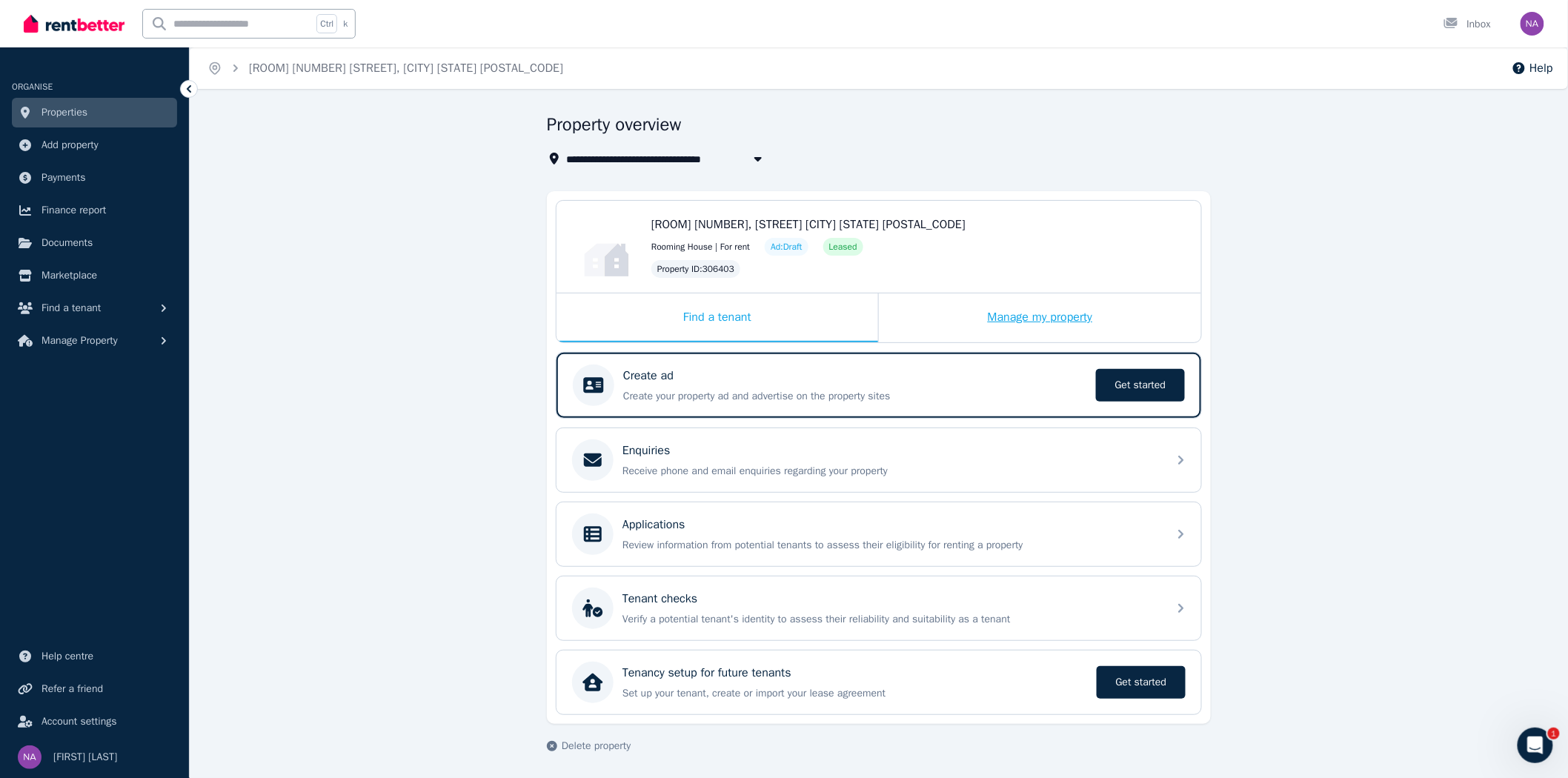 click on "Manage my property" at bounding box center (1040, 318) 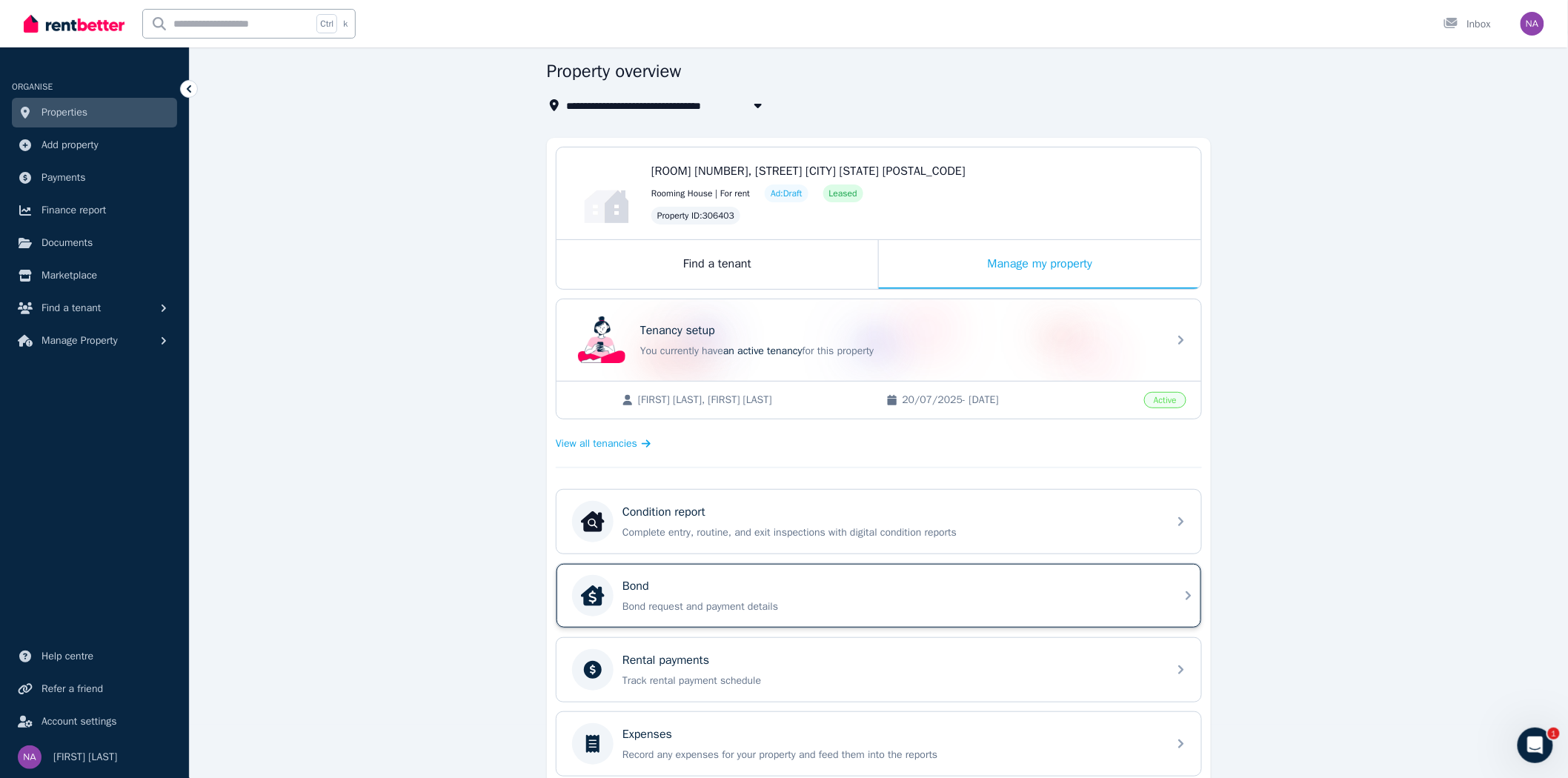 scroll, scrollTop: 164, scrollLeft: 0, axis: vertical 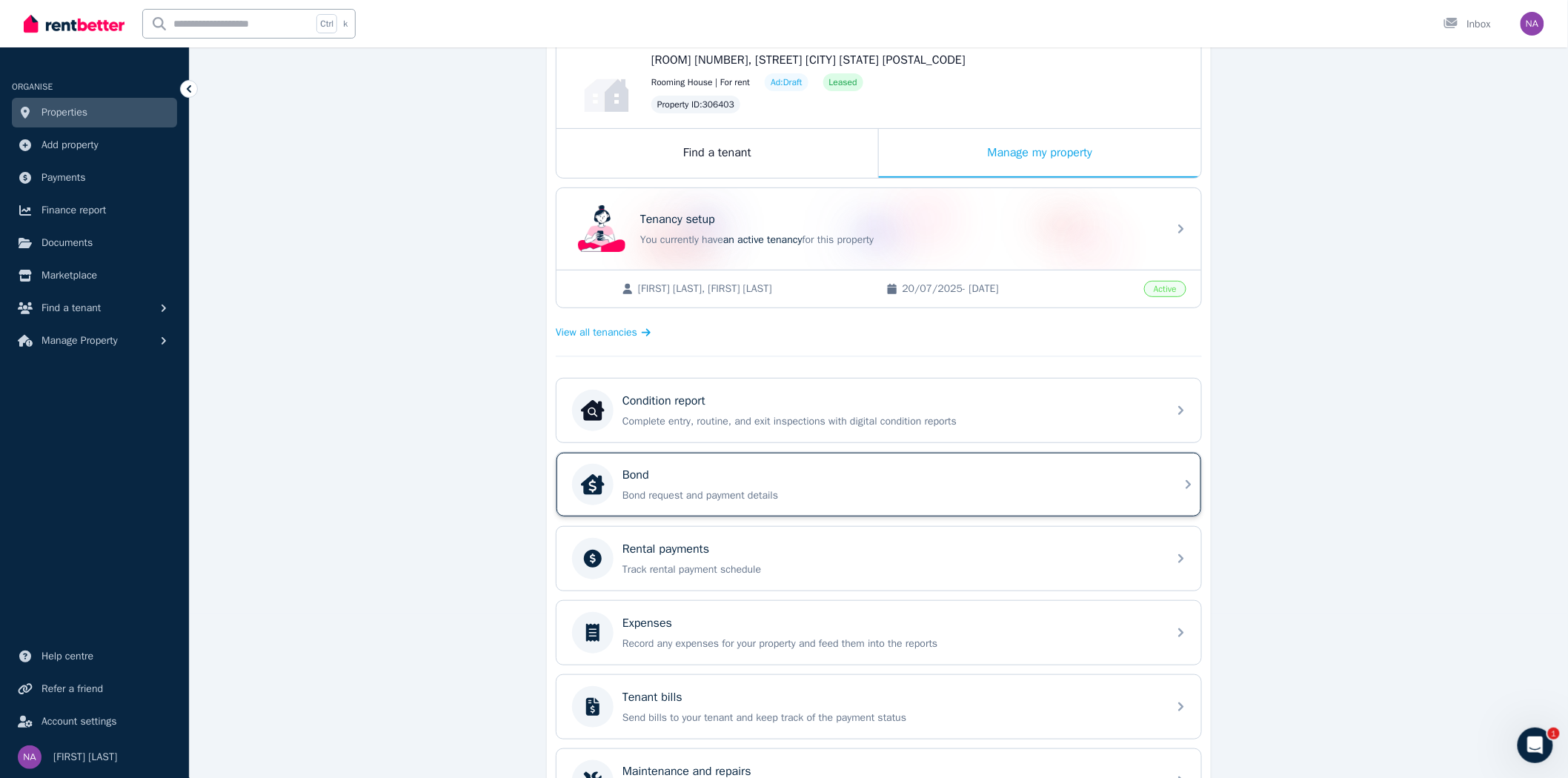 click on "Bond request and payment details" at bounding box center (891, 496) 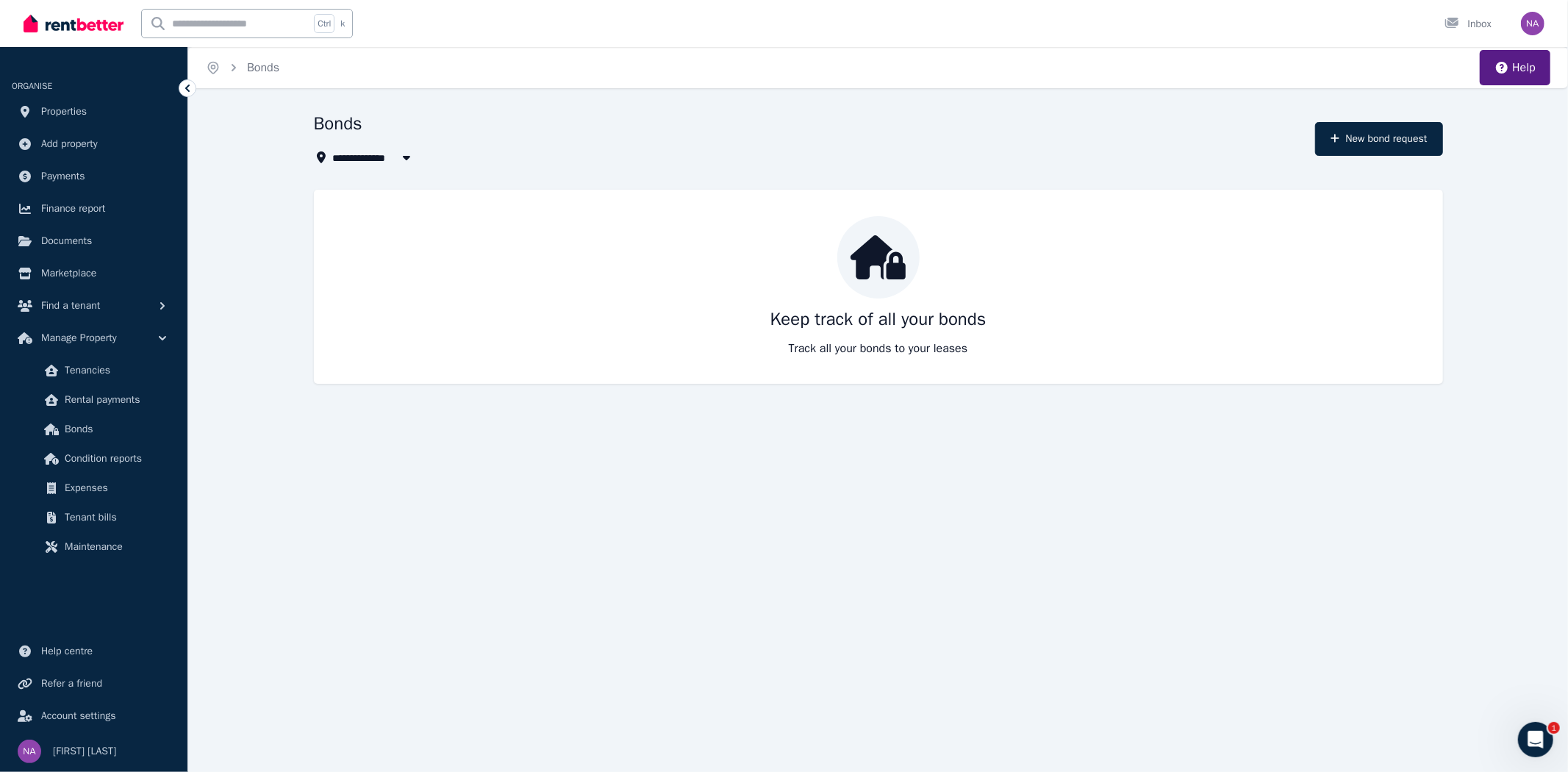 click on "All Properties" at bounding box center (376, 157) 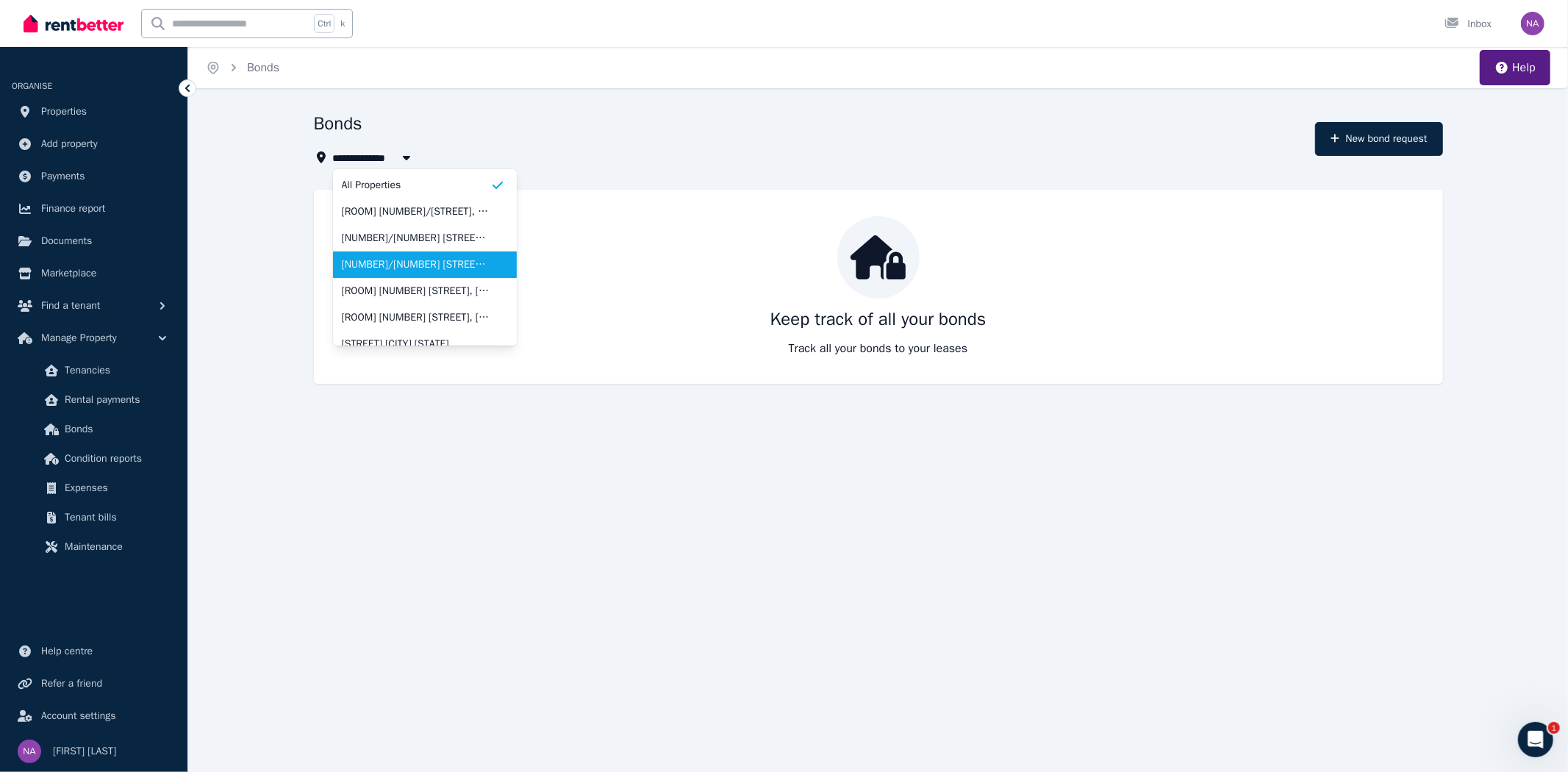 click on "[NUMBER]/[NUMBER] [STREET], [CITY] INACTIVE" at bounding box center (416, 265) 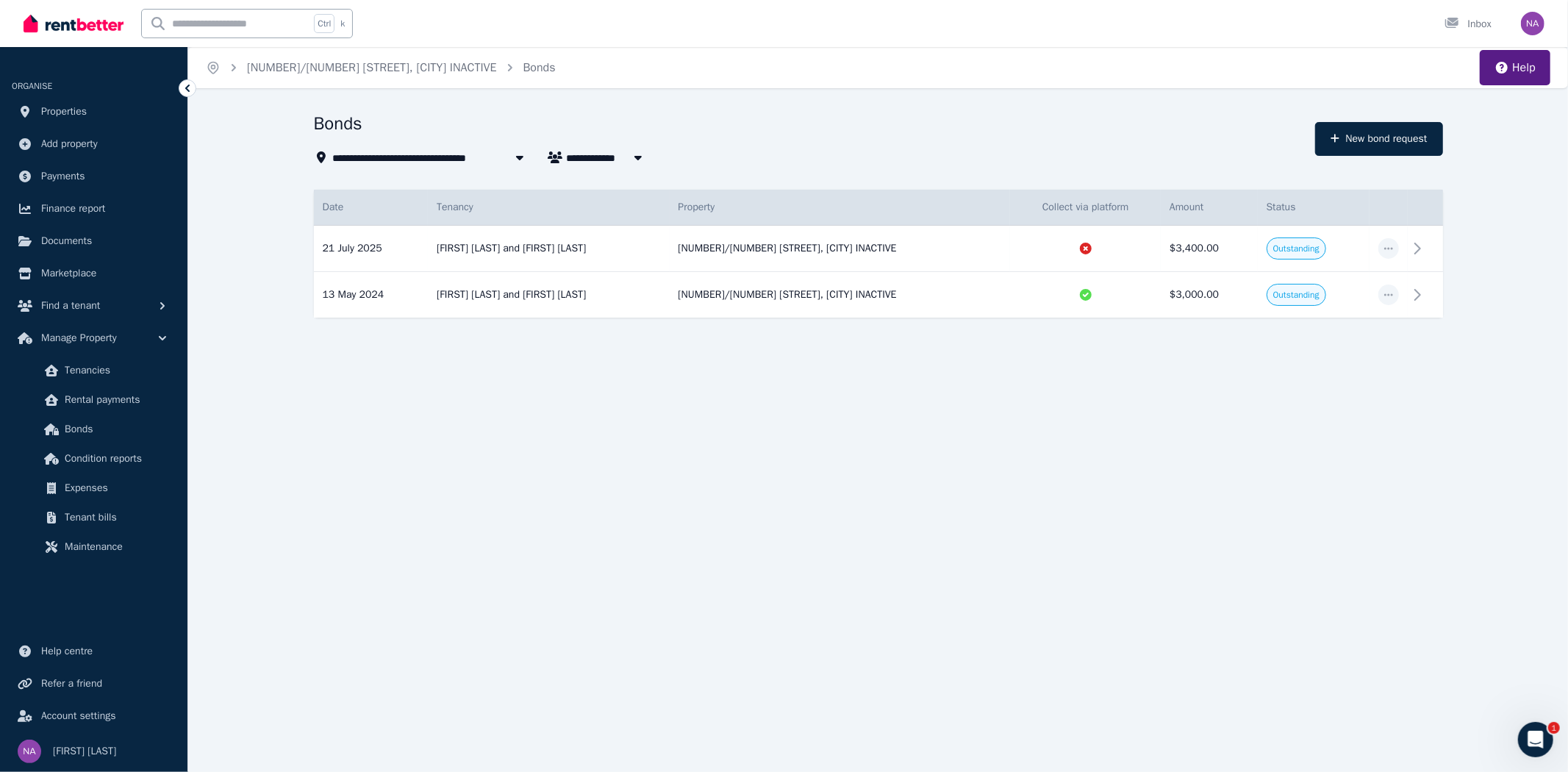 click at bounding box center (638, 157) 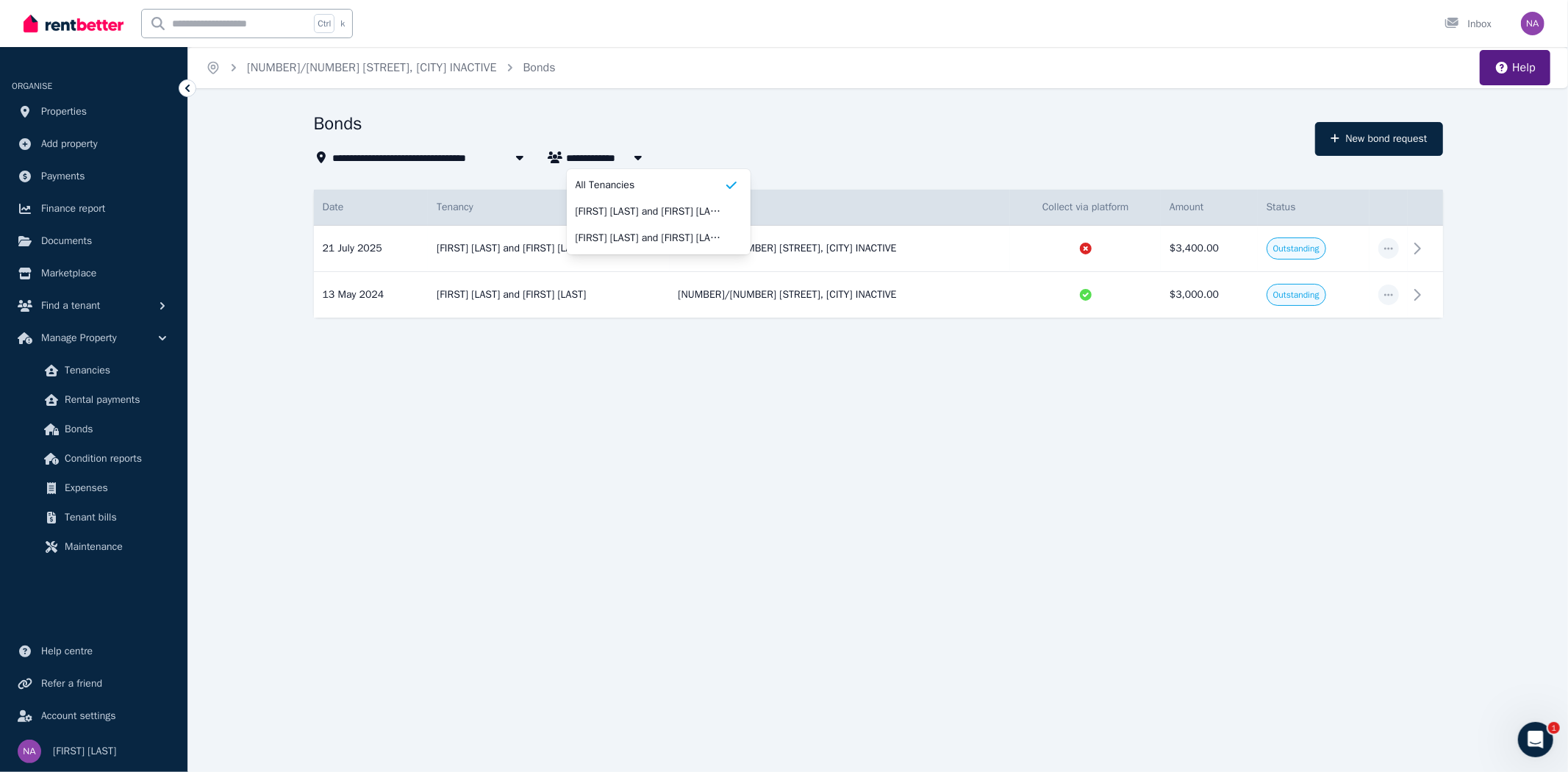 click on "[NUMBER]/[NUMBER] [STREET], [CITY] INACTIVE" at bounding box center (455, 157) 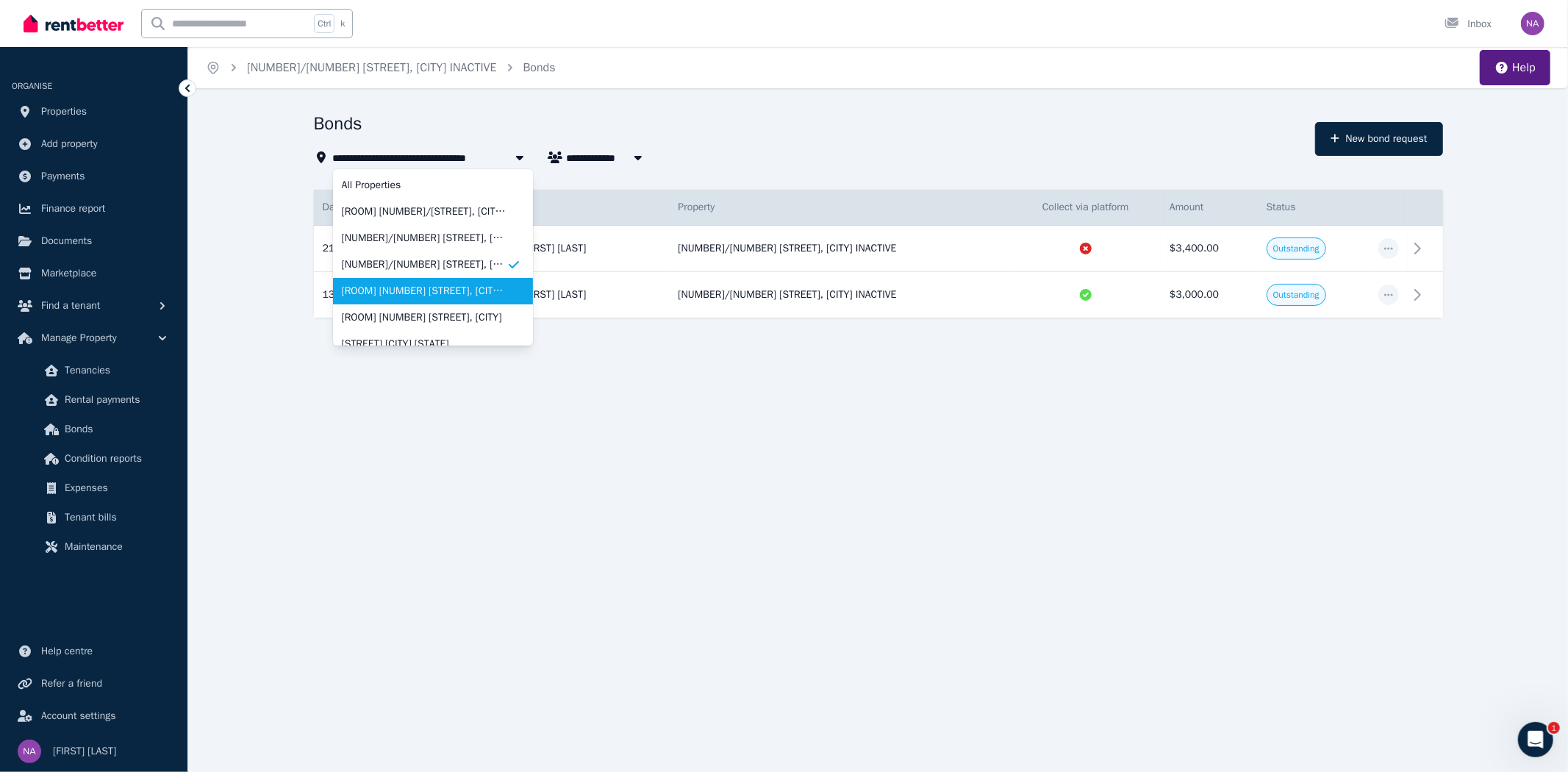 click on "Room [NUMBER] U[NUMBER] [NUMBER] [STREET], [CITY]" at bounding box center (424, 291) 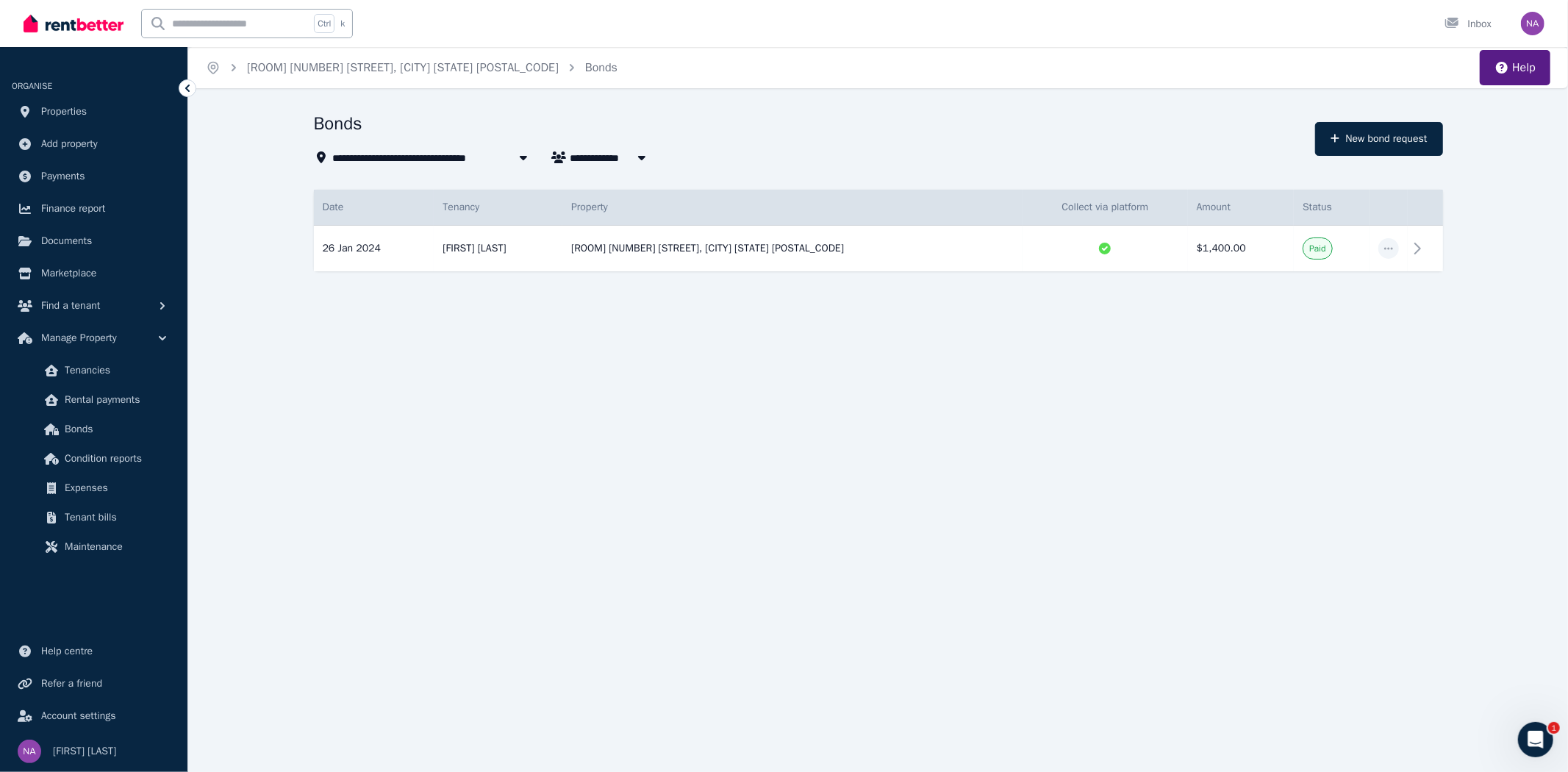 click 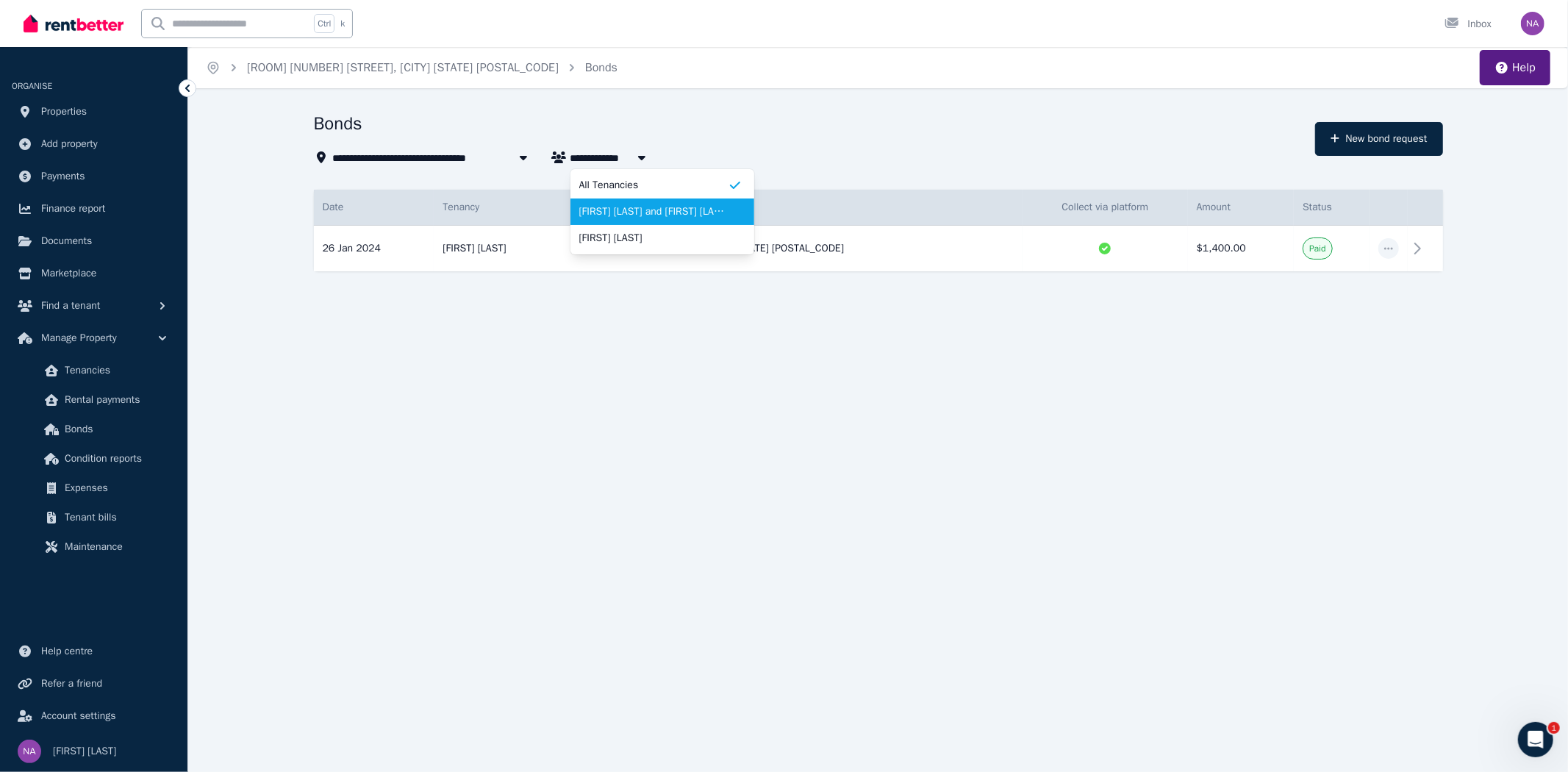 click on "[FIRST] [LAST] and [FIRST] [LAST]" at bounding box center (662, 212) 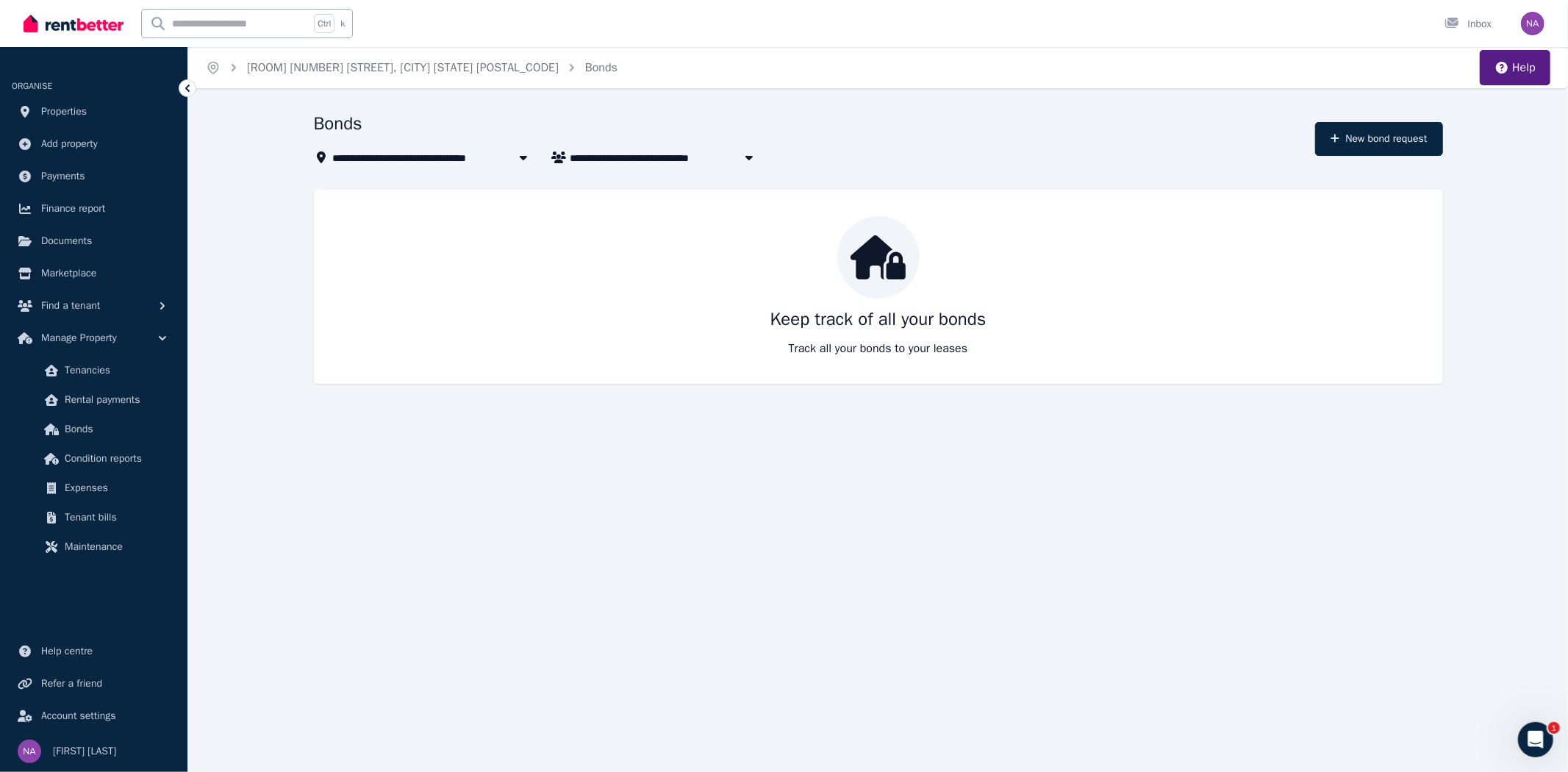 click on "[FIRST] [LAST] and [FIRST] [LAST]" at bounding box center [658, 157] 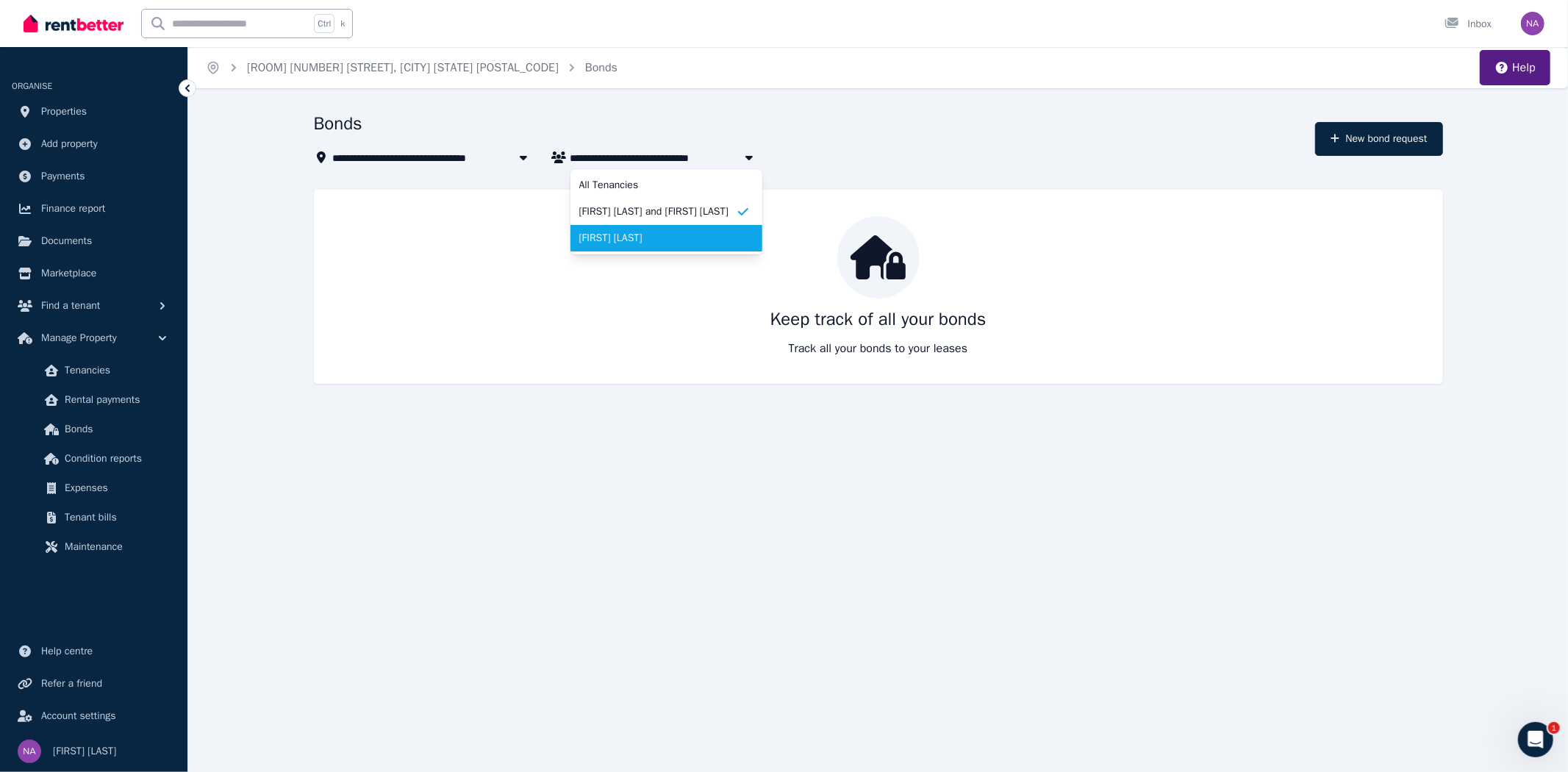 click on "Reanna Guligo" at bounding box center [657, 238] 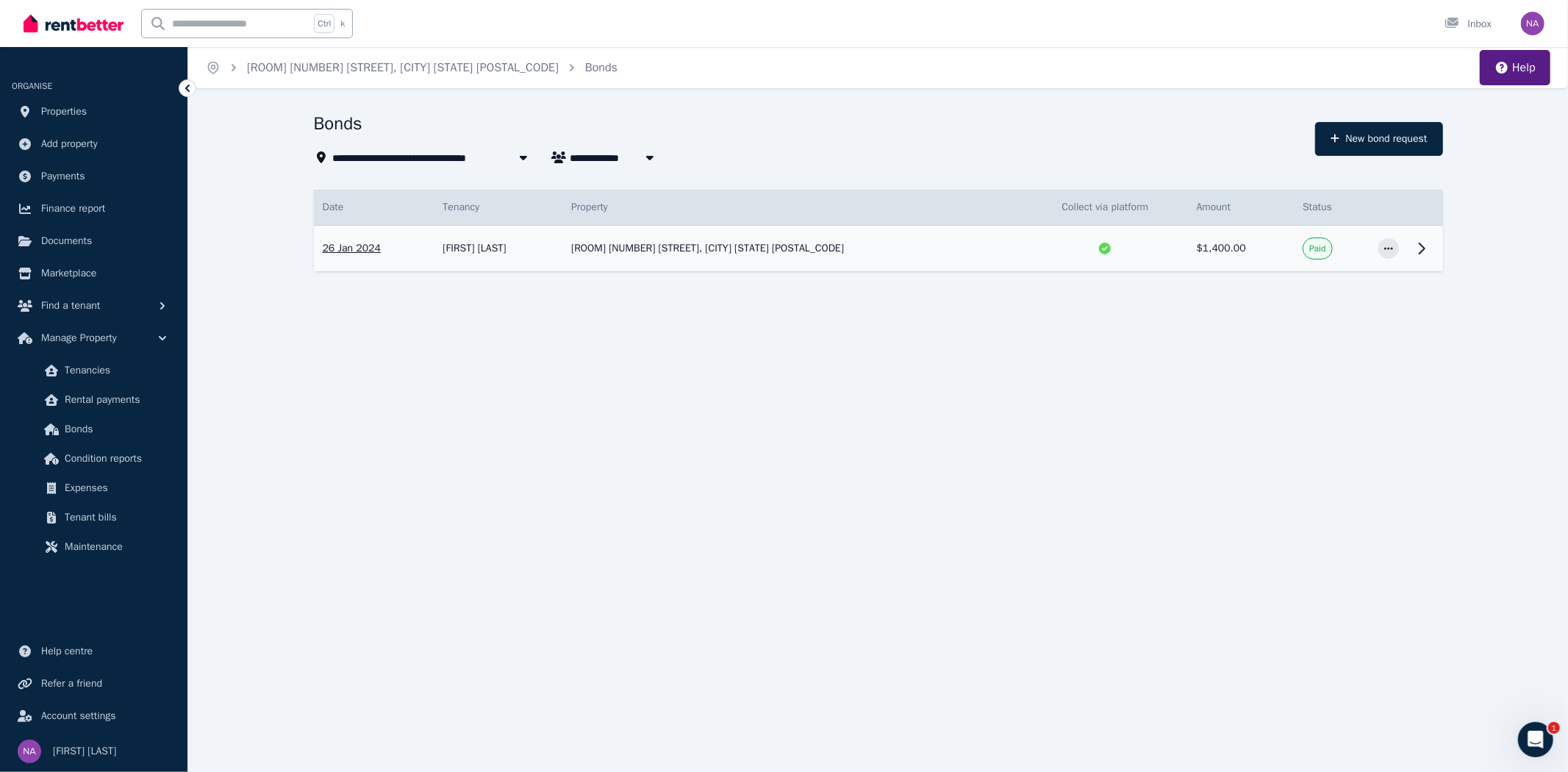 click 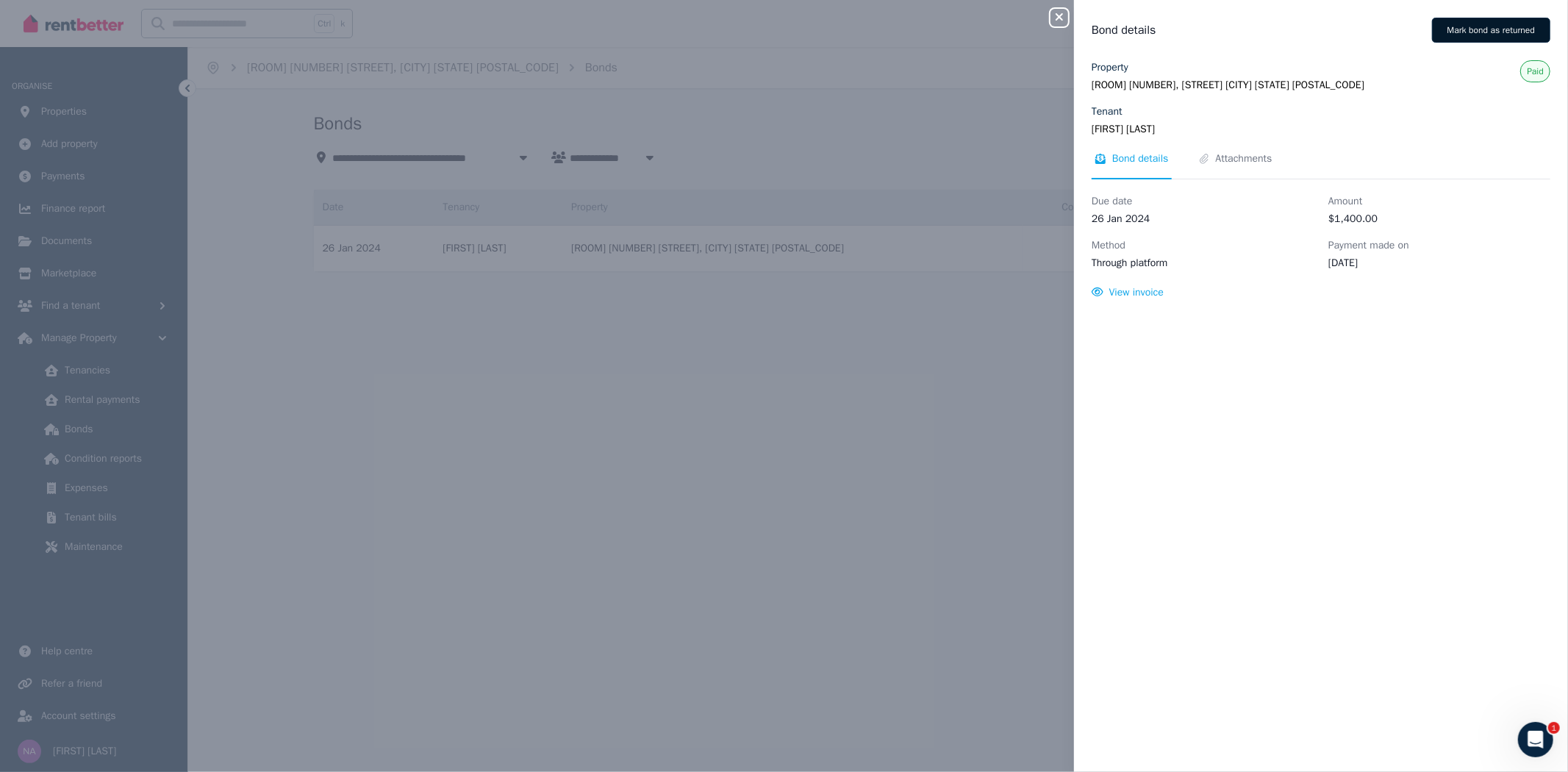 click on "Mark bond as returned" at bounding box center (1491, 30) 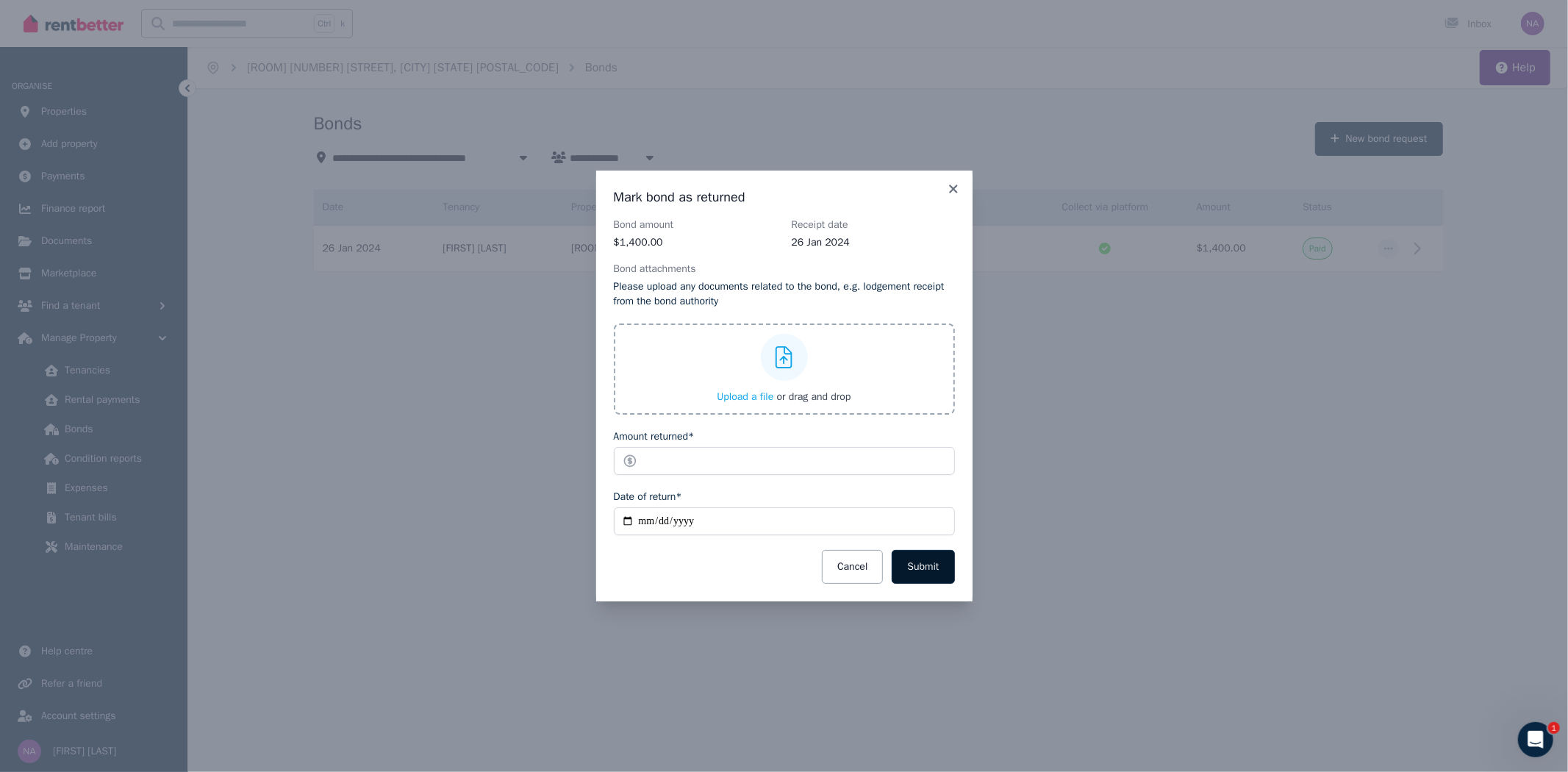 click on "Submit" at bounding box center (923, 567) 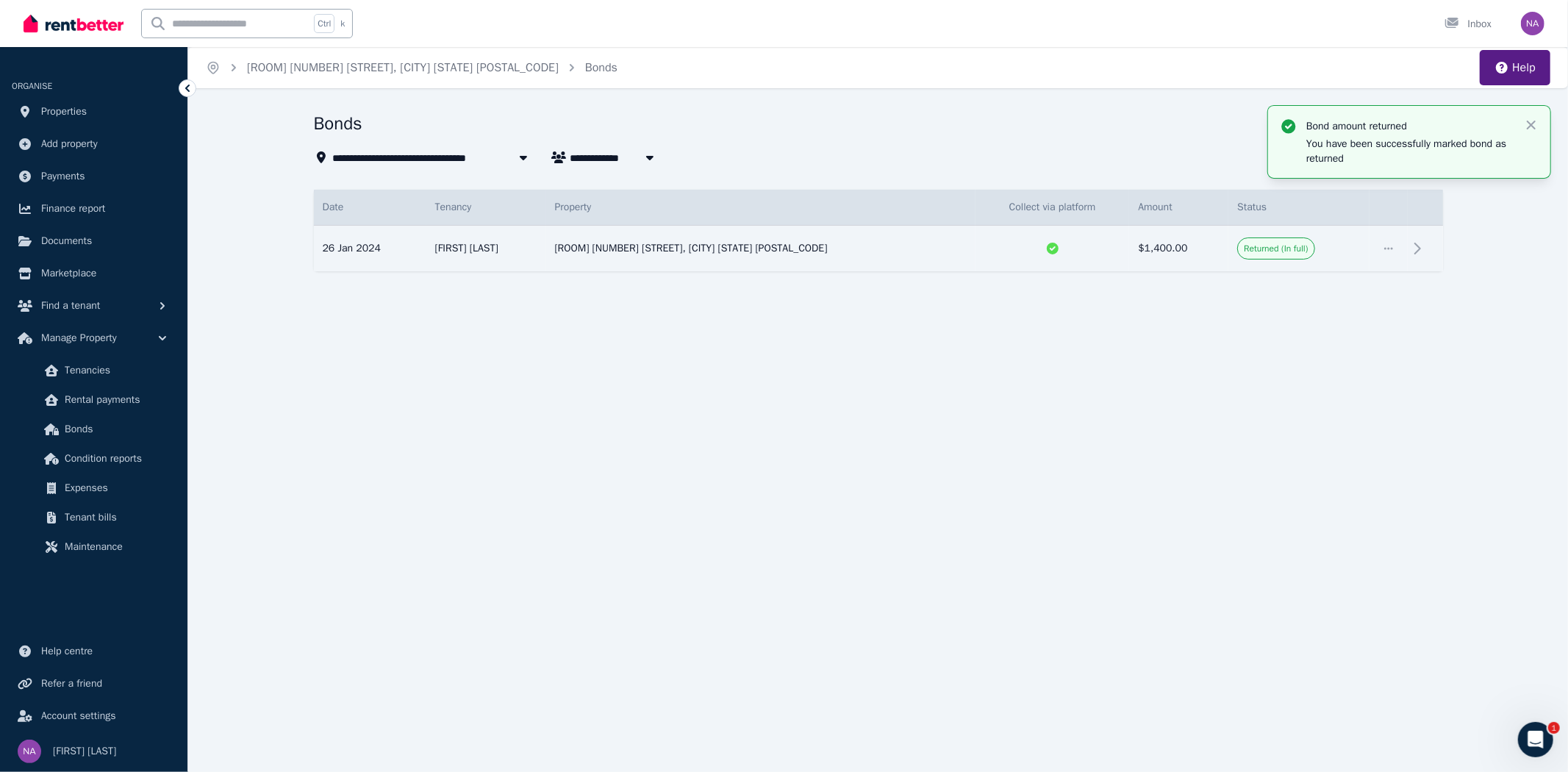 click on "Reanna Guligo" at bounding box center (615, 157) 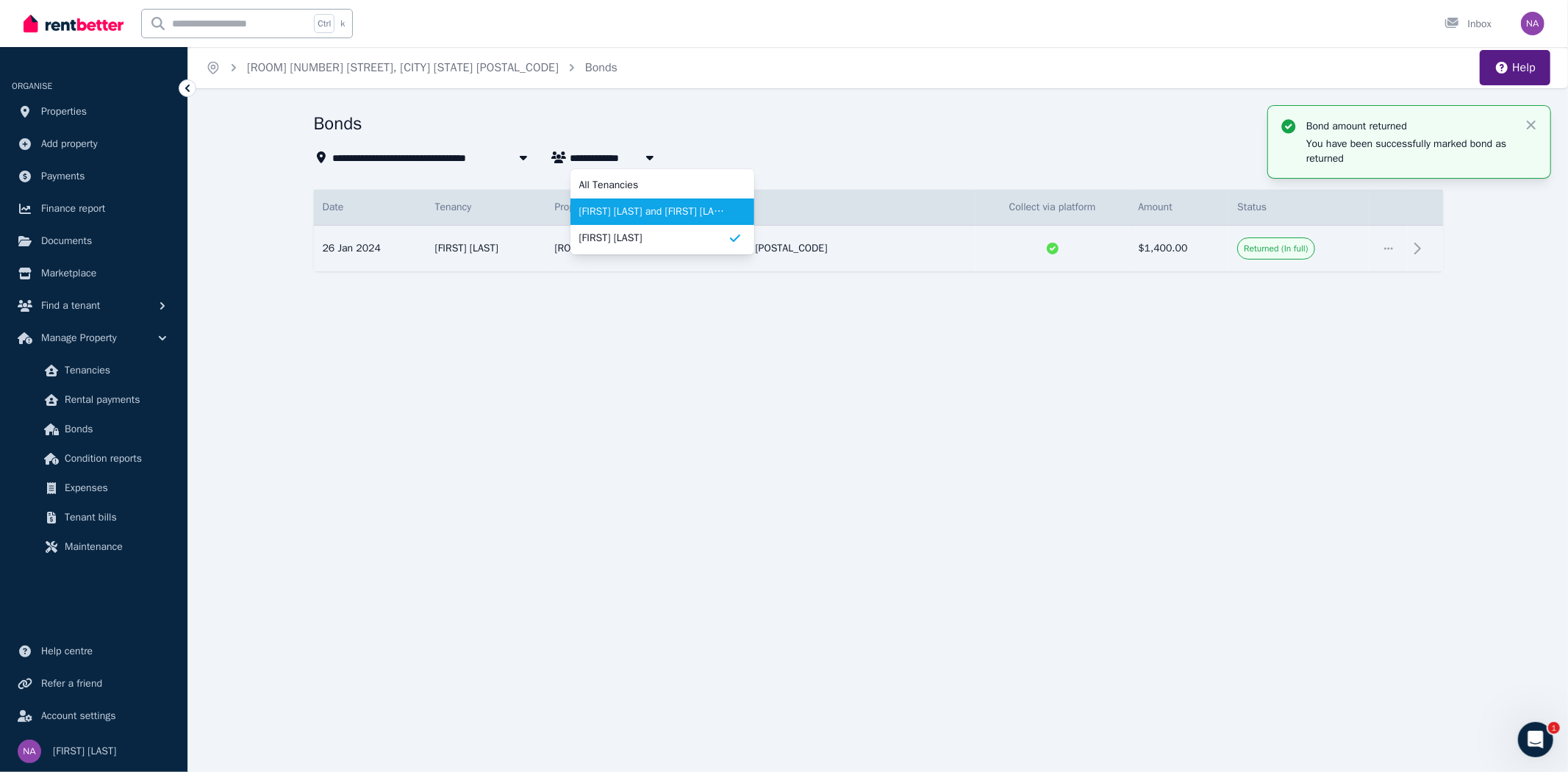 click on "[FIRST] [LAST] and [FIRST] [LAST]" at bounding box center (654, 212) 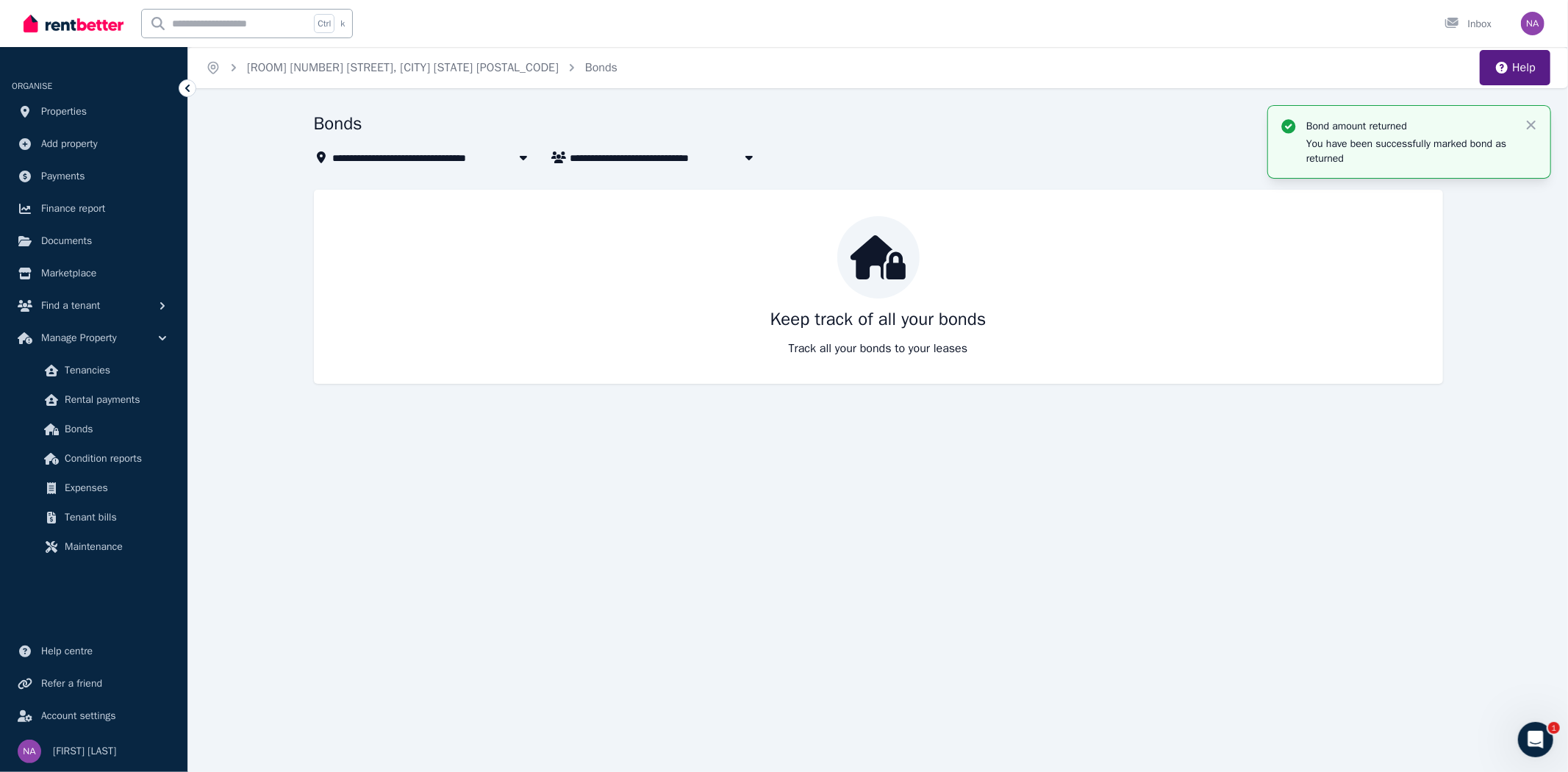 click on "[FIRST] [LAST] and [FIRST] [LAST]" at bounding box center [658, 157] 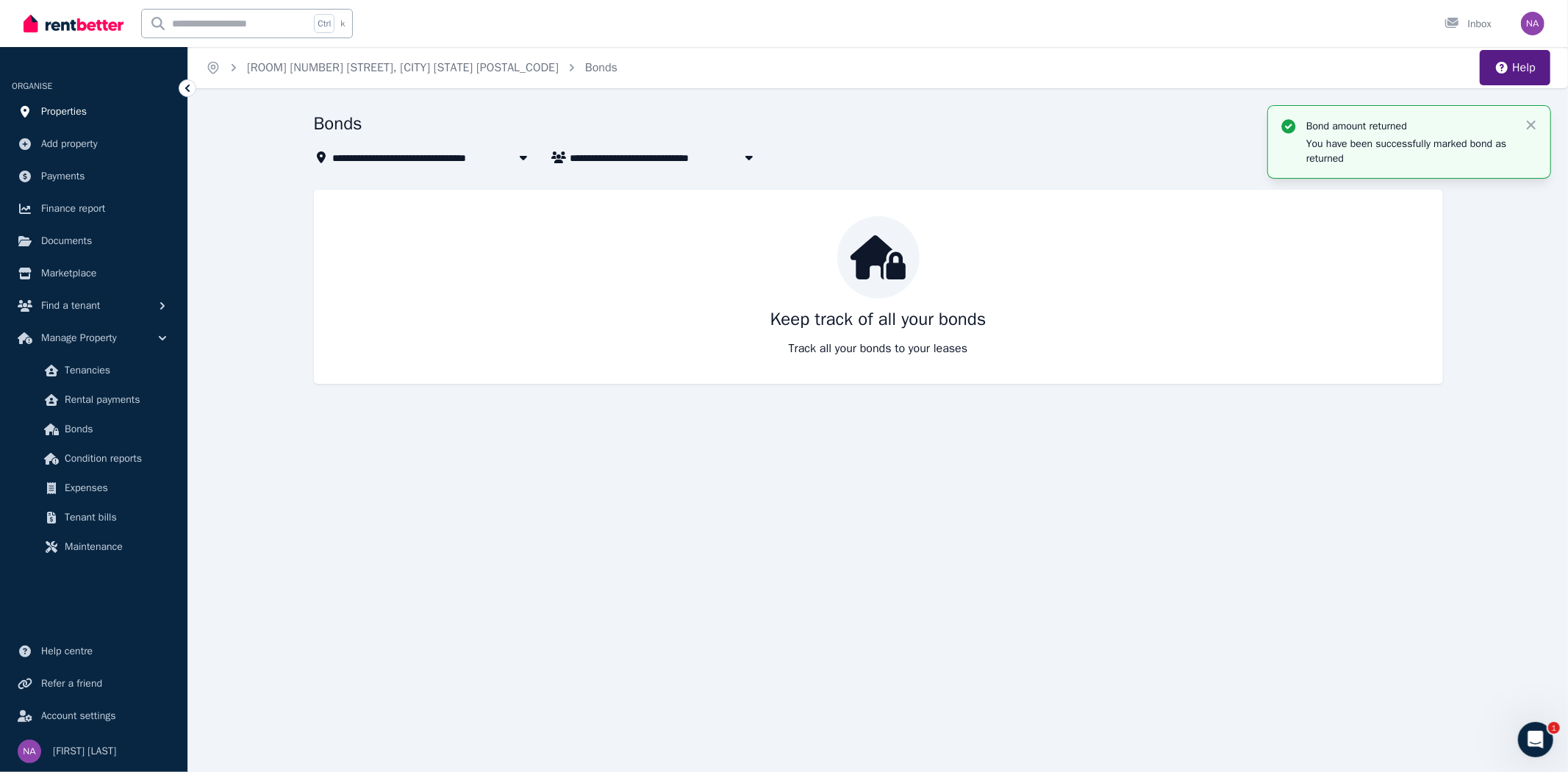 click on "Properties" at bounding box center [64, 112] 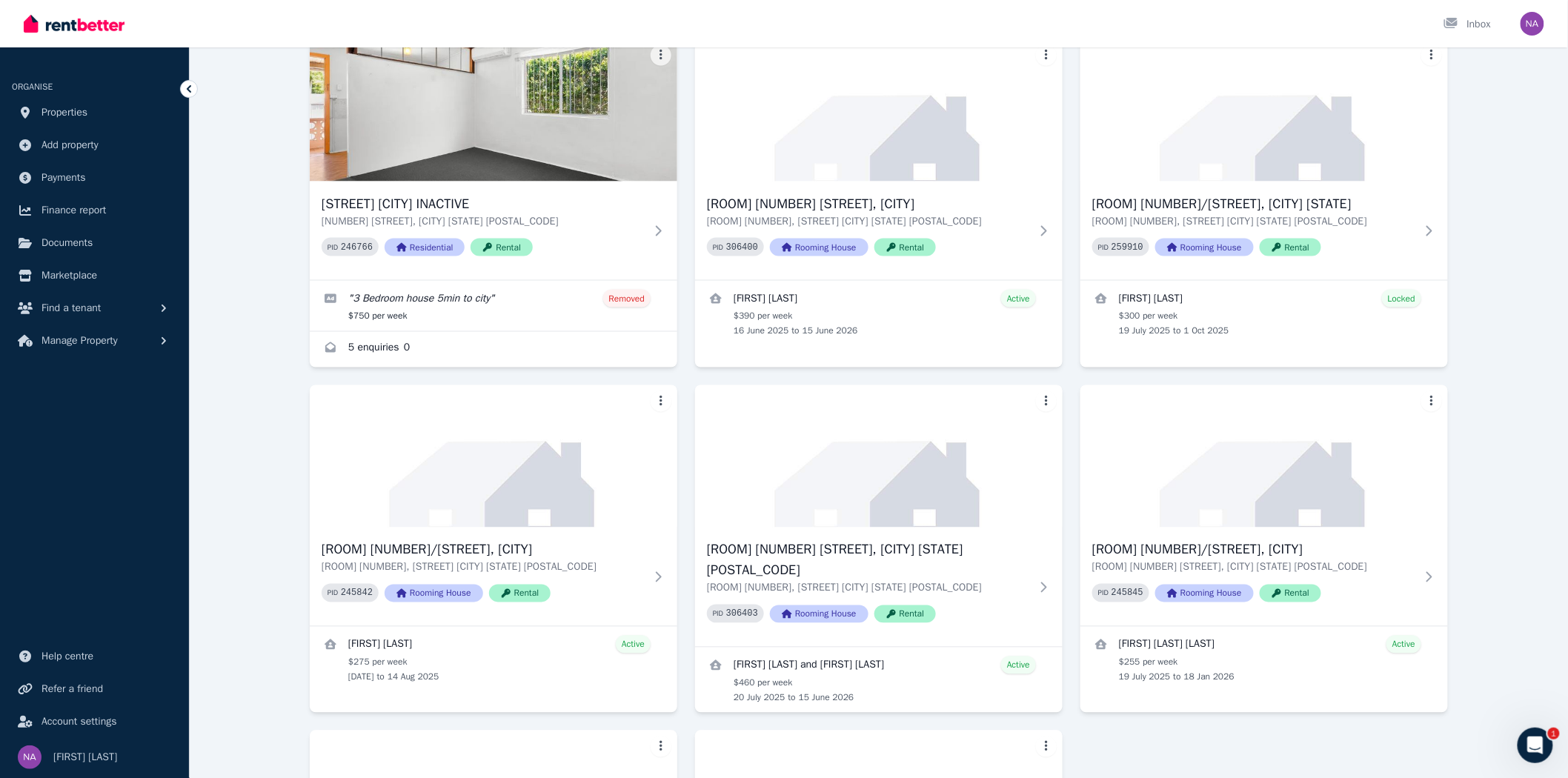 scroll, scrollTop: 905, scrollLeft: 0, axis: vertical 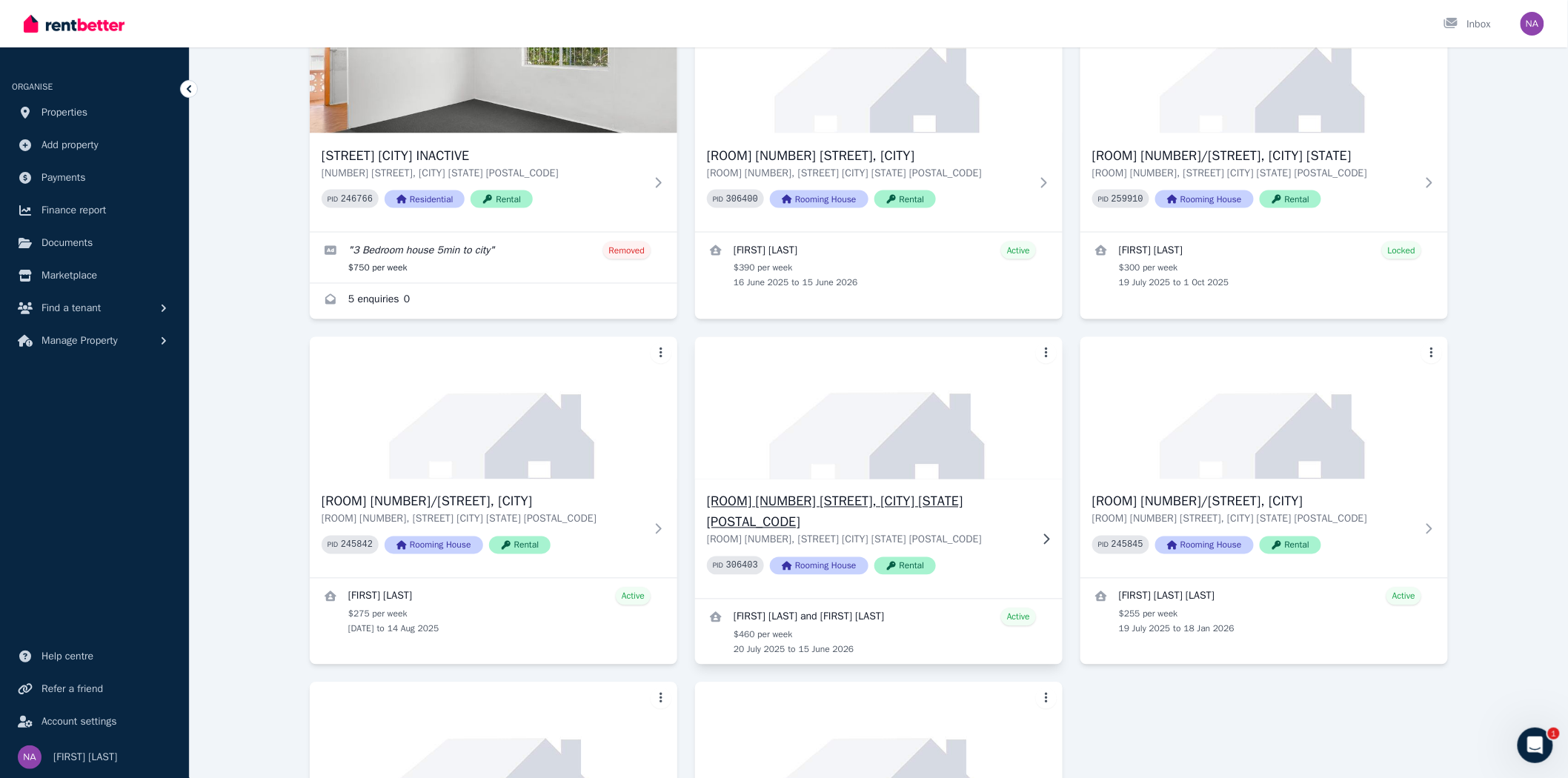 click on "Room [NUMBER], [NUMBER] [STREET], [CITY] [STATE] [POSTAL_CODE]" at bounding box center (868, 540) 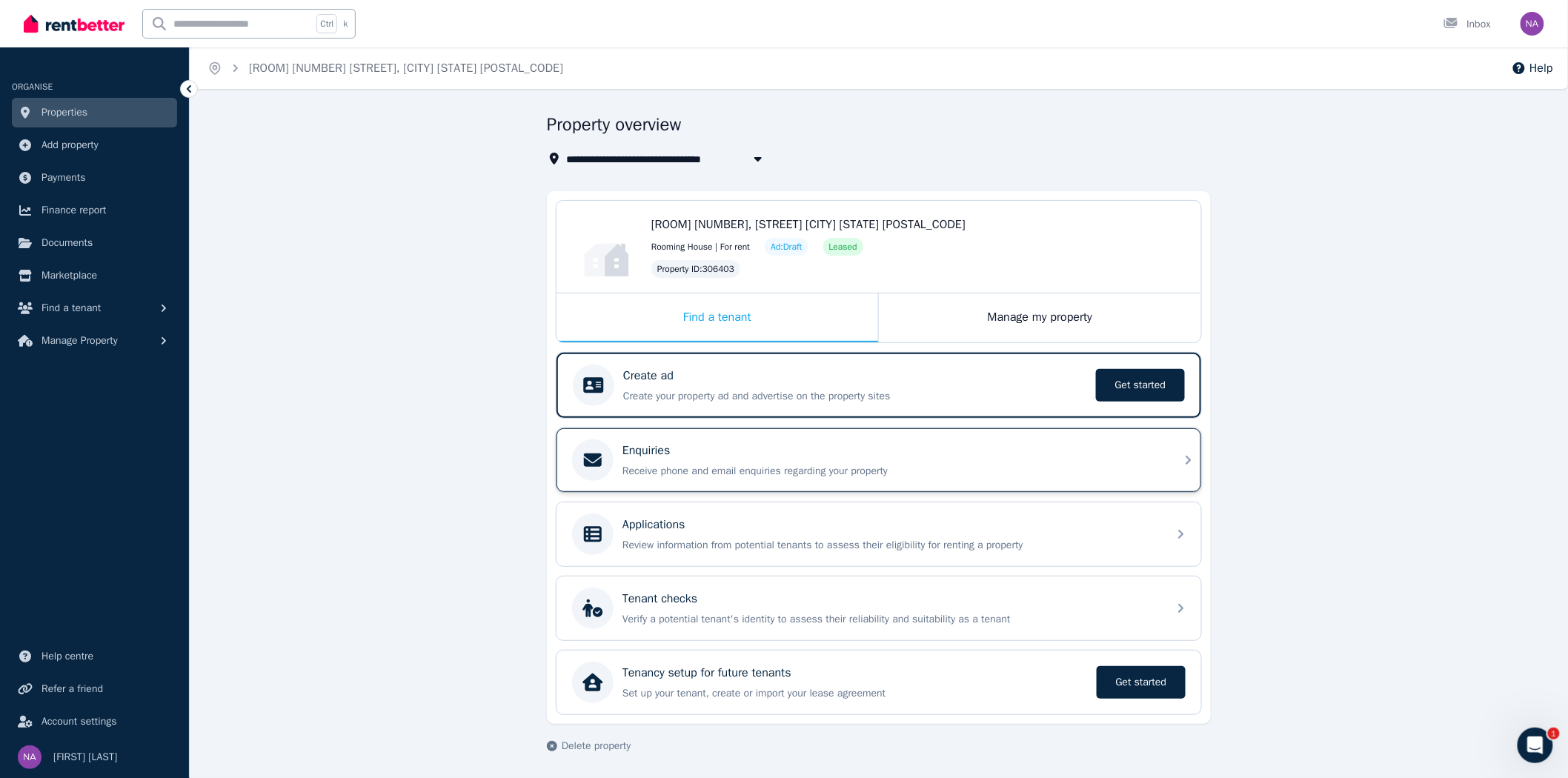 scroll, scrollTop: 1, scrollLeft: 0, axis: vertical 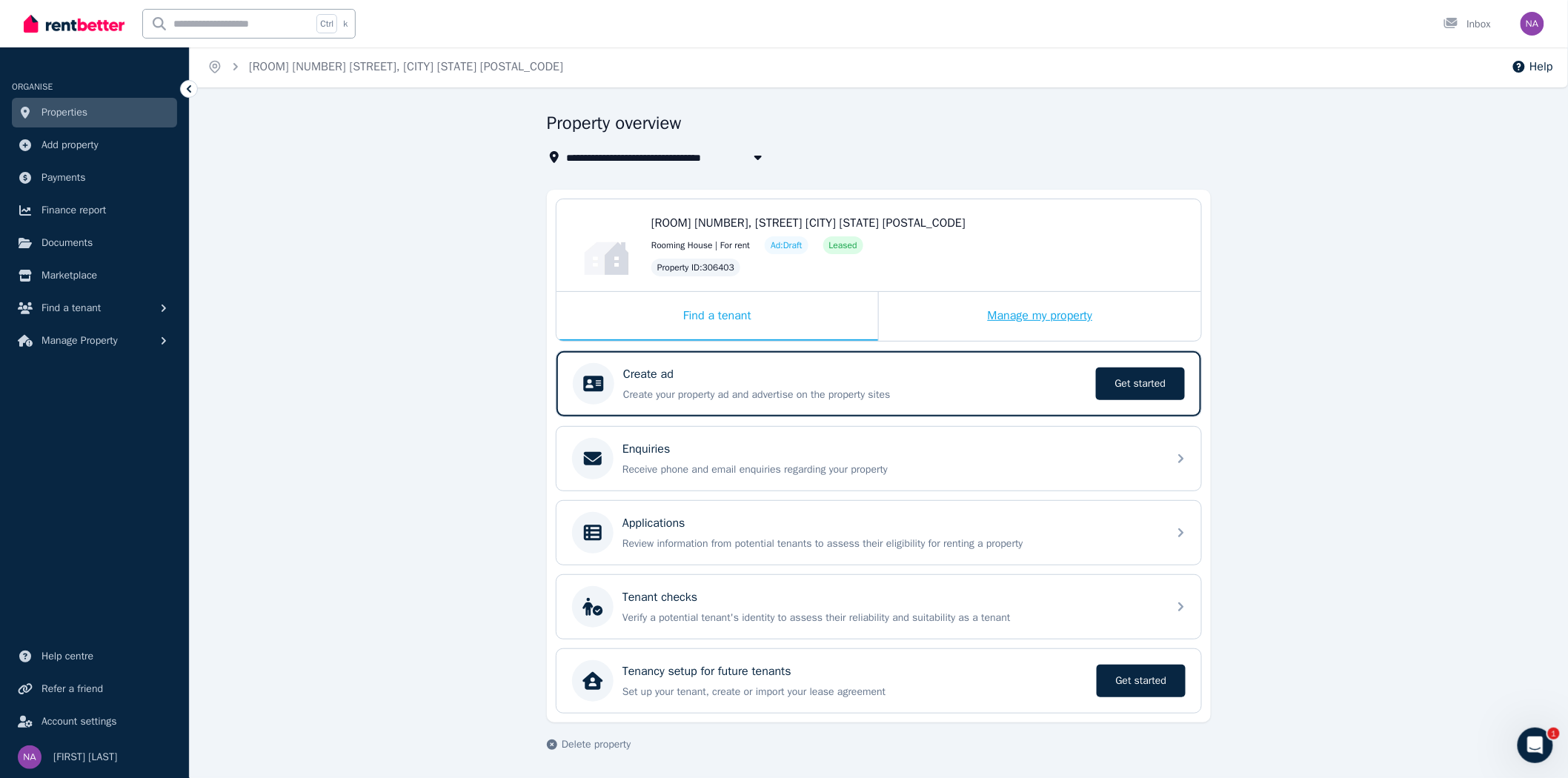 click on "Manage my property" at bounding box center [1040, 316] 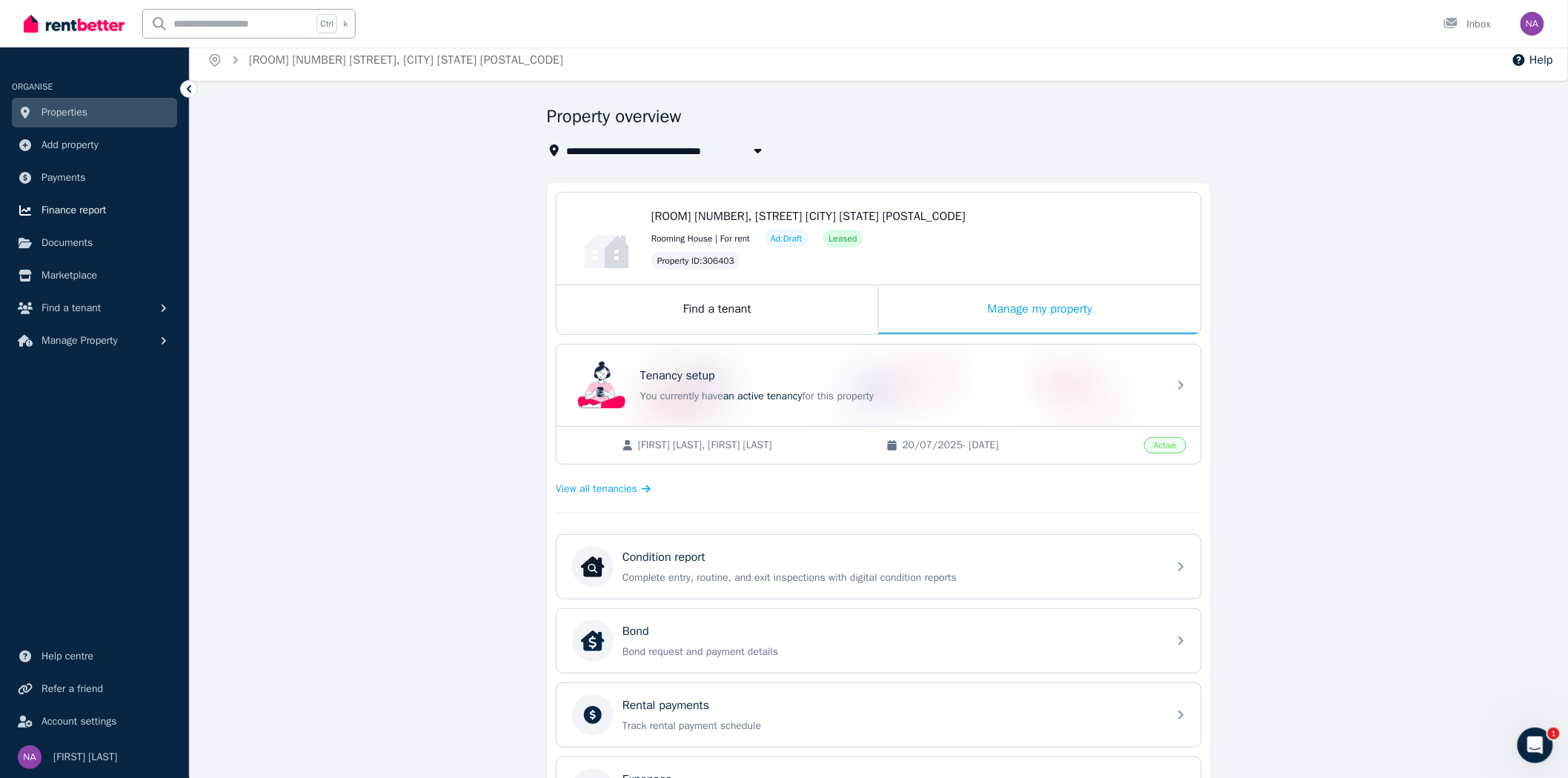 scroll, scrollTop: 0, scrollLeft: 0, axis: both 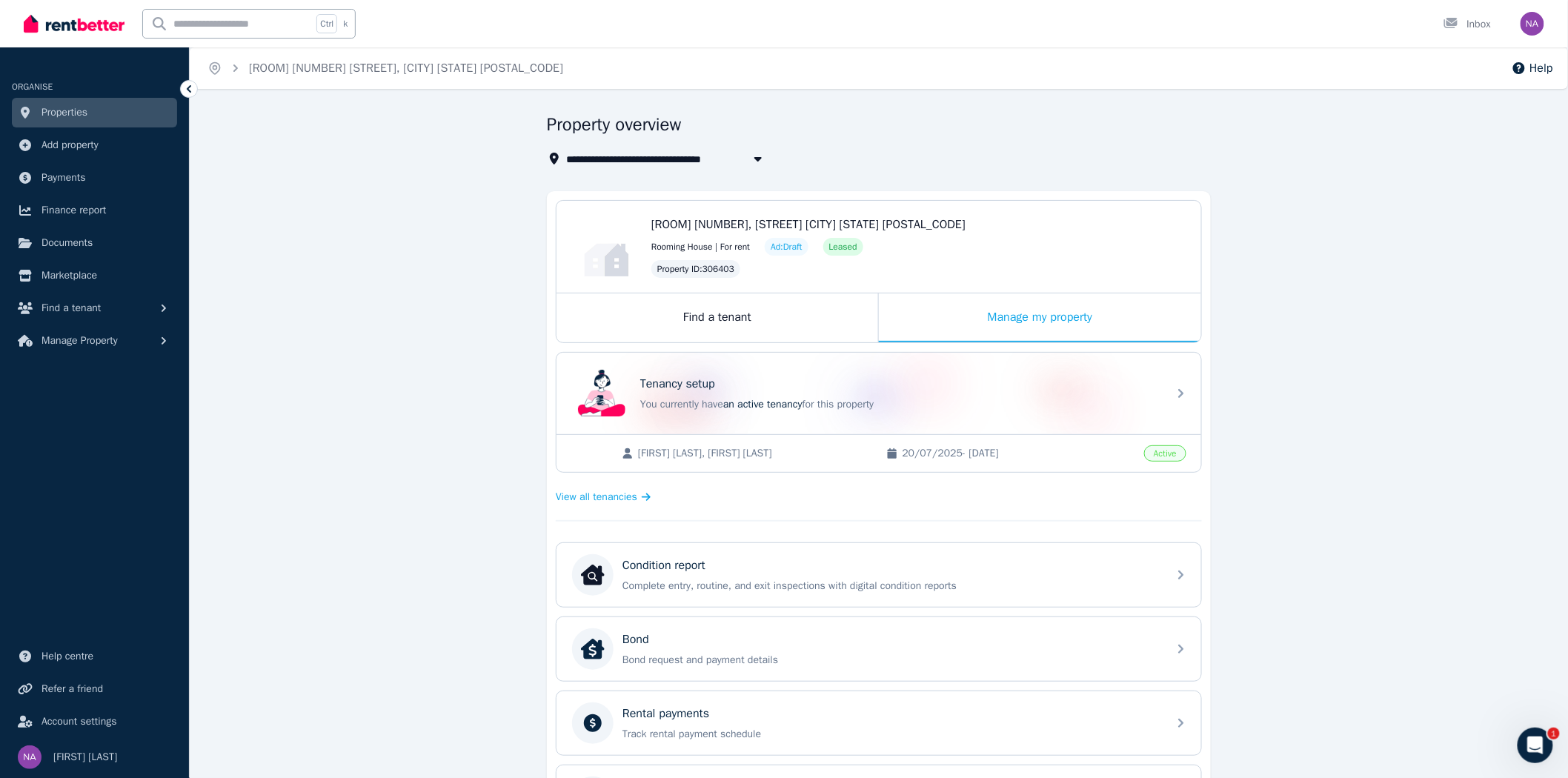 click on "Properties" at bounding box center (64, 113) 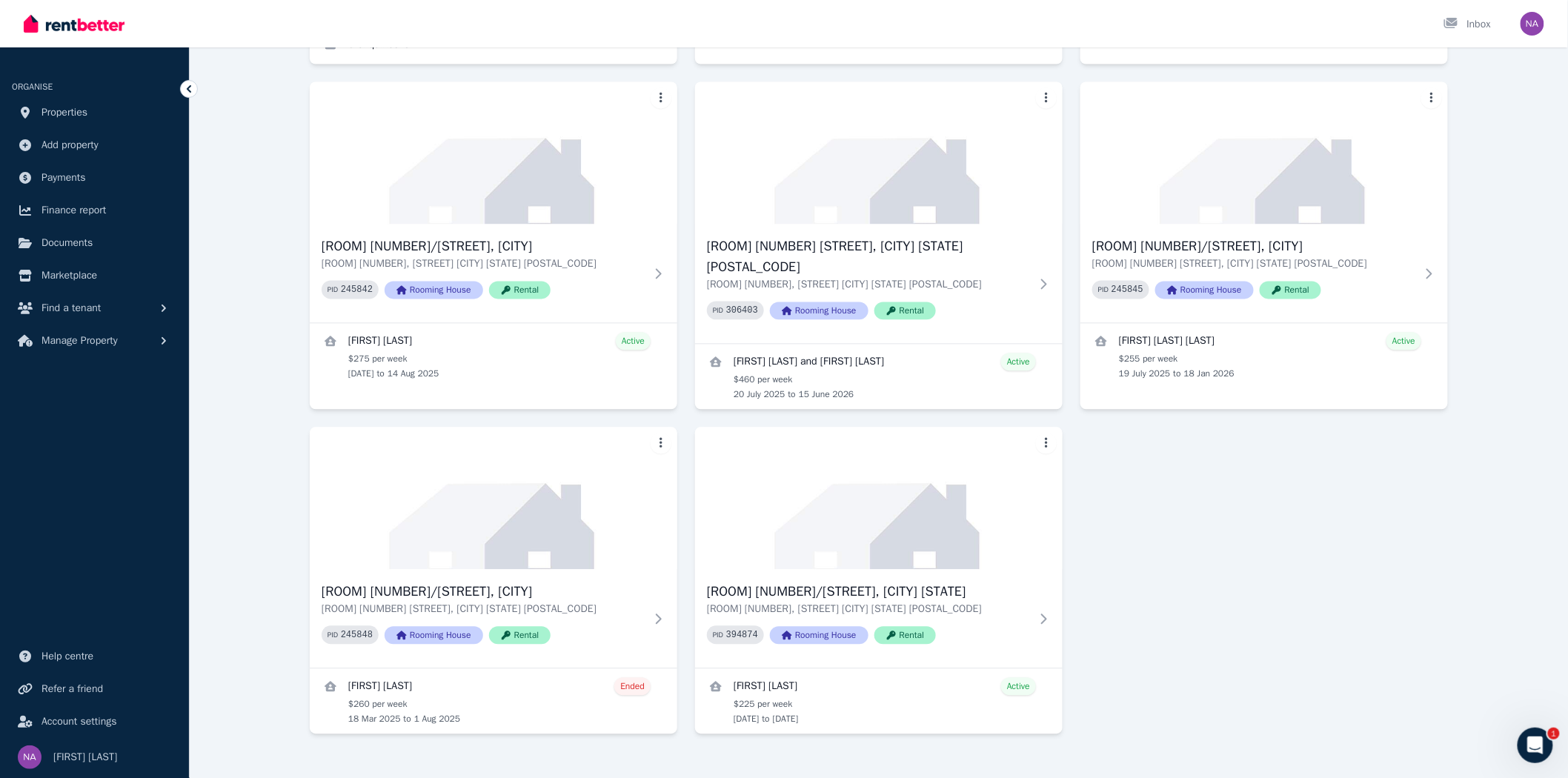 scroll, scrollTop: 1165, scrollLeft: 0, axis: vertical 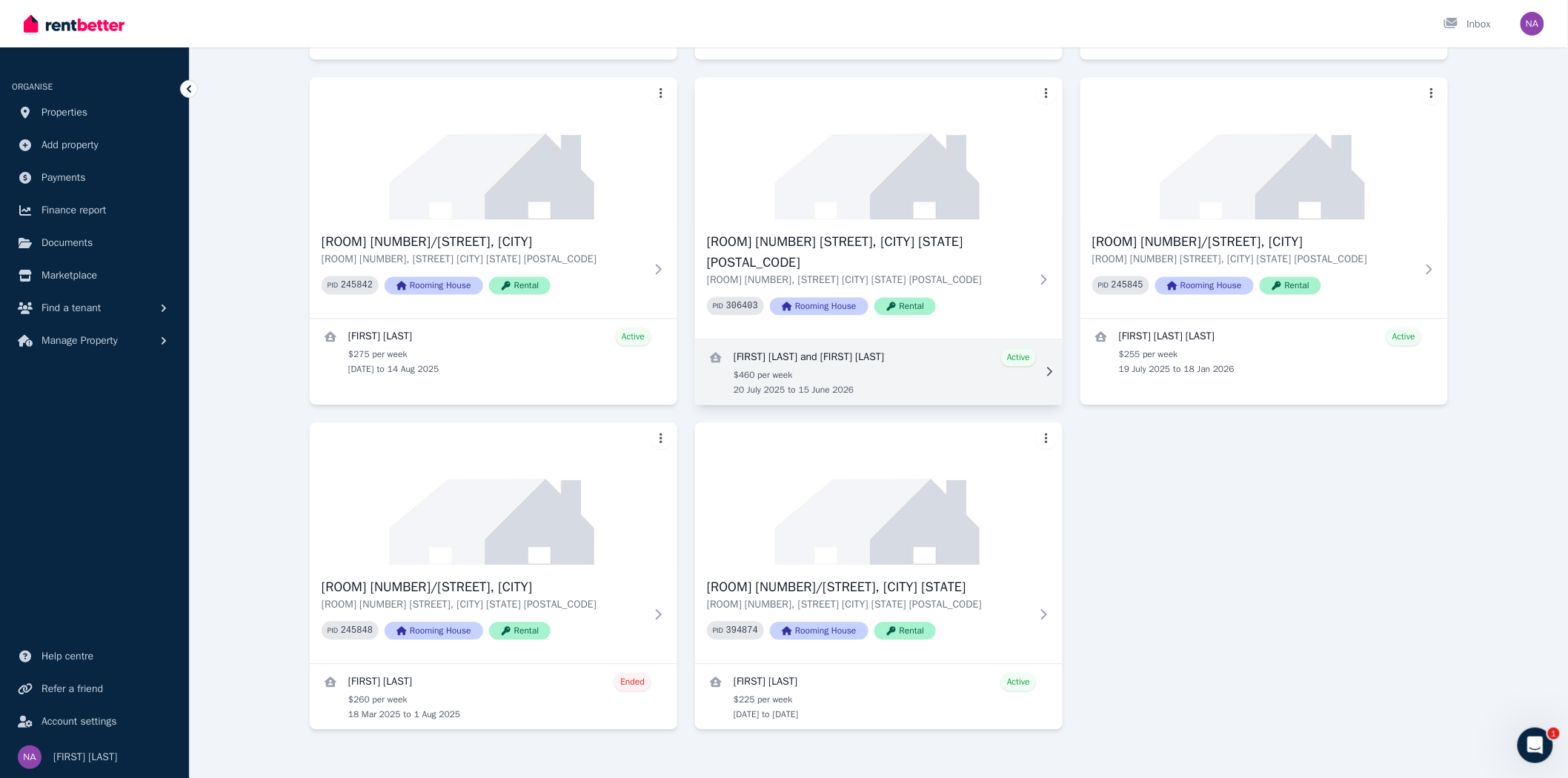 click at bounding box center [879, 373] 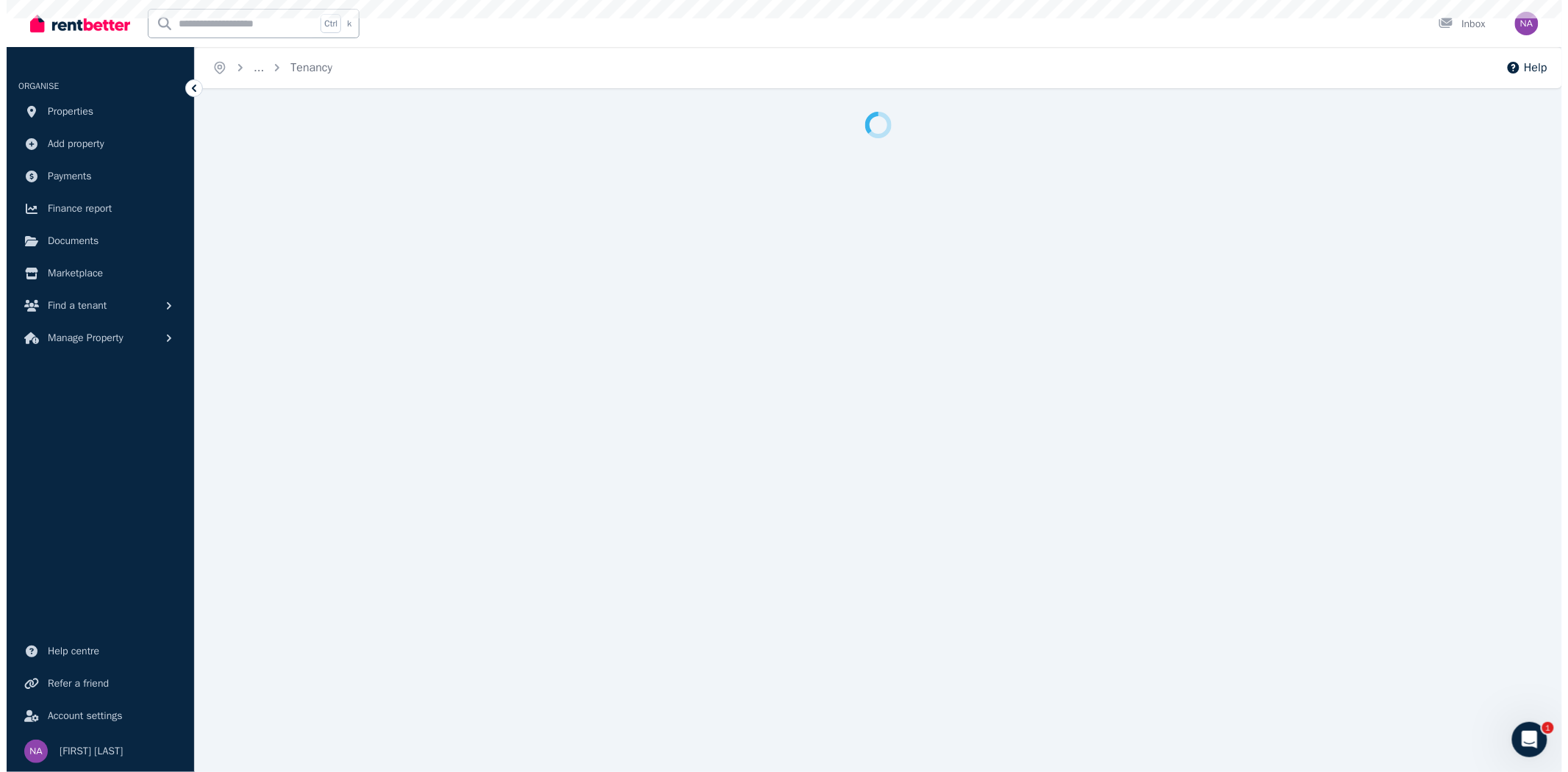 scroll, scrollTop: 0, scrollLeft: 0, axis: both 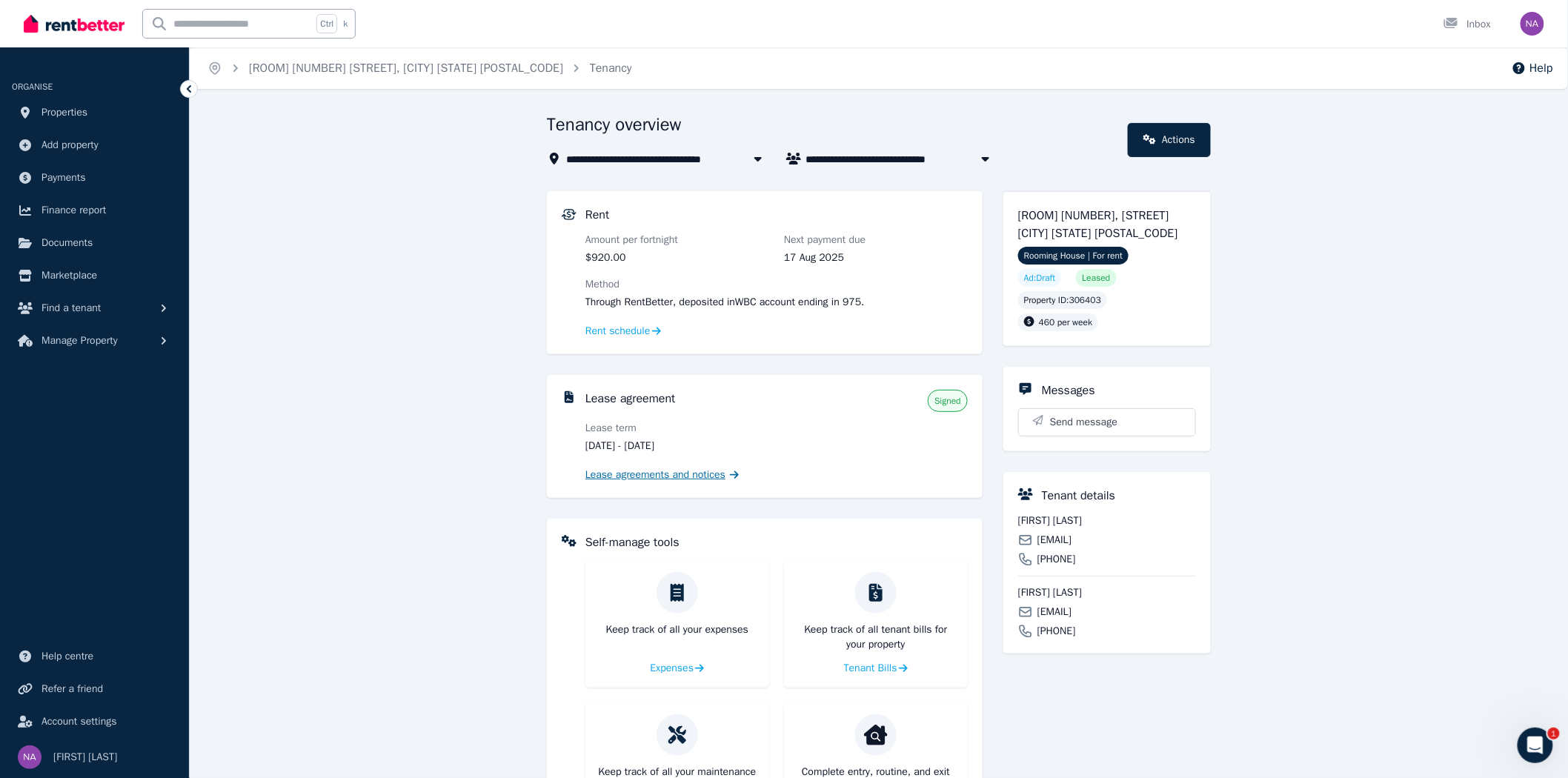 click on "Lease agreements and notices" at bounding box center [655, 475] 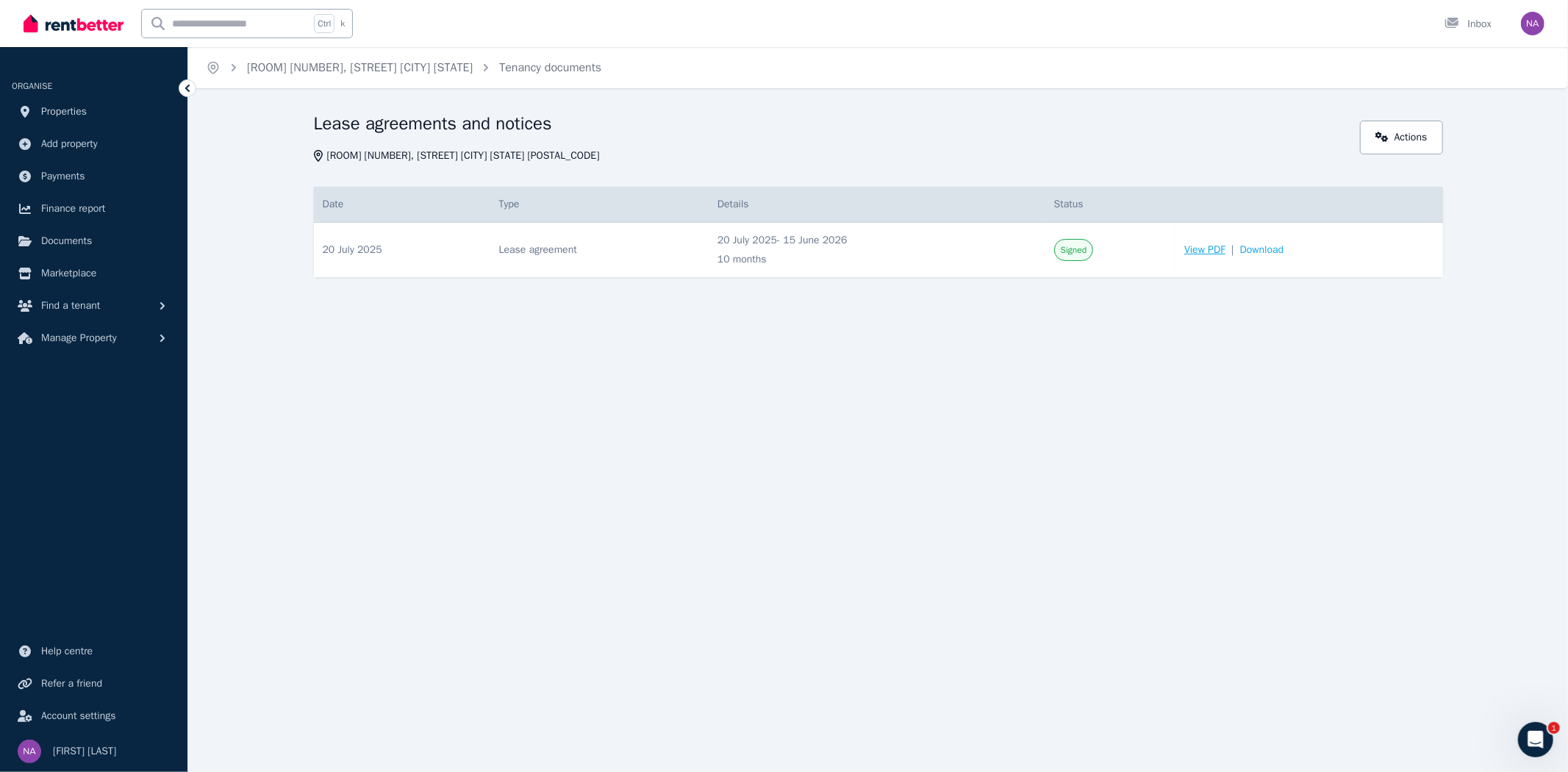 click on "View PDF" at bounding box center [1205, 250] 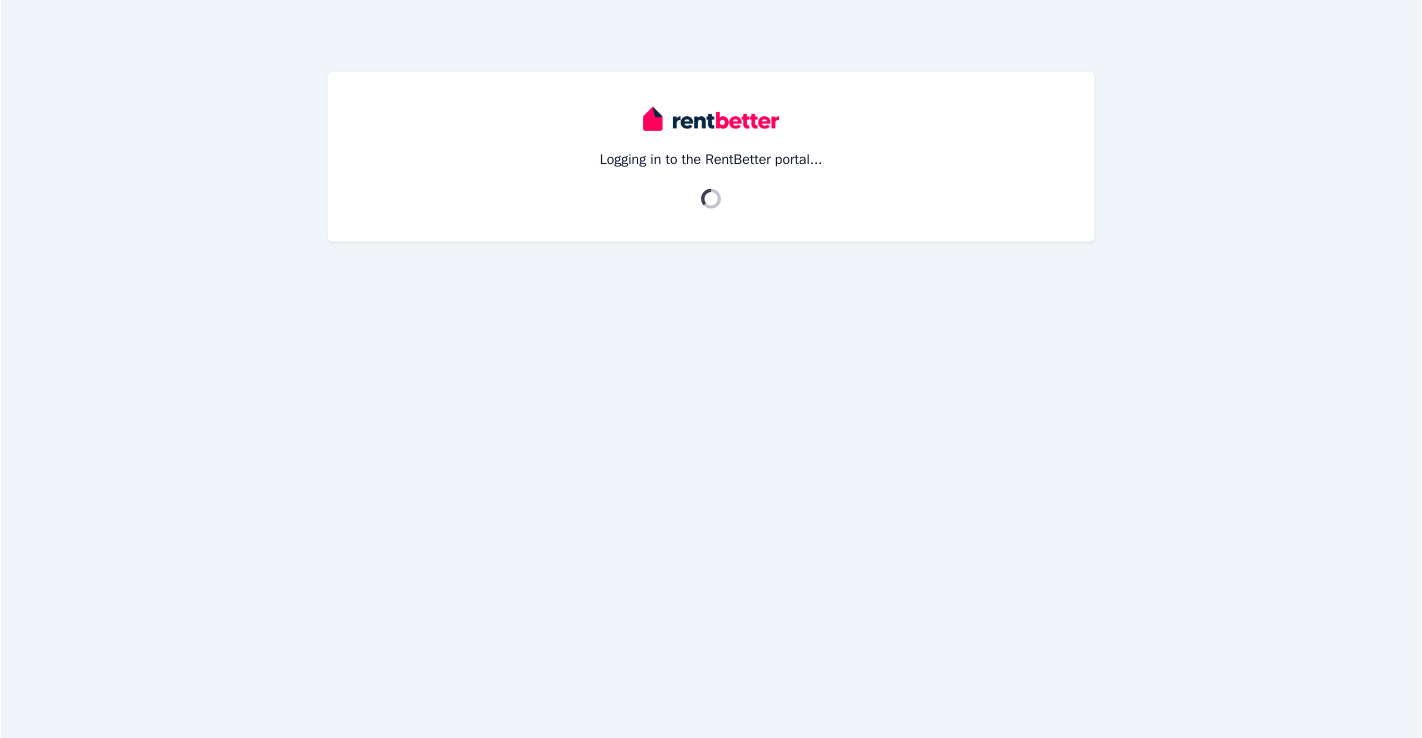 scroll, scrollTop: 0, scrollLeft: 0, axis: both 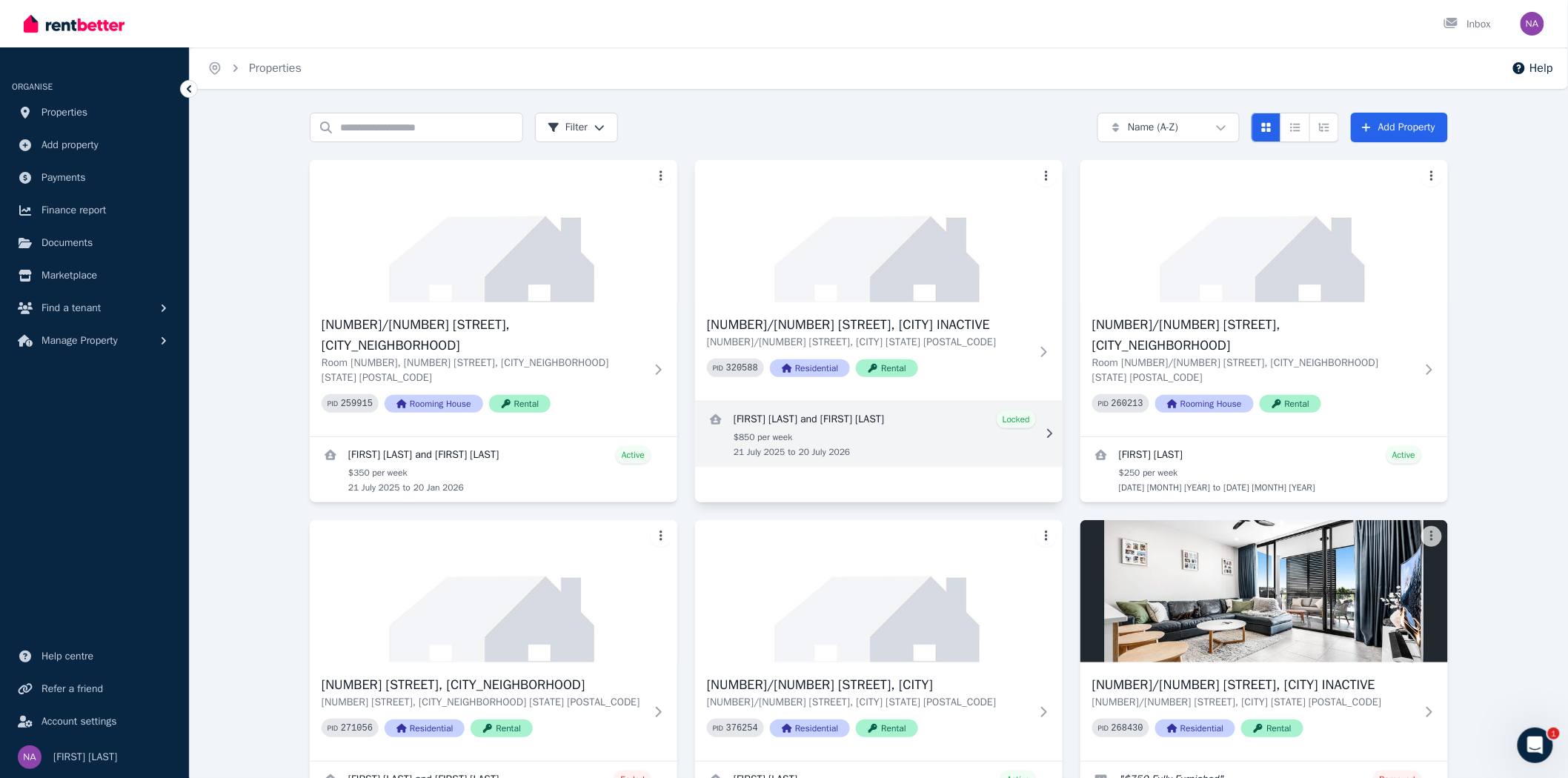 click at bounding box center [879, 434] 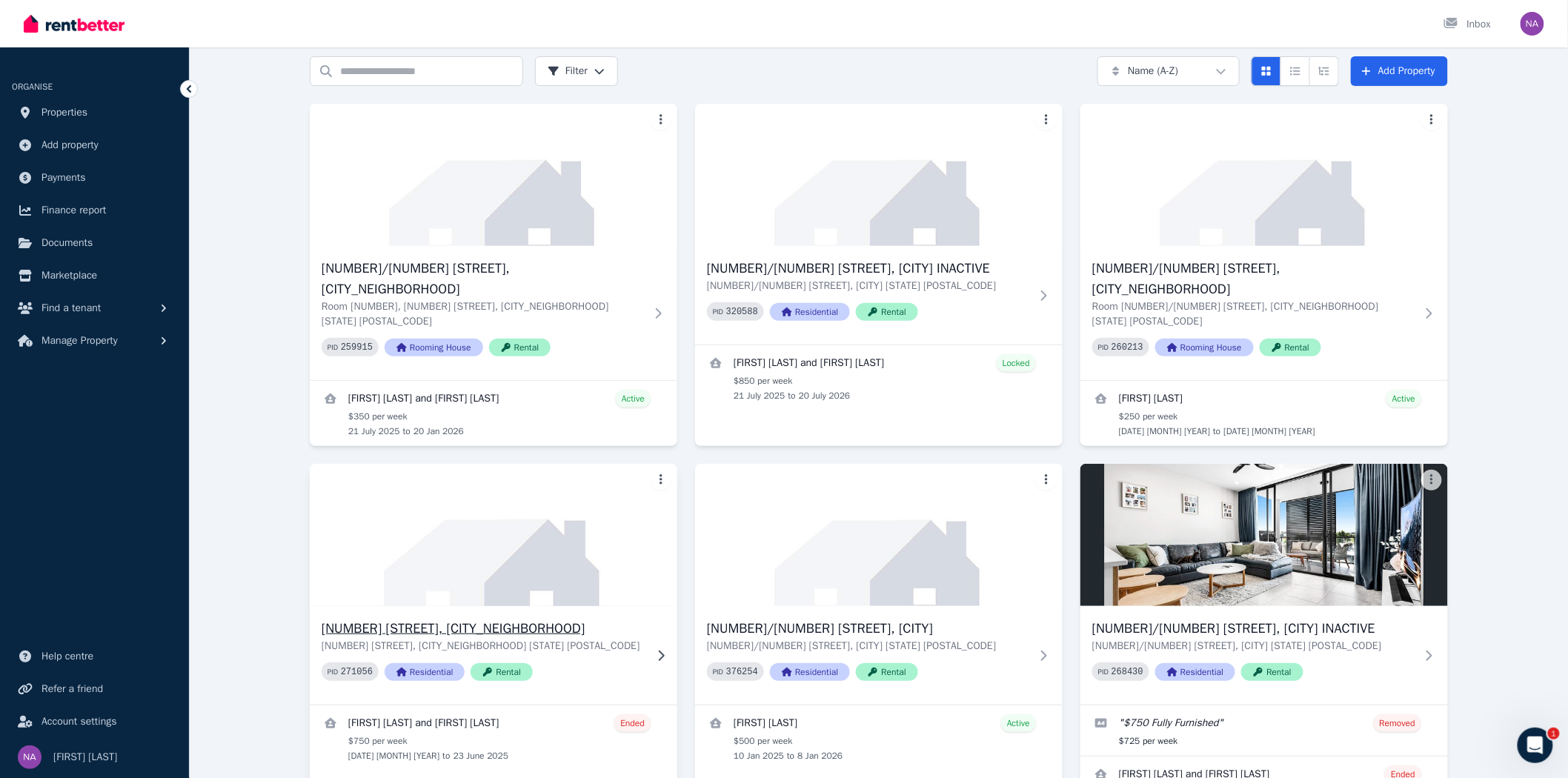 scroll, scrollTop: 164, scrollLeft: 0, axis: vertical 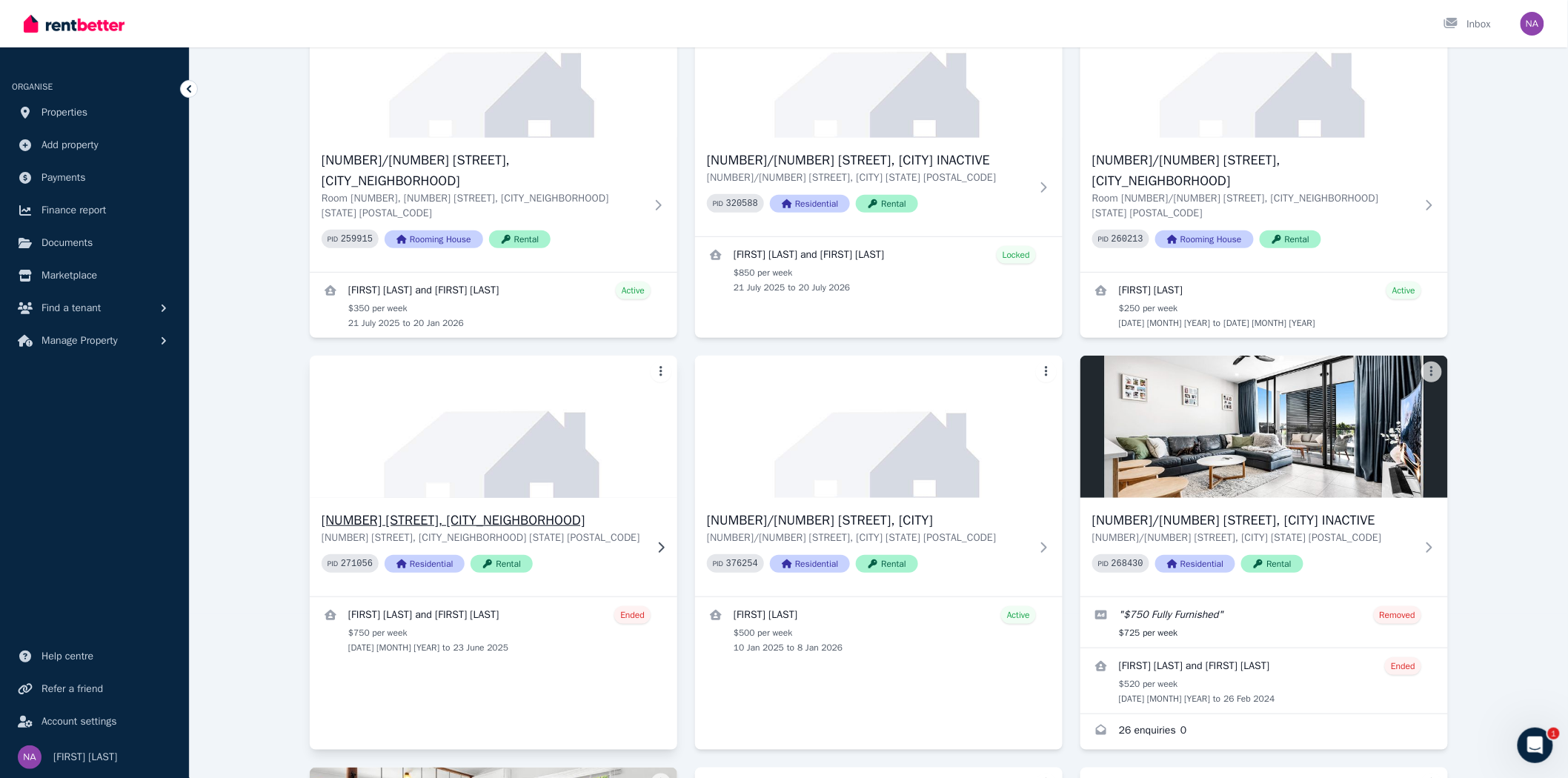 click on "PID   [NUMBER]" at bounding box center (350, 563) 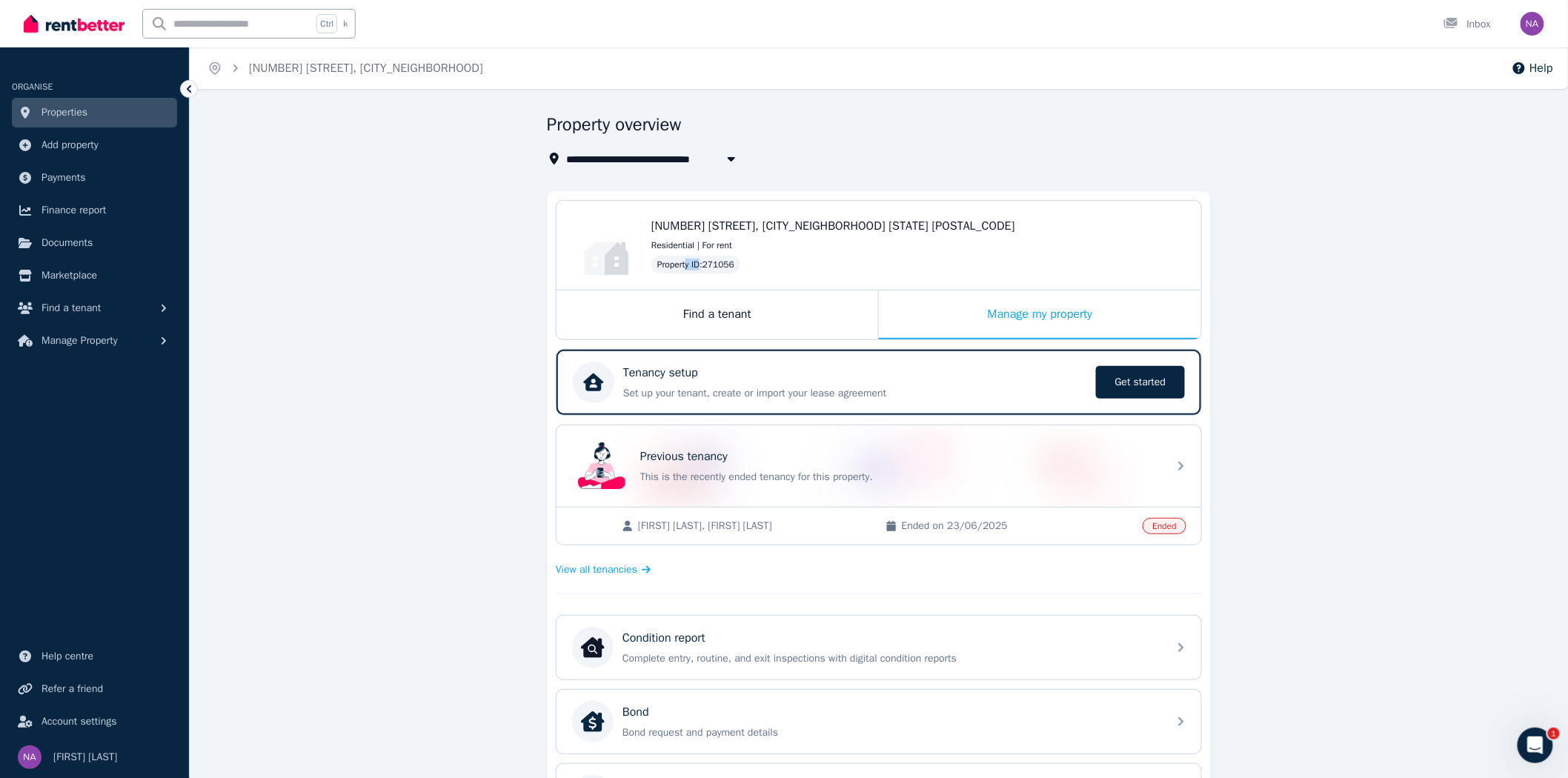 drag, startPoint x: 767, startPoint y: 261, endPoint x: 686, endPoint y: 265, distance: 81.09871 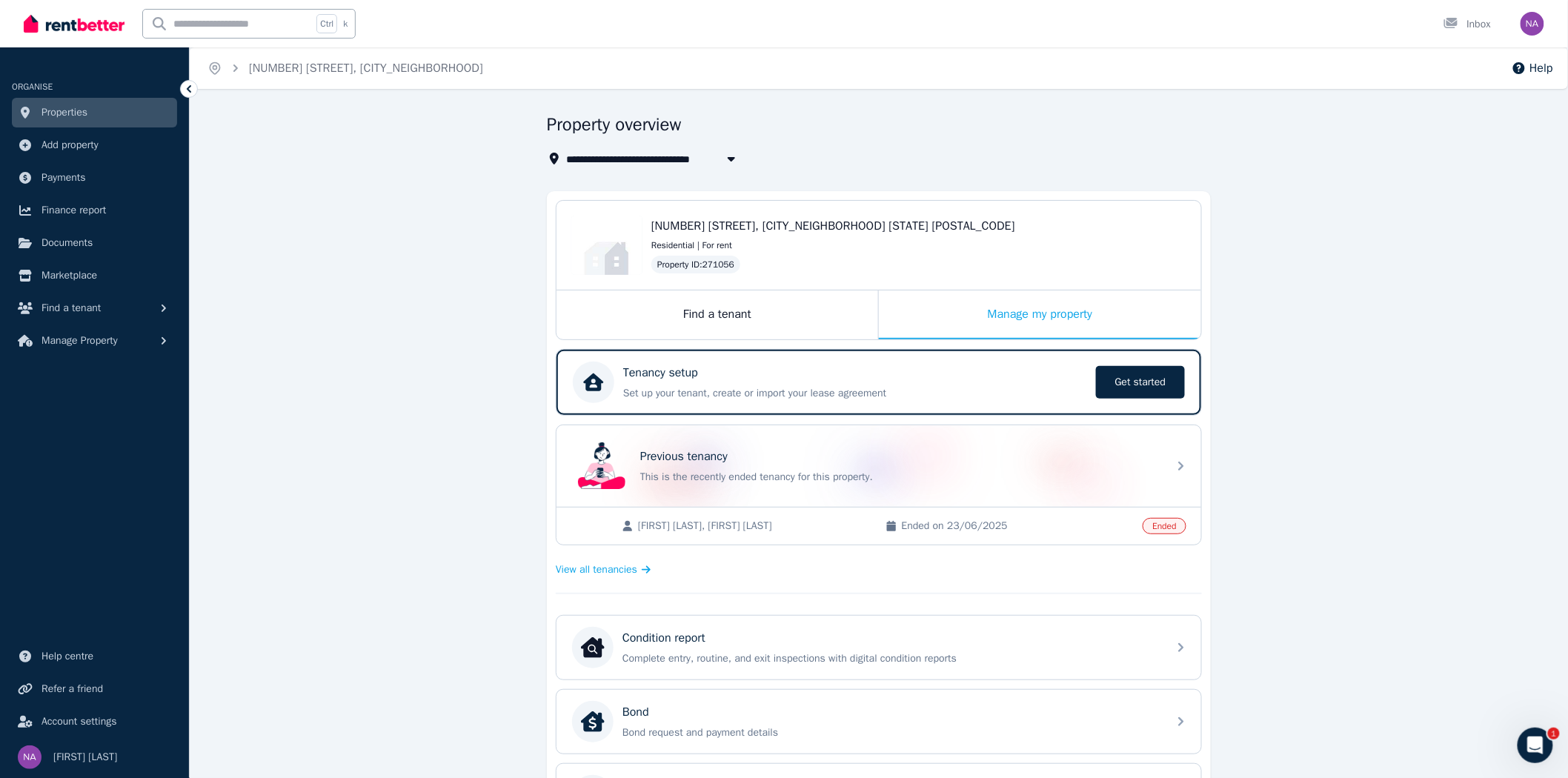 click on "Property ID :  [NUMBER]" at bounding box center [696, 265] 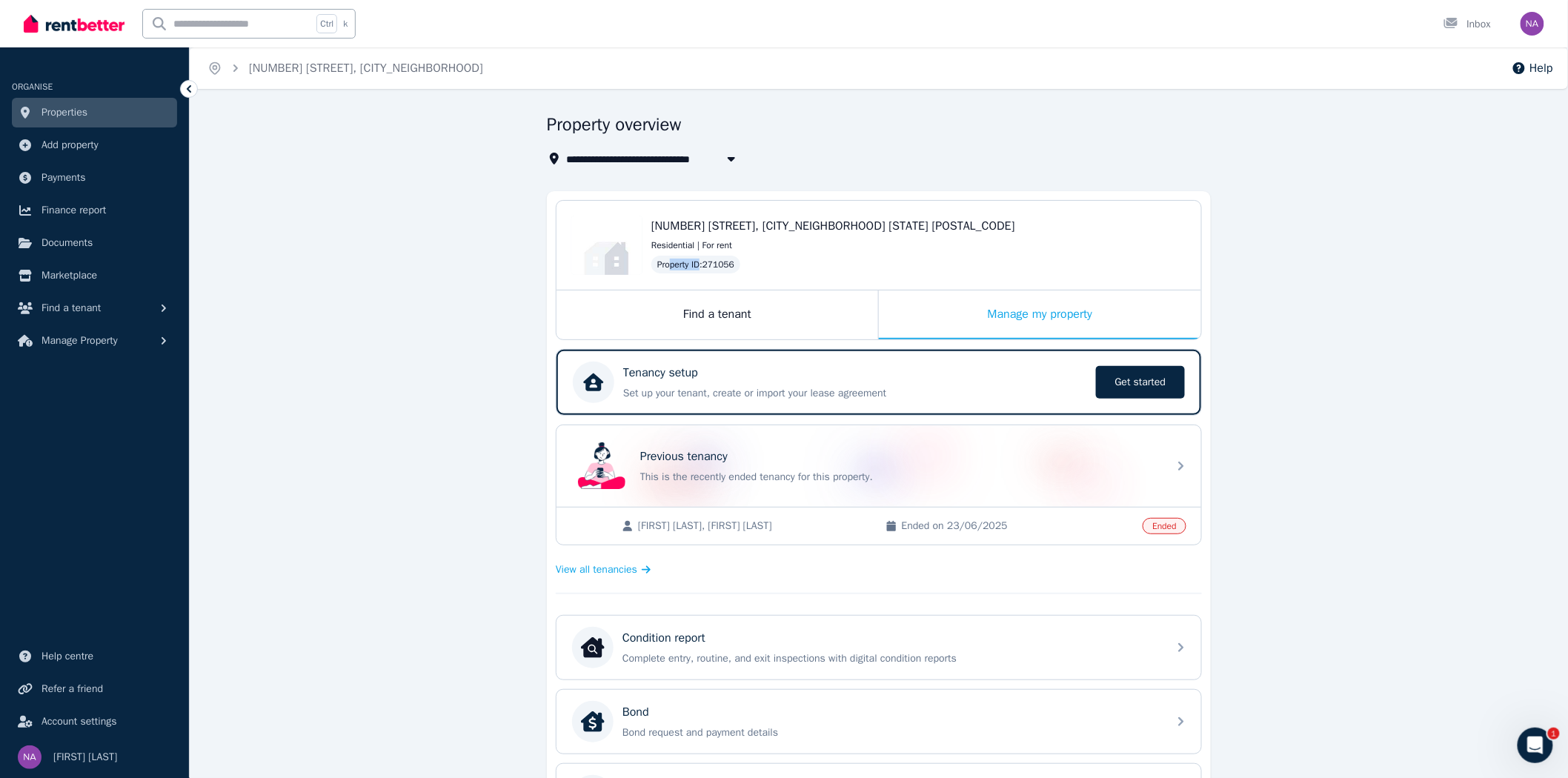 drag, startPoint x: 737, startPoint y: 264, endPoint x: 670, endPoint y: 265, distance: 67.007462 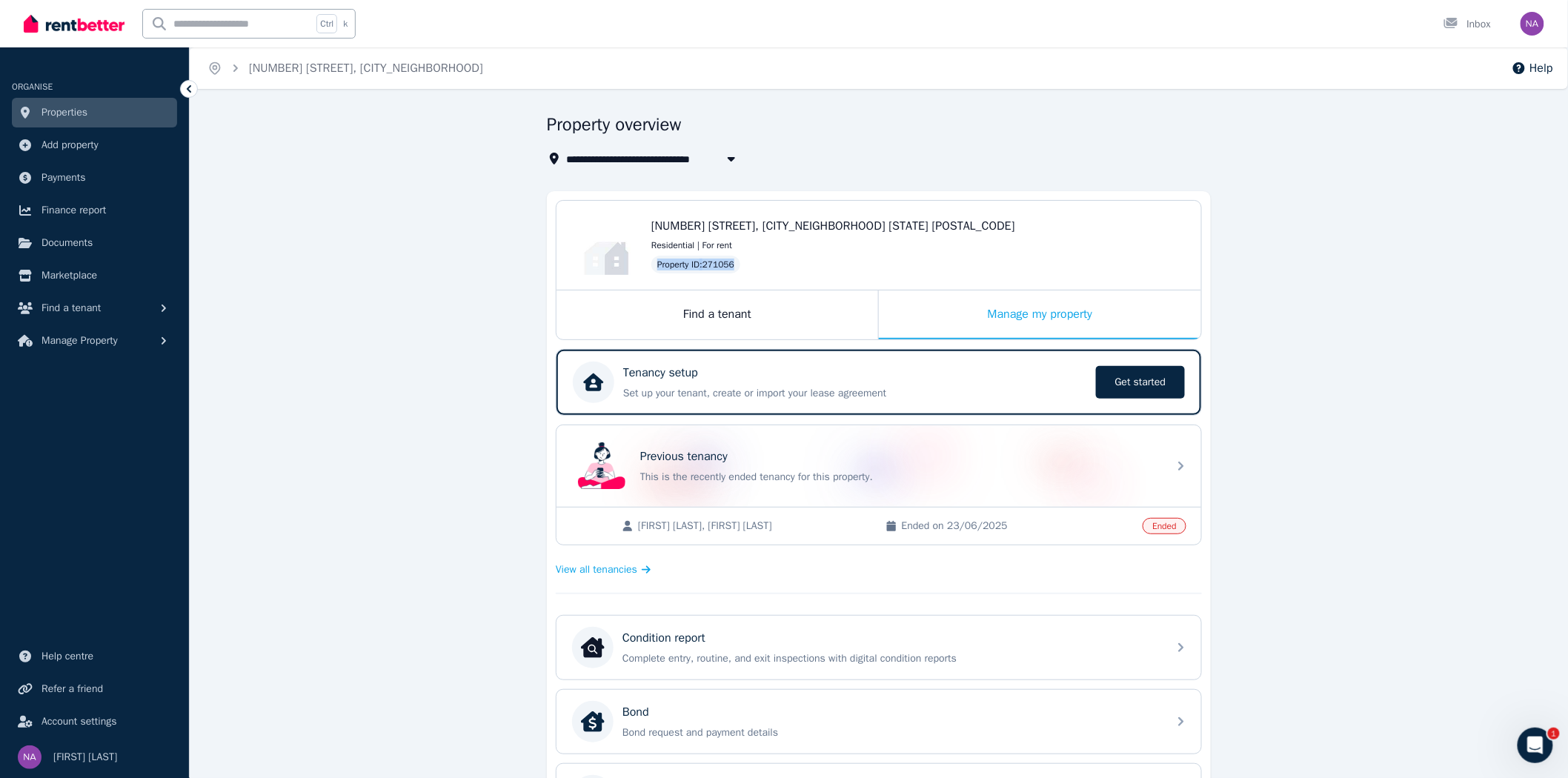 drag, startPoint x: 658, startPoint y: 263, endPoint x: 735, endPoint y: 262, distance: 77.006493 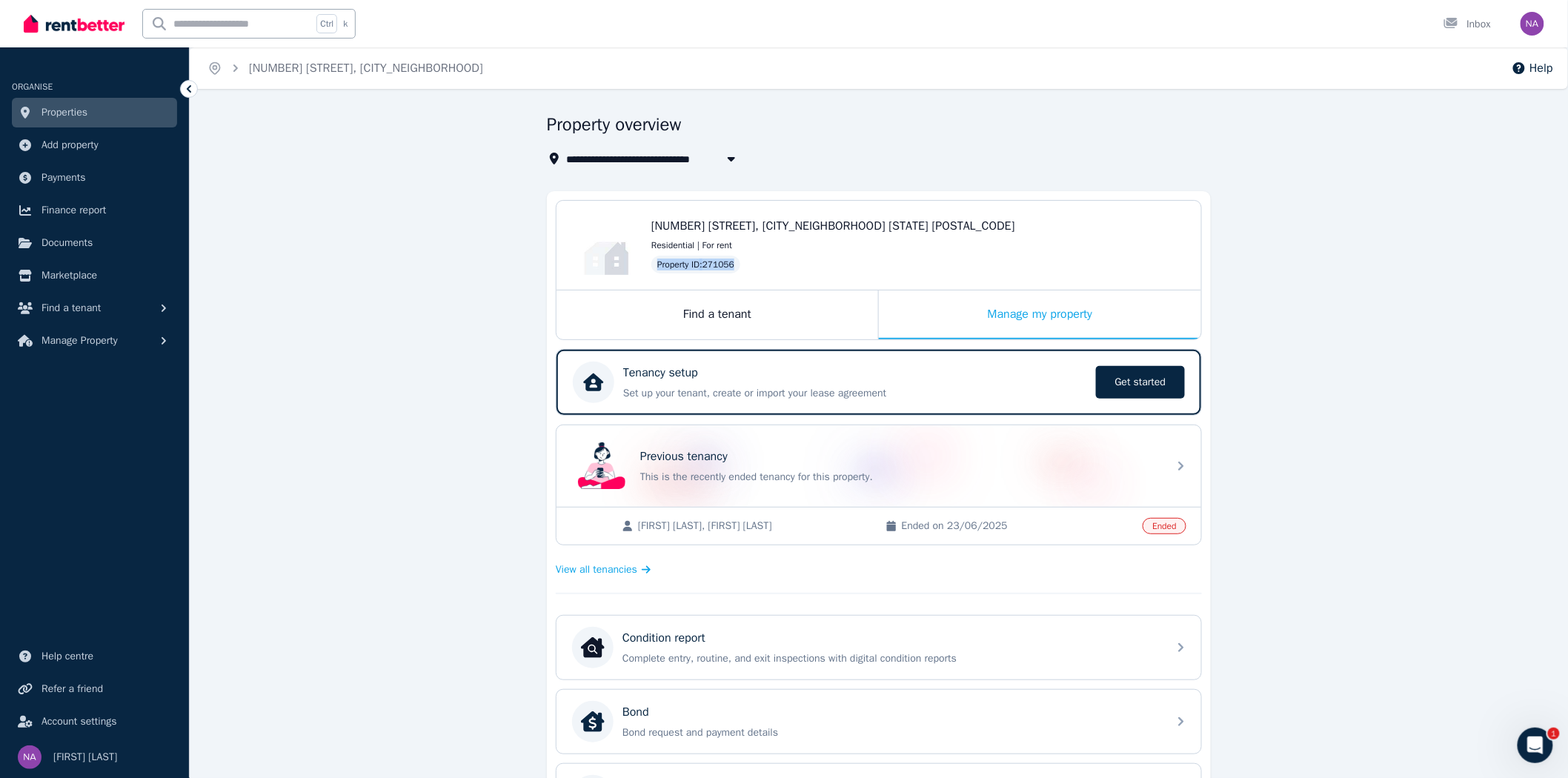 click on "Property ID :  [NUMBER]" at bounding box center (696, 265) 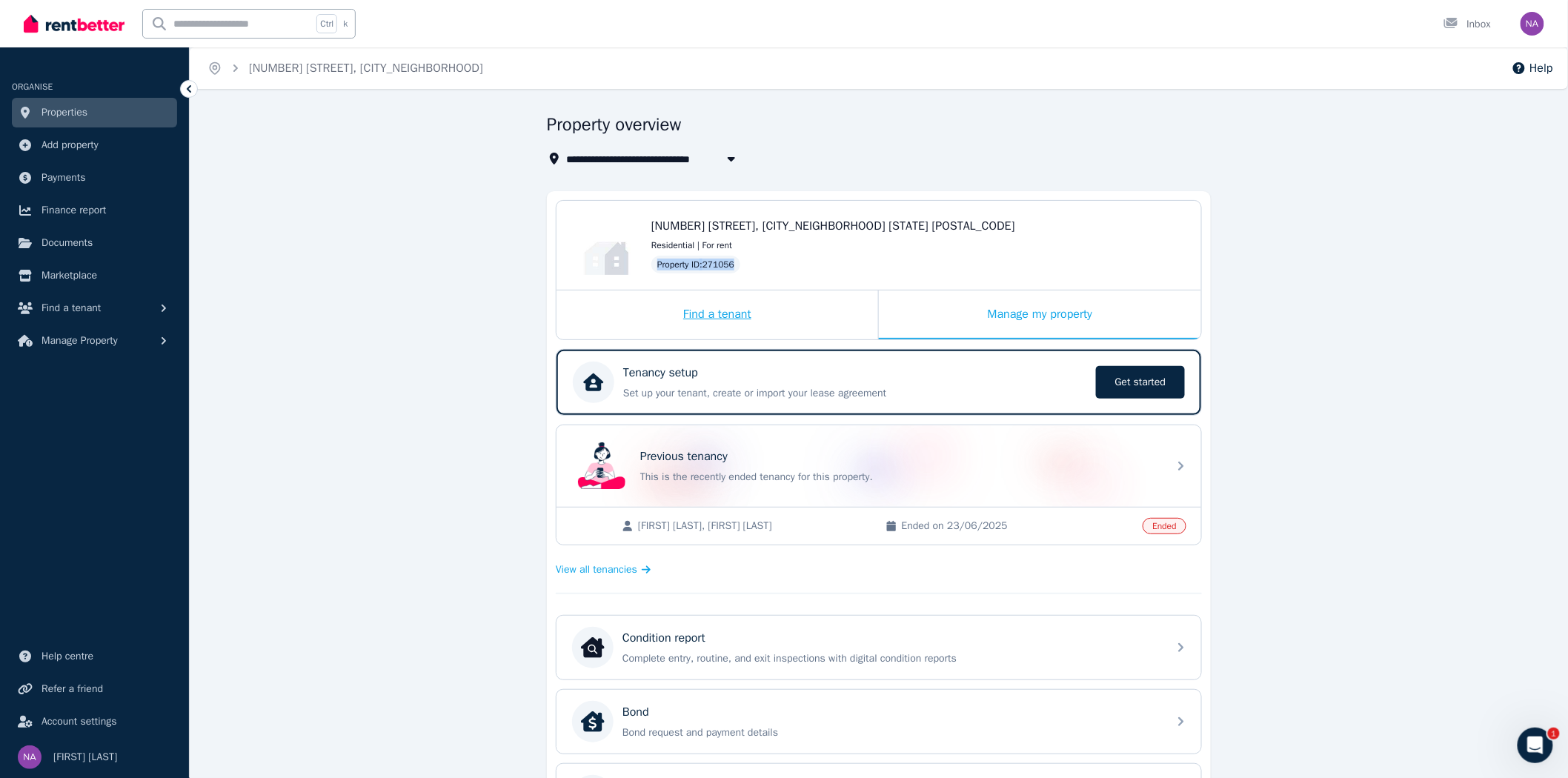 copy on "Property ID :  [NUMBER]" 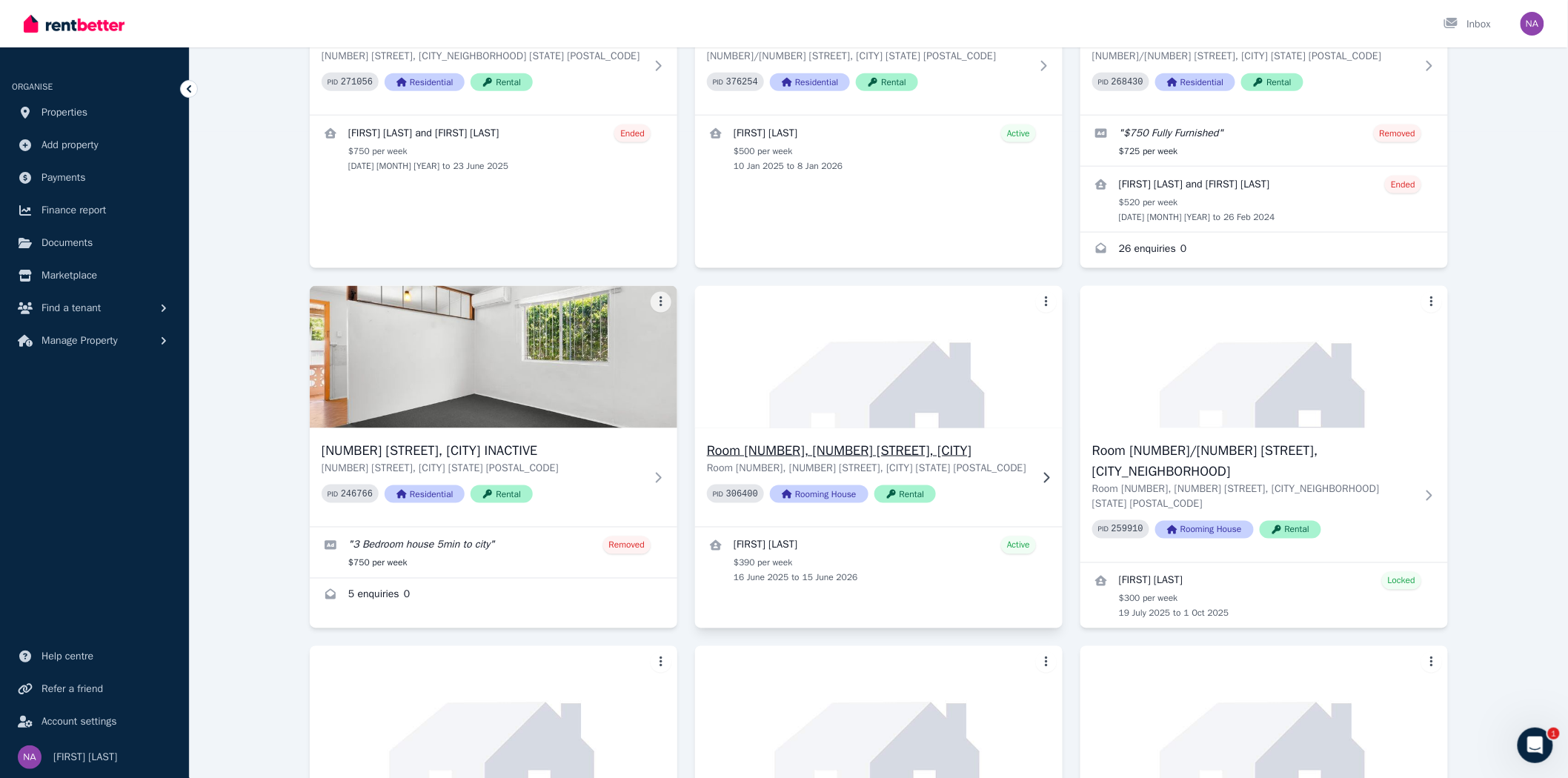 scroll, scrollTop: 658, scrollLeft: 0, axis: vertical 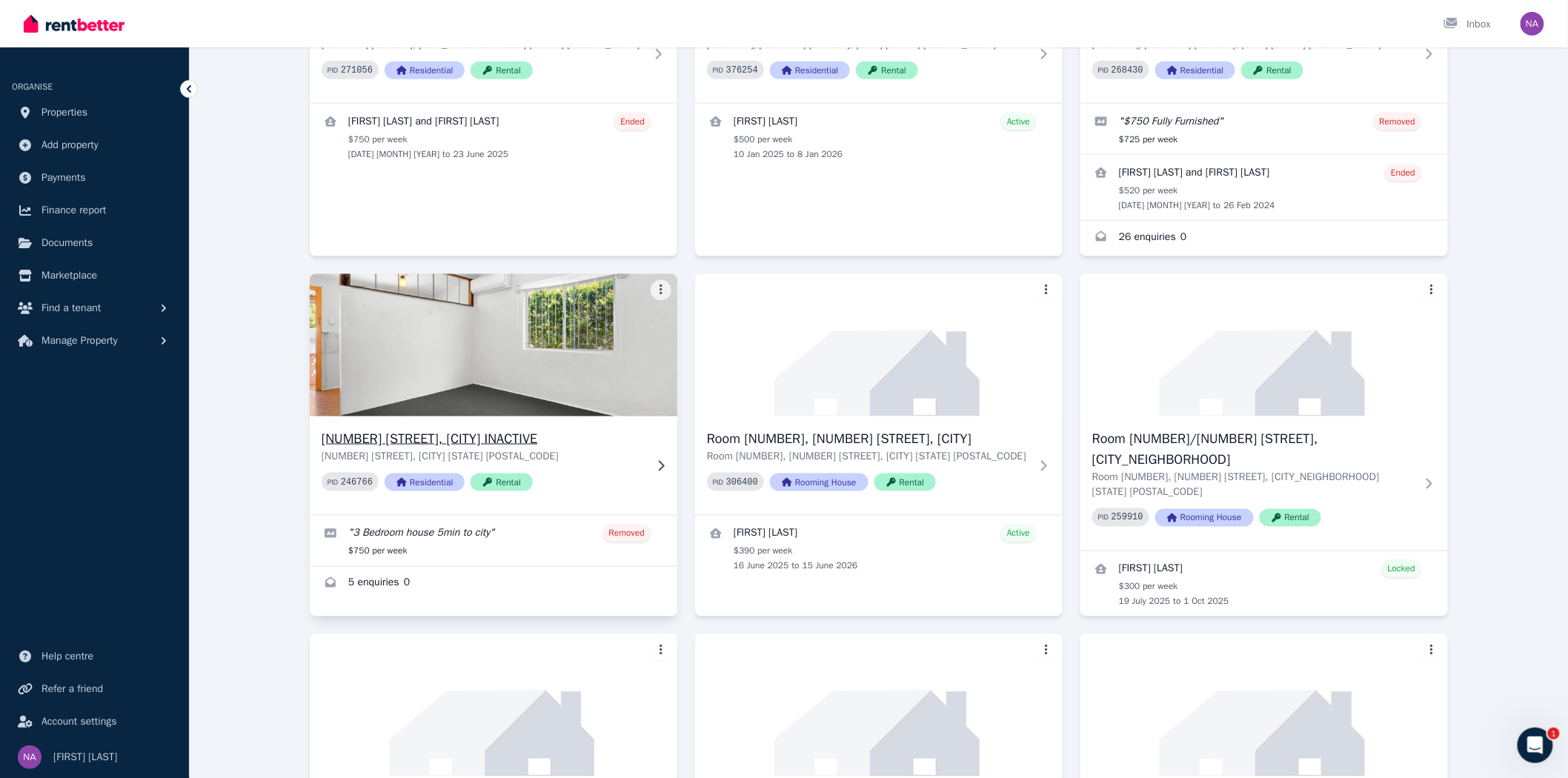 click on "246766" at bounding box center [356, 482] 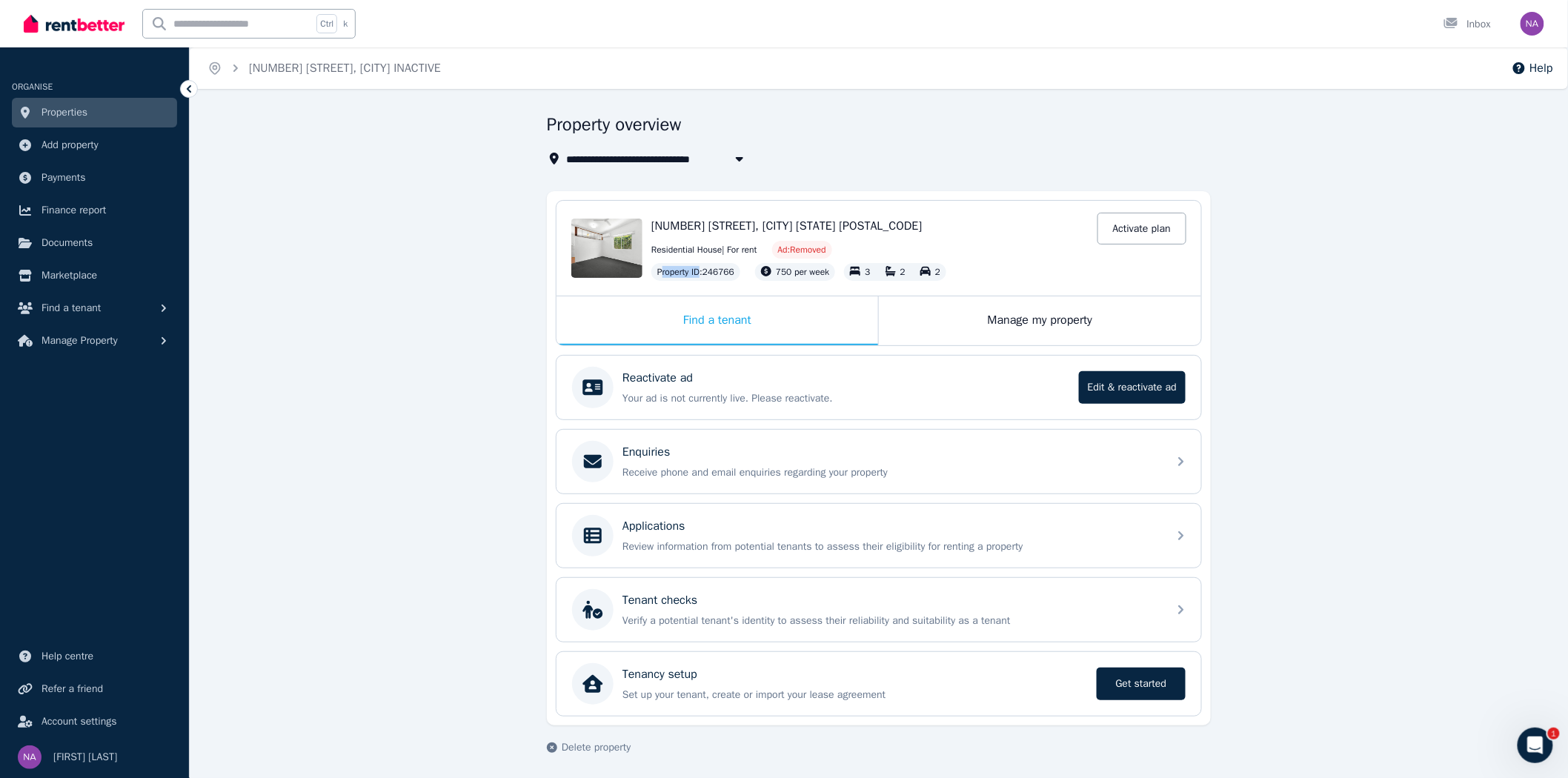 drag, startPoint x: 737, startPoint y: 270, endPoint x: 662, endPoint y: 274, distance: 75.10659 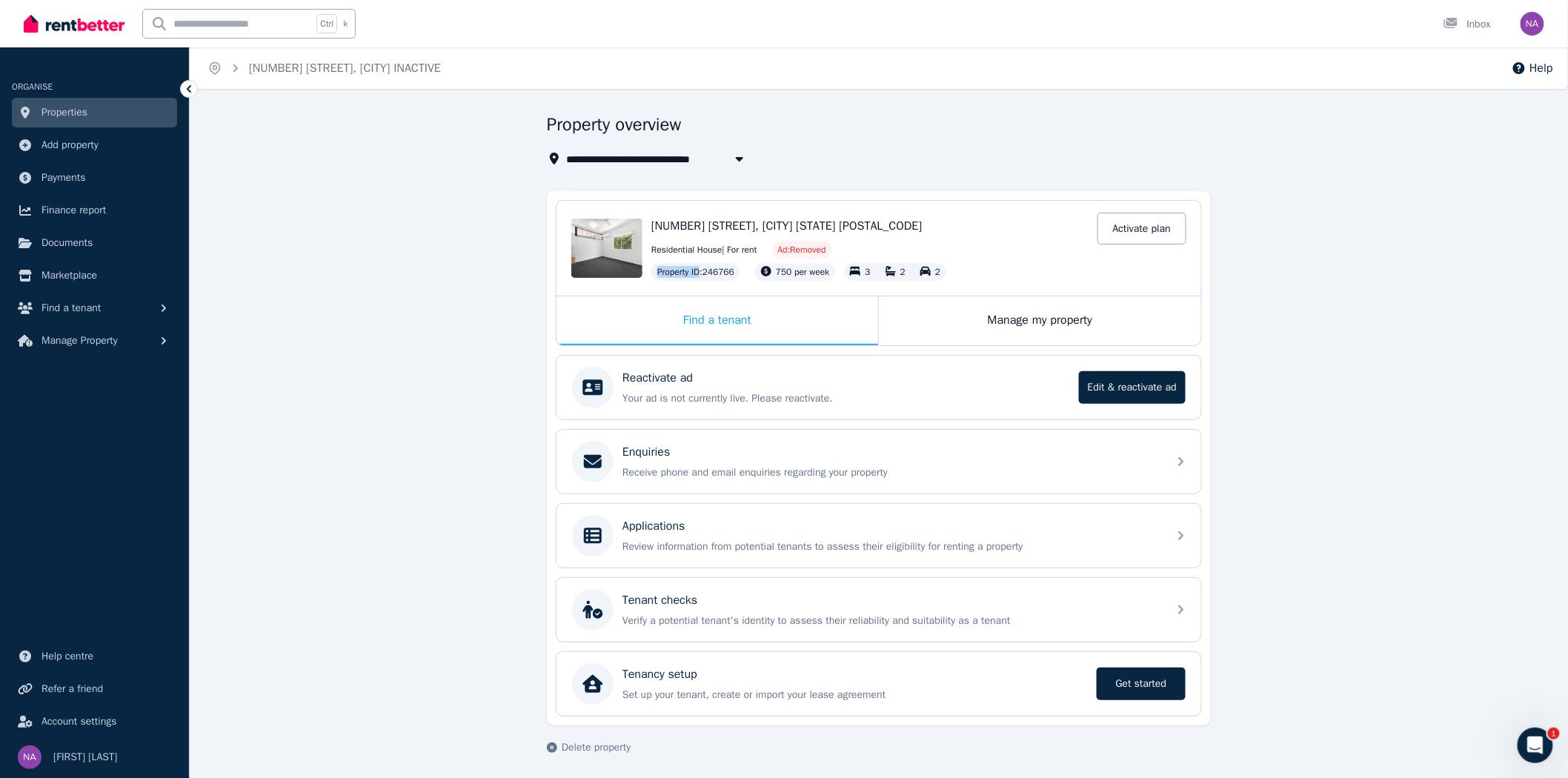 drag, startPoint x: 657, startPoint y: 270, endPoint x: 739, endPoint y: 276, distance: 82.21922 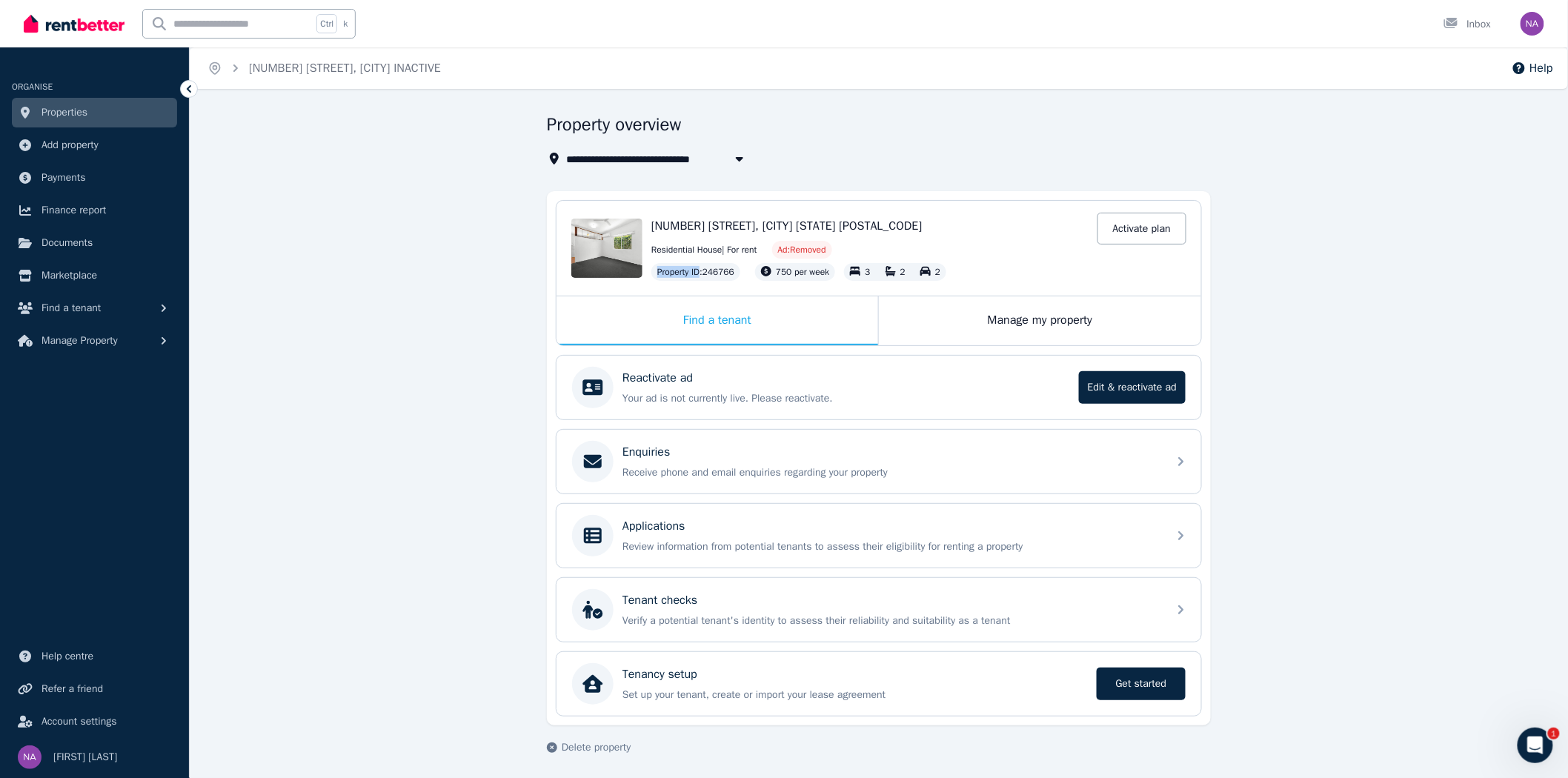 click on "Property ID :  [NUMBER]" at bounding box center (696, 272) 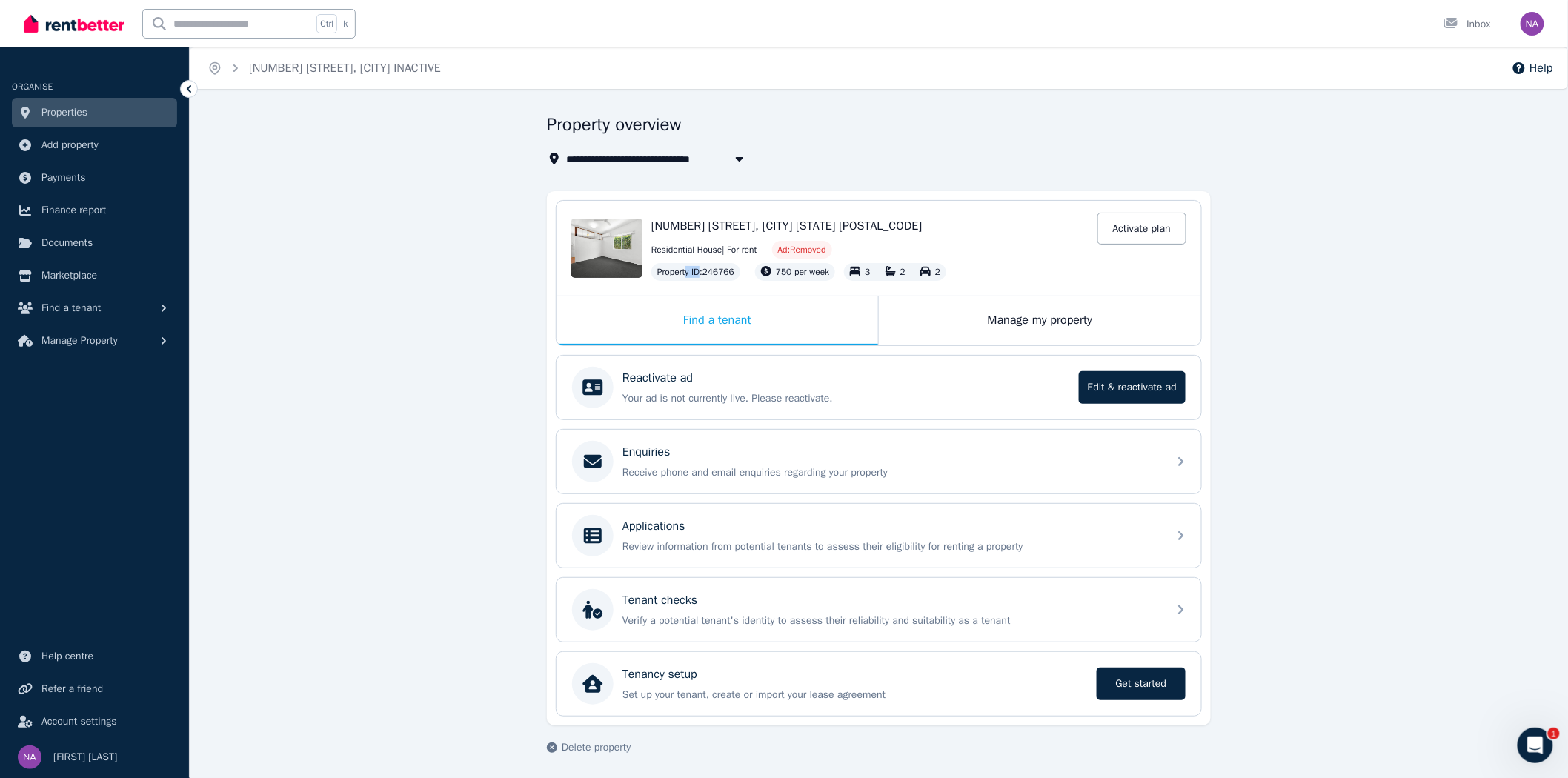 drag, startPoint x: 739, startPoint y: 270, endPoint x: 687, endPoint y: 272, distance: 52.038447 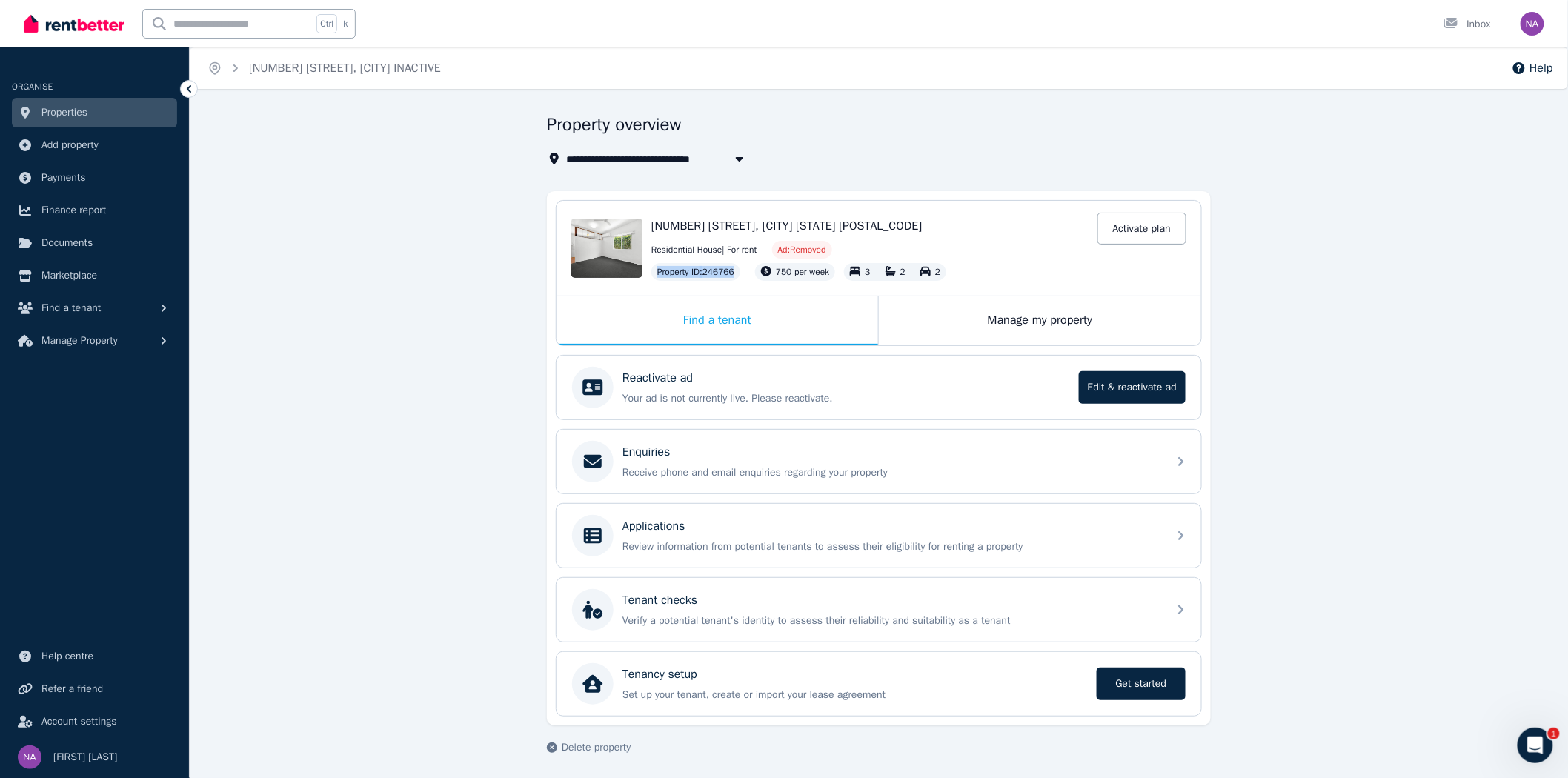 drag, startPoint x: 657, startPoint y: 270, endPoint x: 735, endPoint y: 273, distance: 78.05767 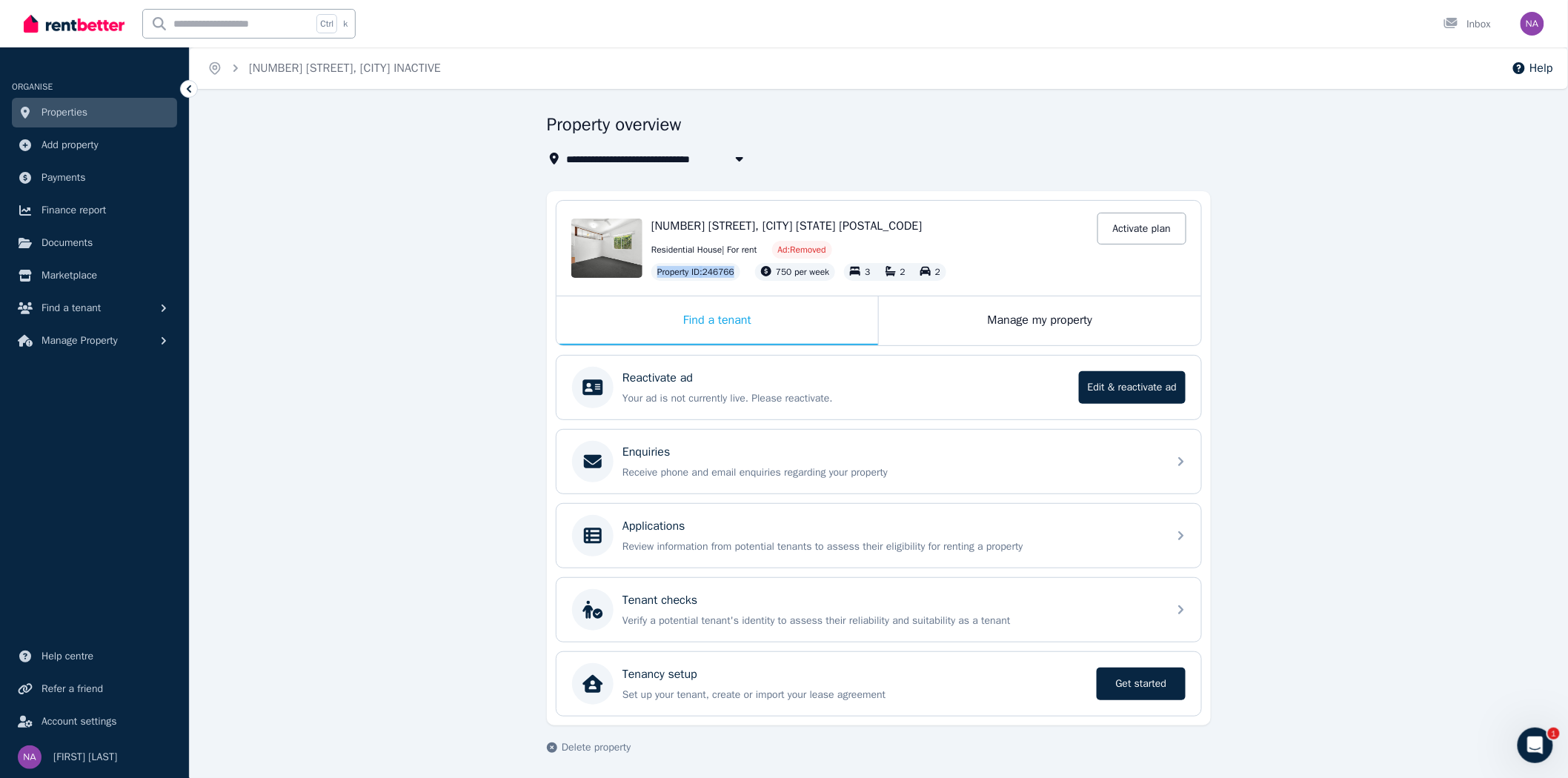 click on "Property ID :  [NUMBER]" at bounding box center [696, 272] 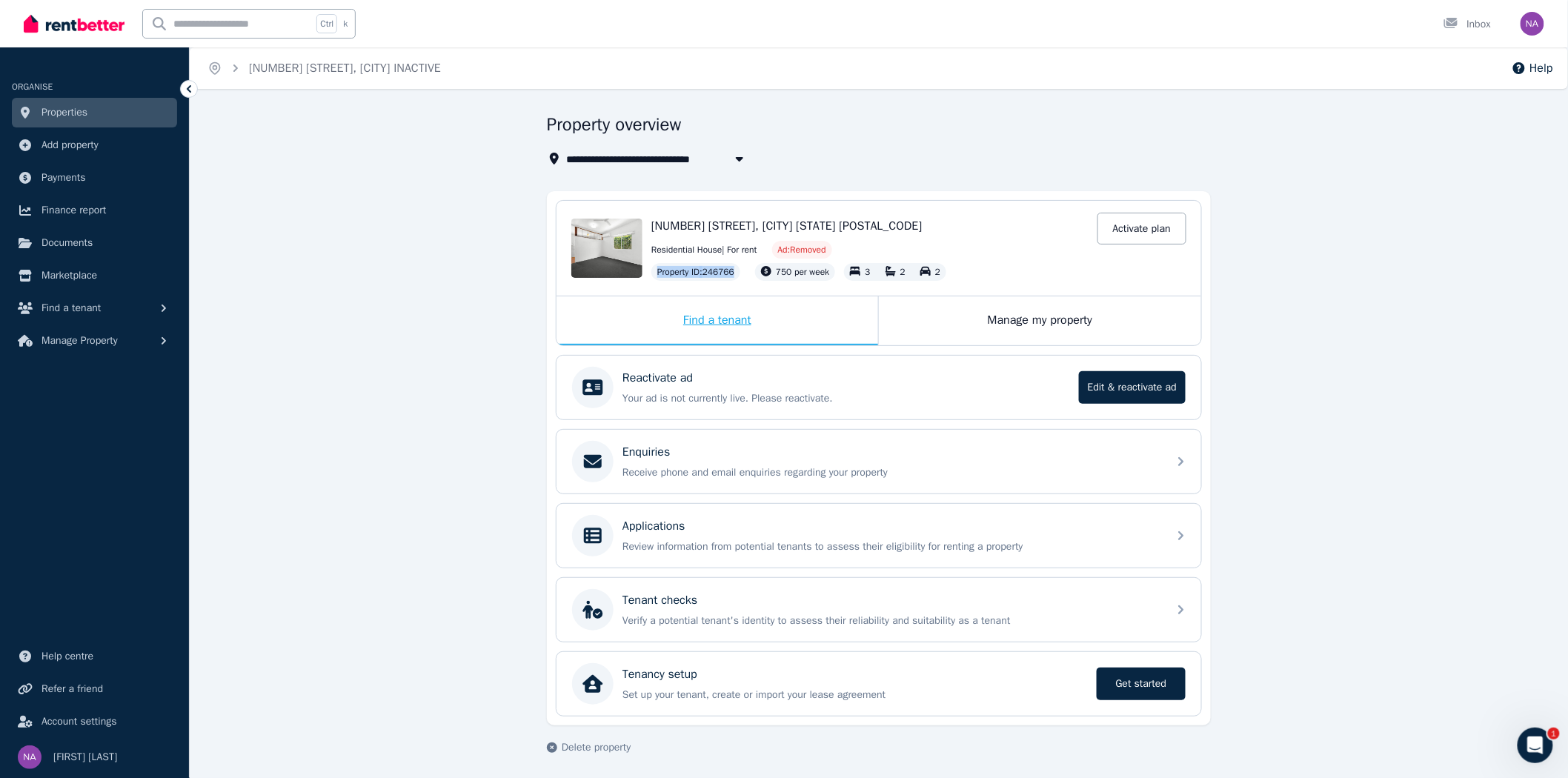 copy on "Property ID :  [NUMBER]" 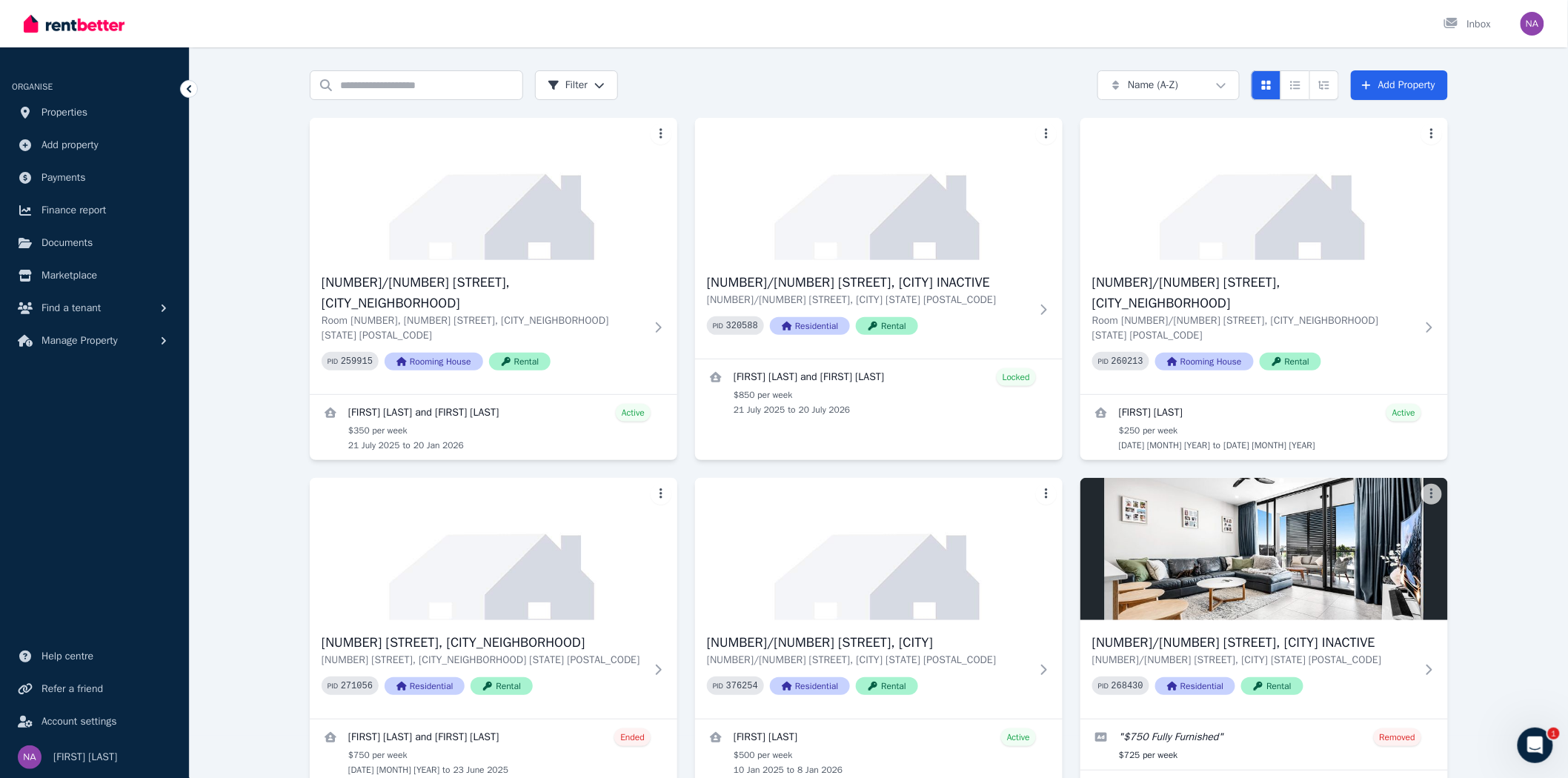 scroll, scrollTop: 0, scrollLeft: 0, axis: both 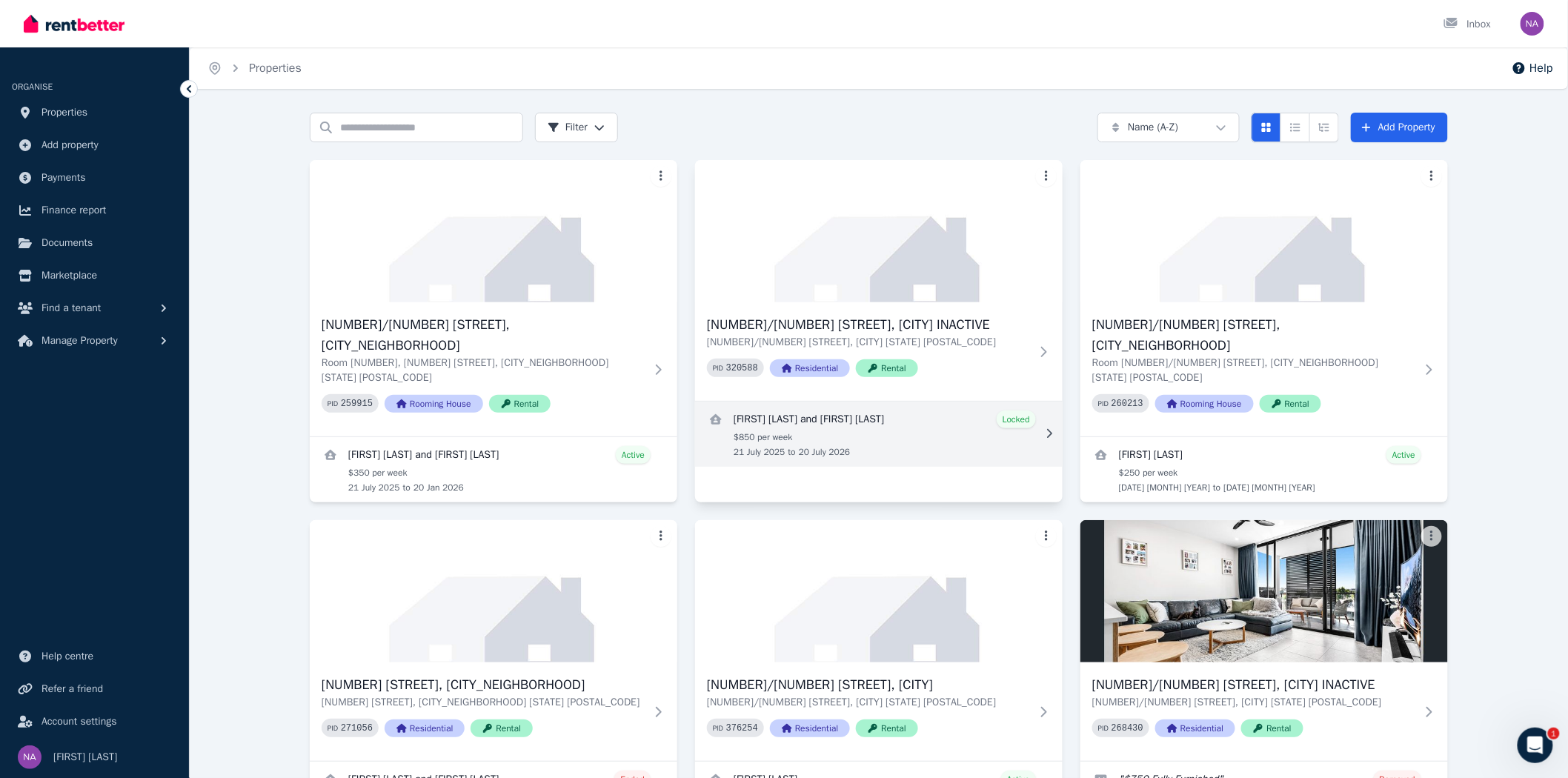 click at bounding box center [879, 434] 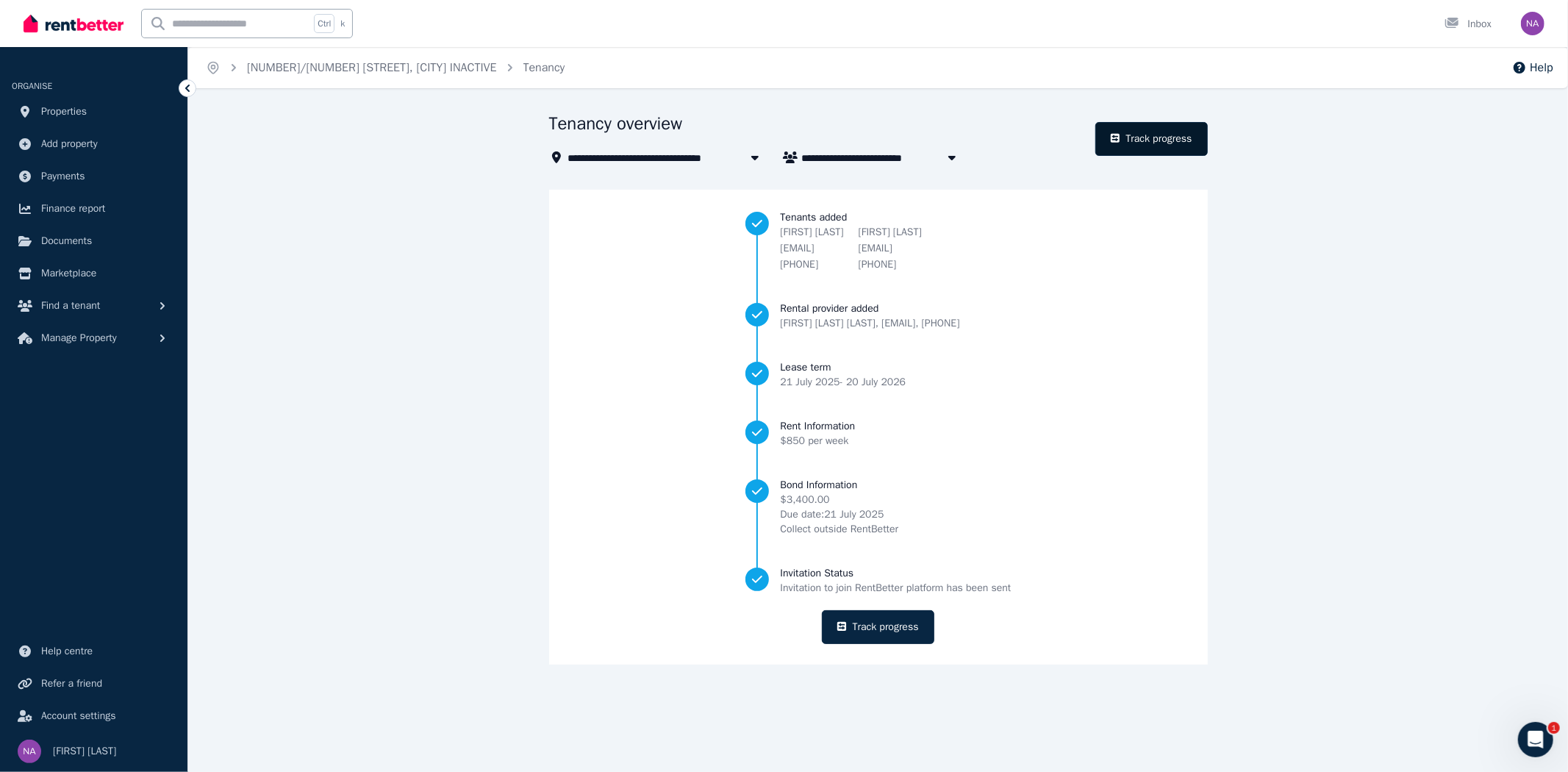 click on "Track progress" at bounding box center (1151, 139) 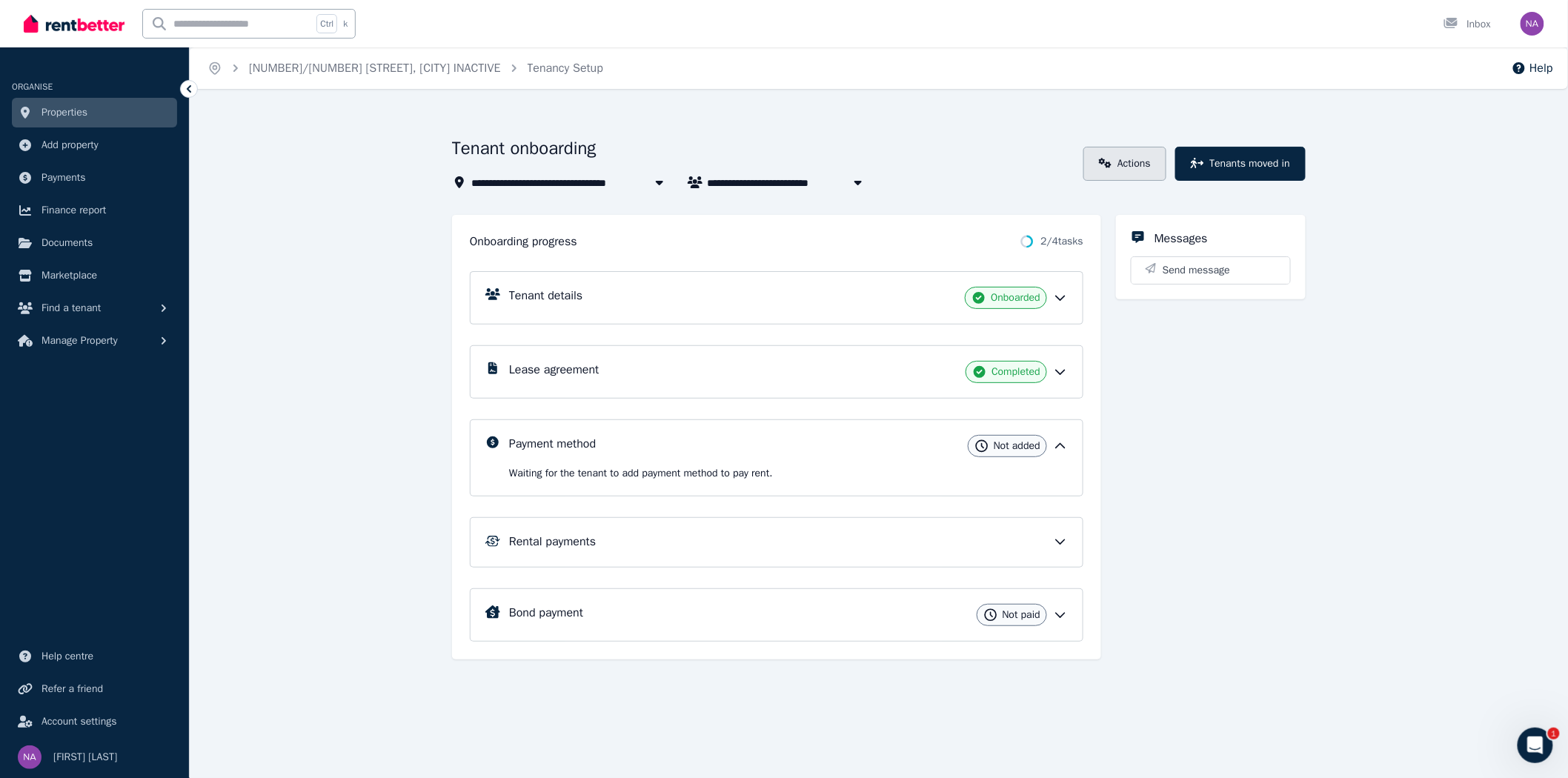 click on "Actions" at bounding box center [1125, 164] 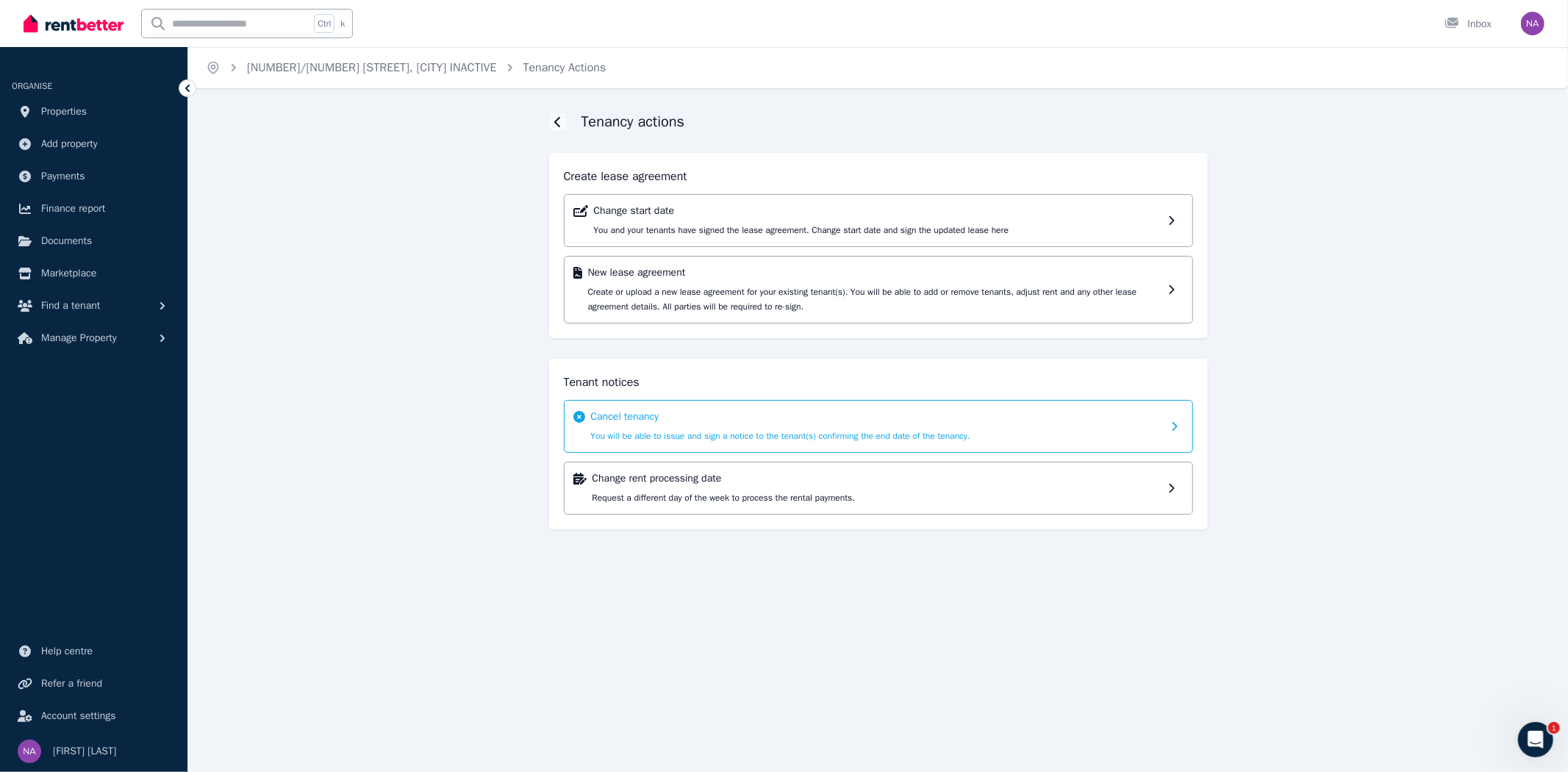 click on "Cancel tenancy" at bounding box center (876, 417) 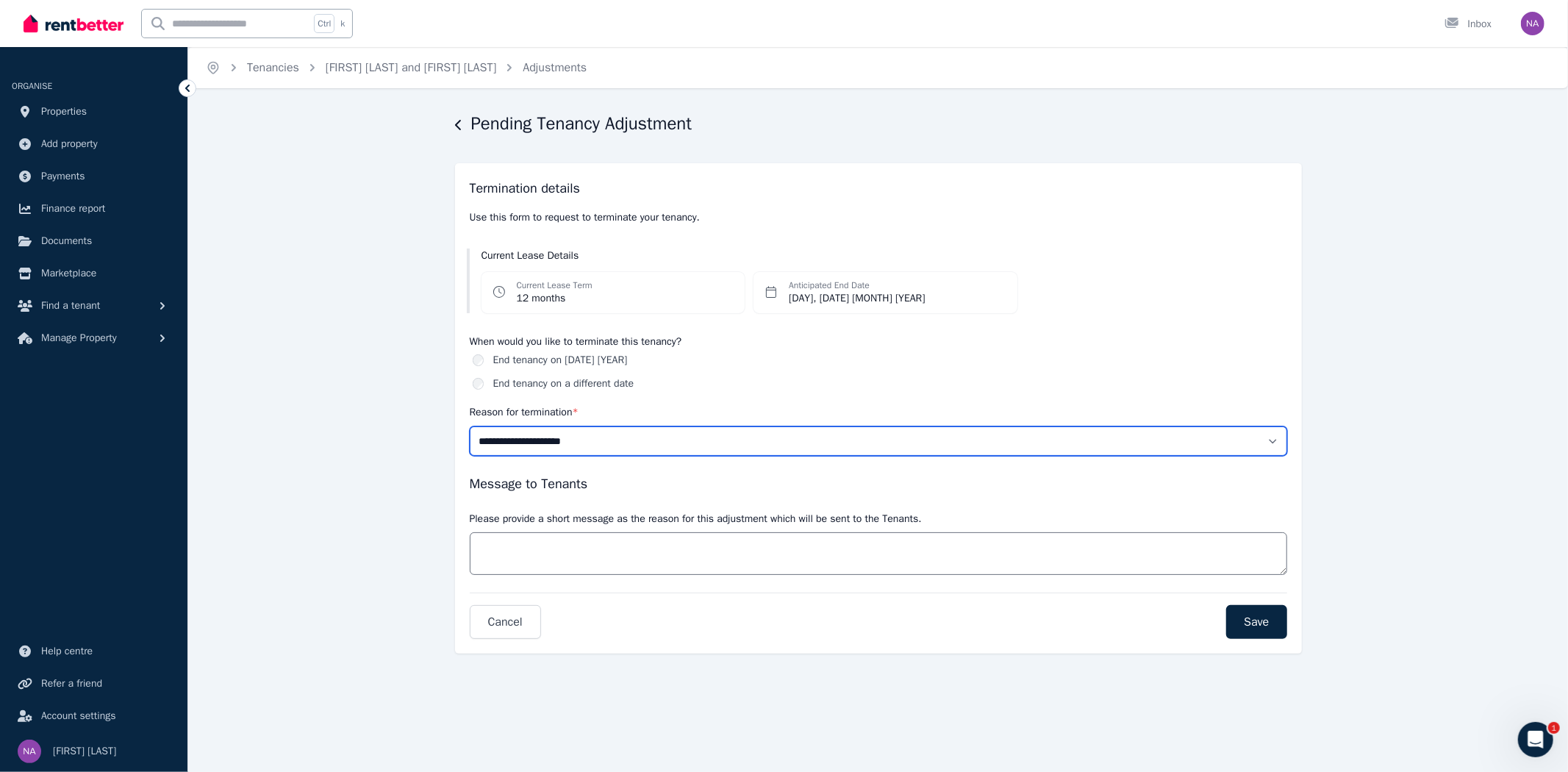 click on "**********" at bounding box center [878, 441] 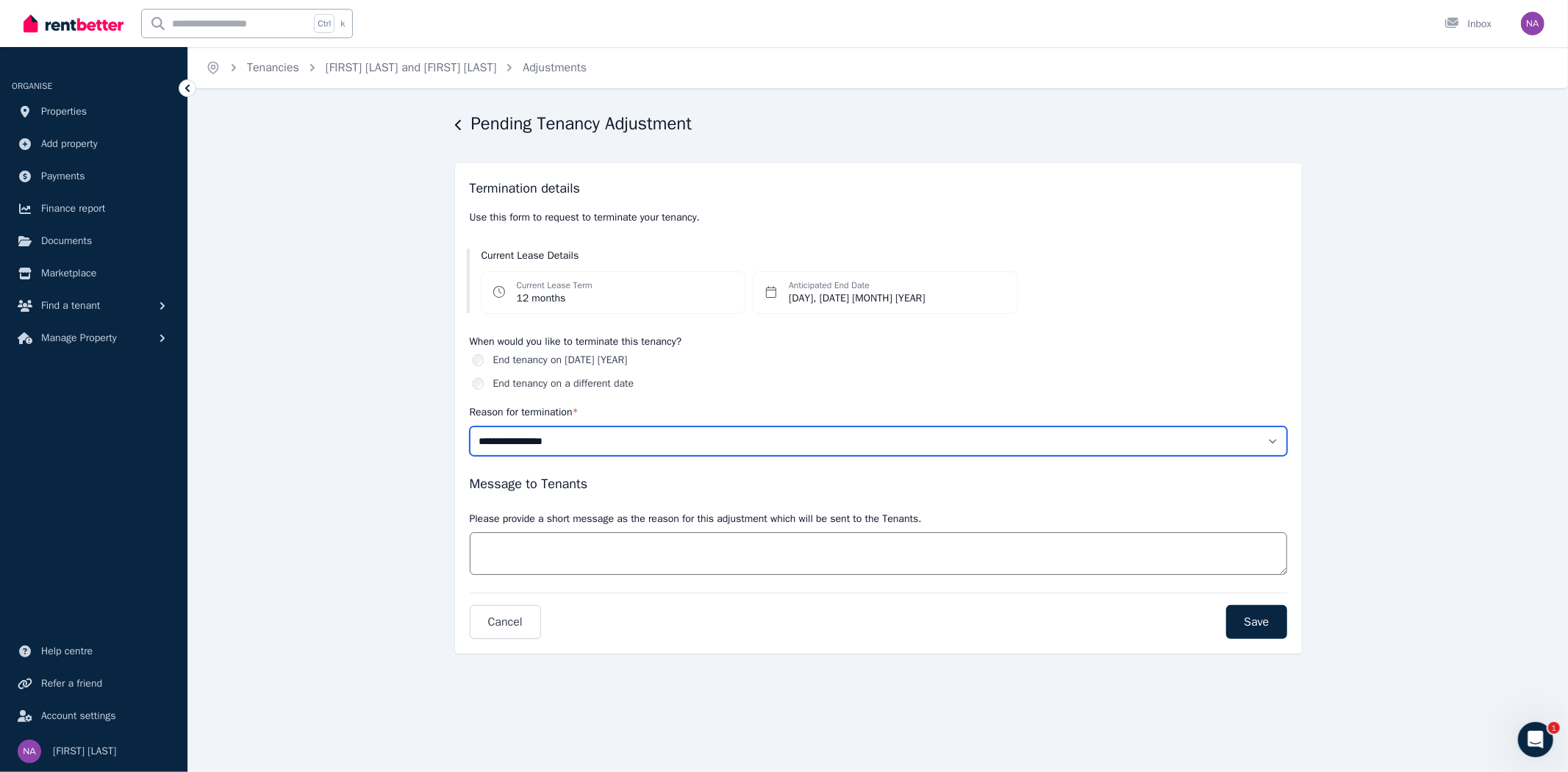 click on "**********" at bounding box center [878, 441] 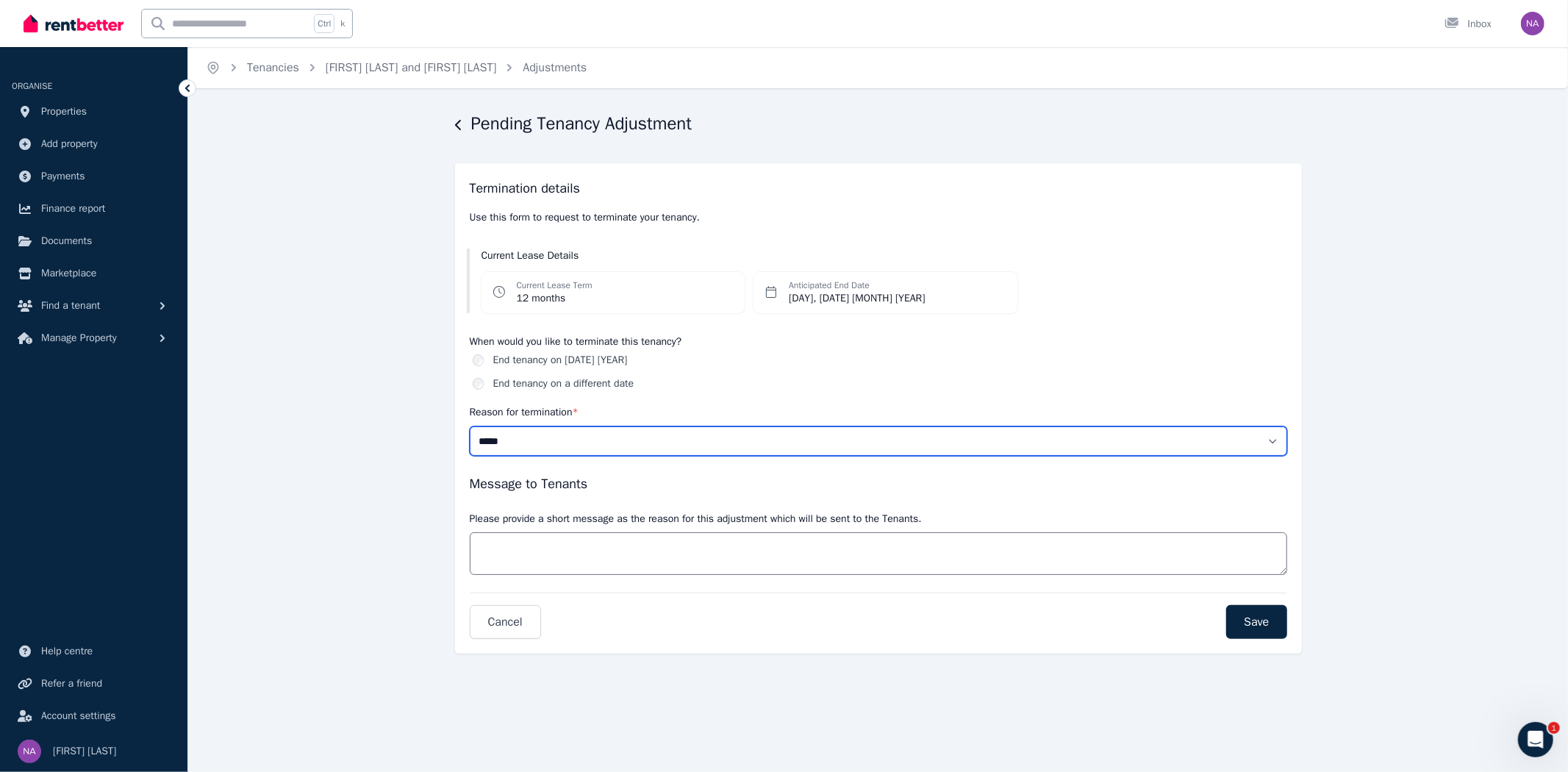 click on "**********" at bounding box center (878, 441) 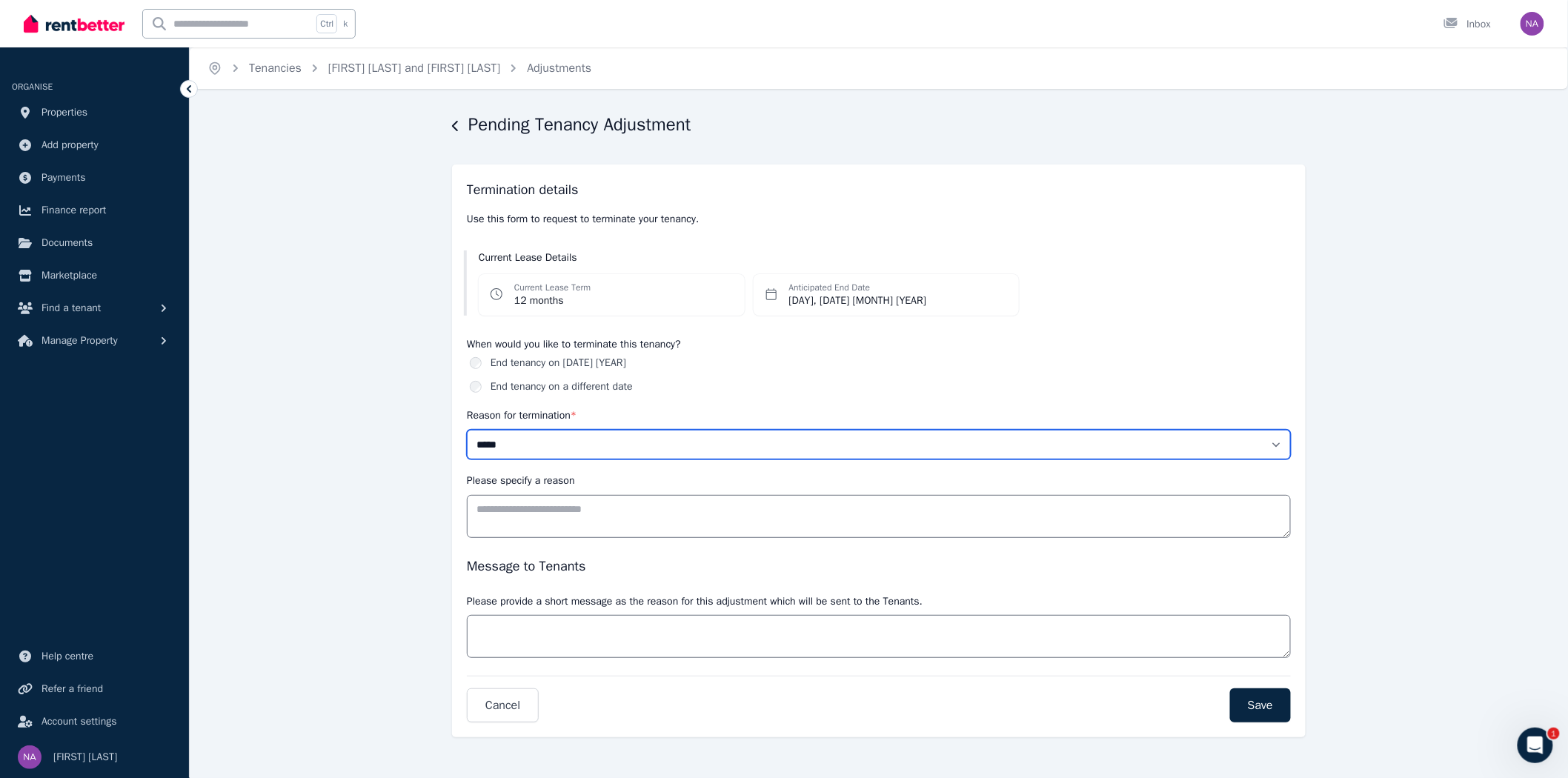 click on "**********" at bounding box center [879, 445] 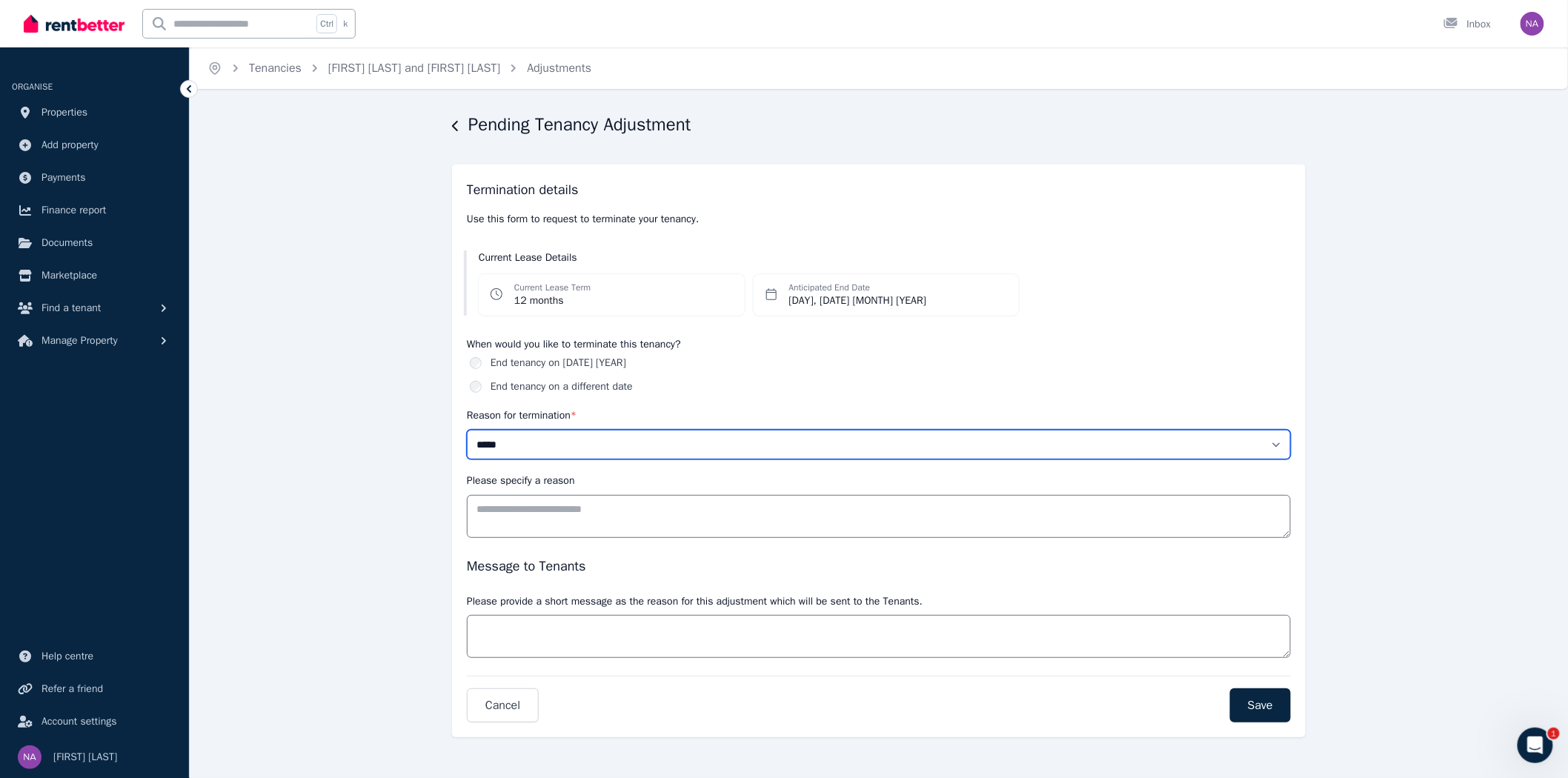 select on "**********" 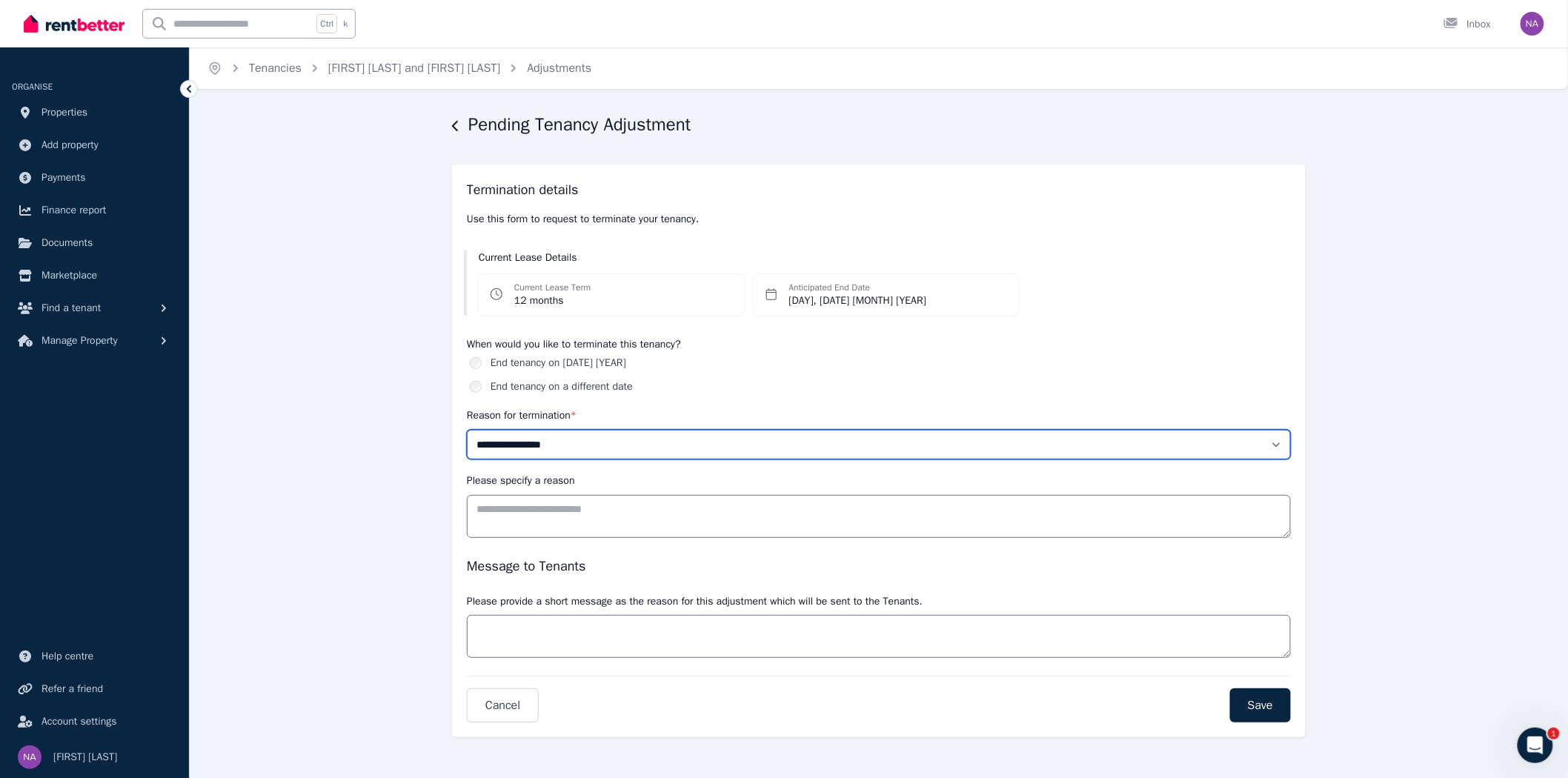 click on "**********" at bounding box center (879, 445) 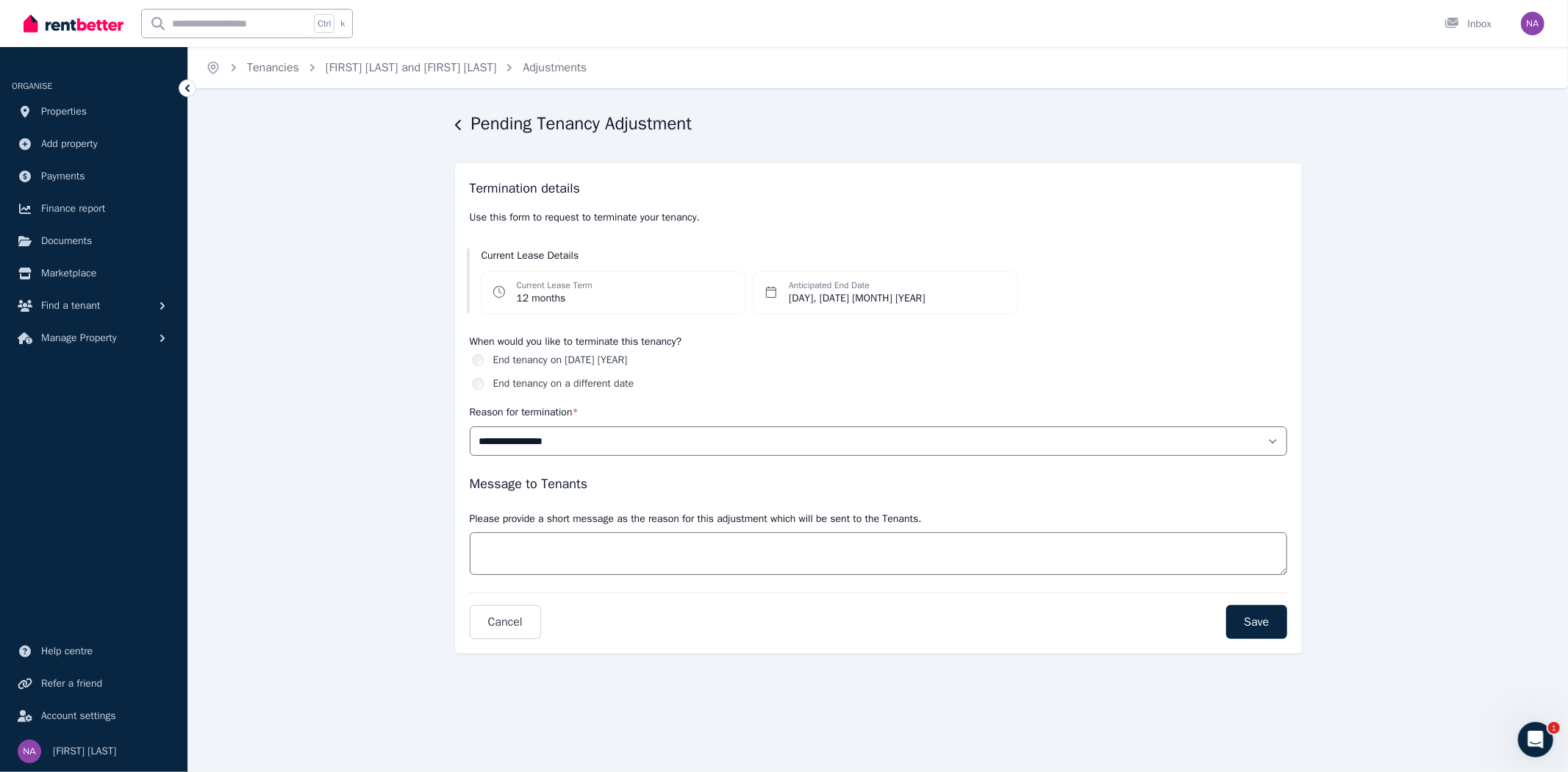 click on "End tenancy on a different date" at bounding box center [563, 384] 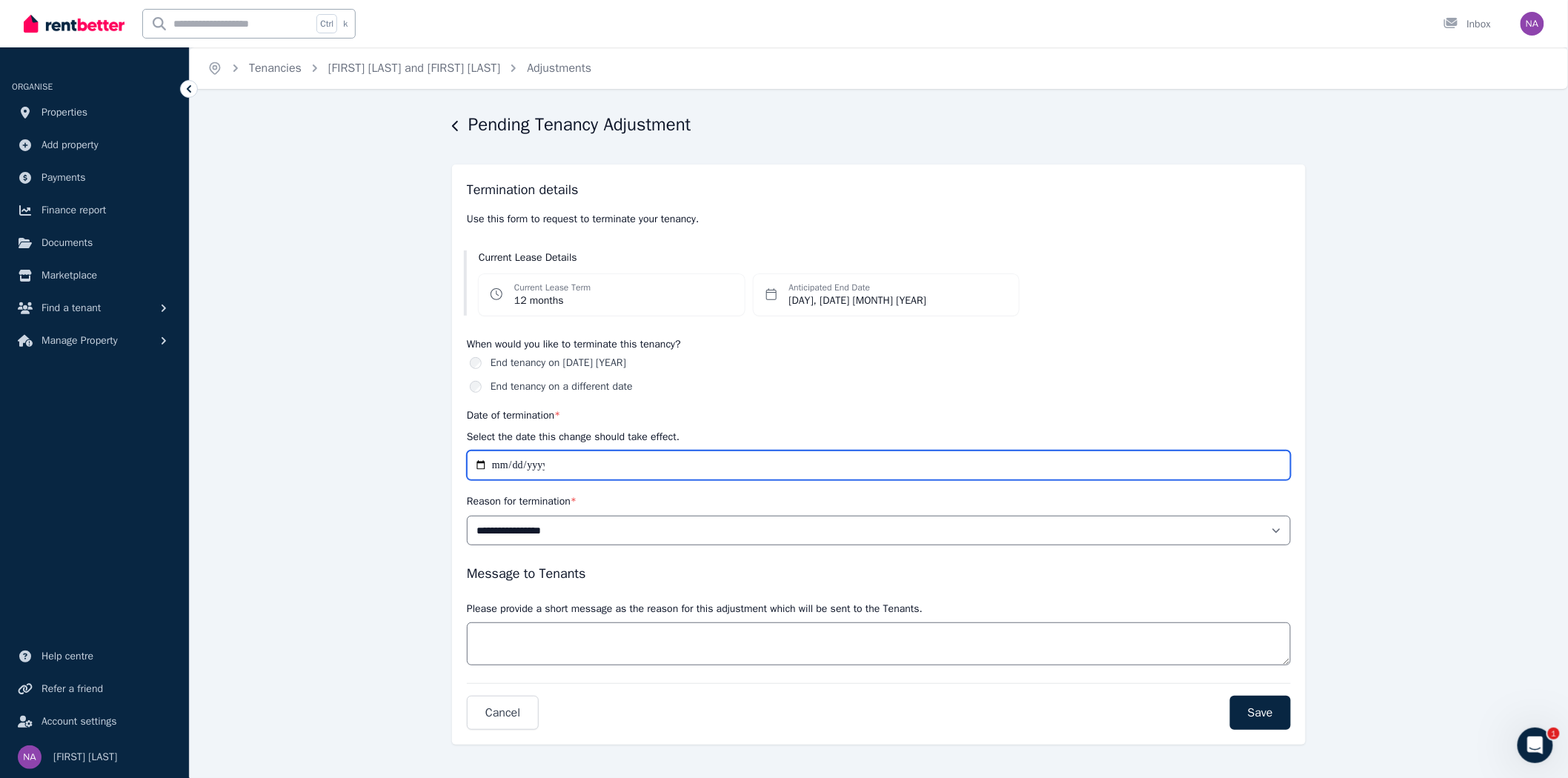 click on "**********" at bounding box center [879, 465] 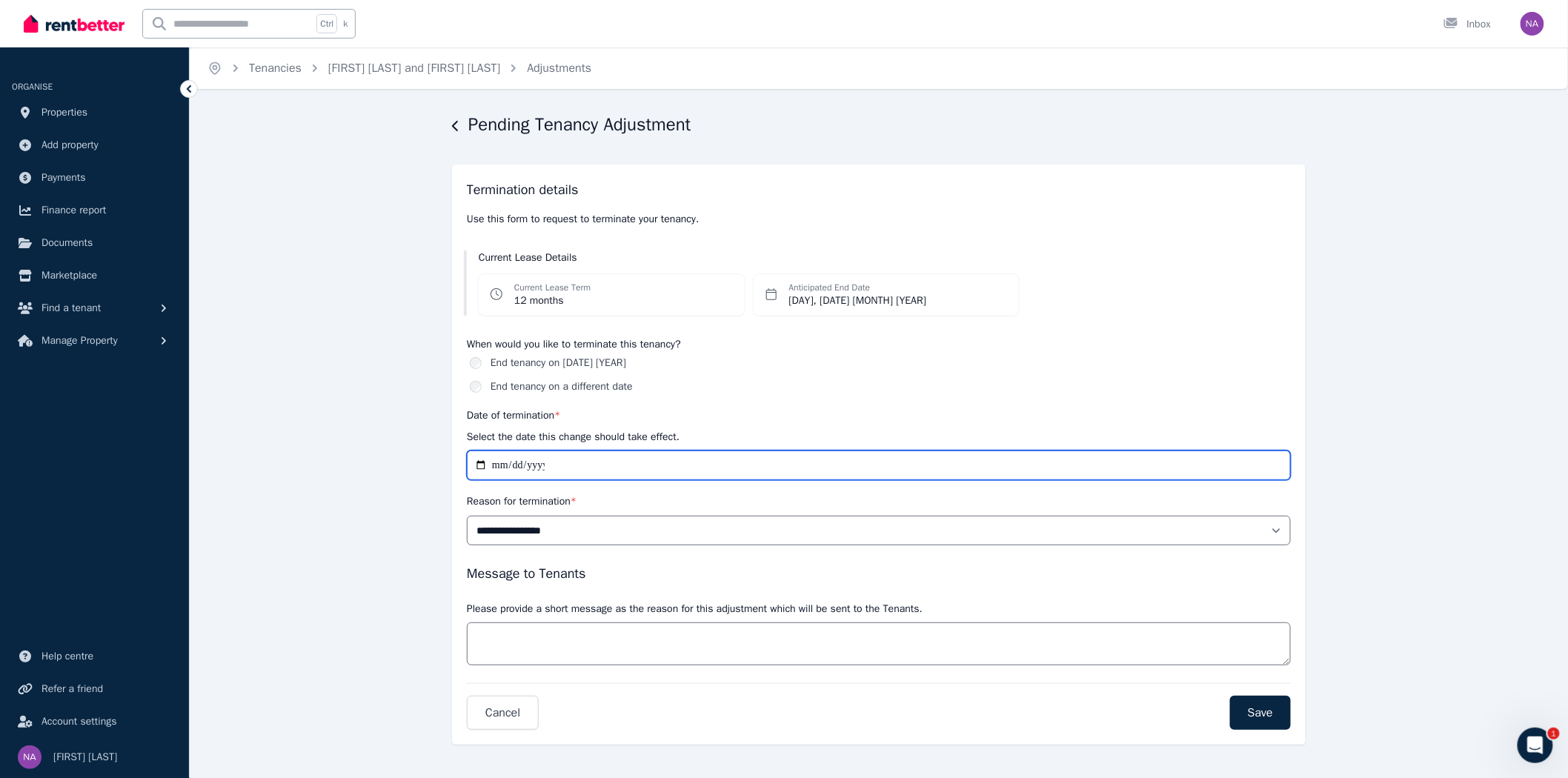type on "**********" 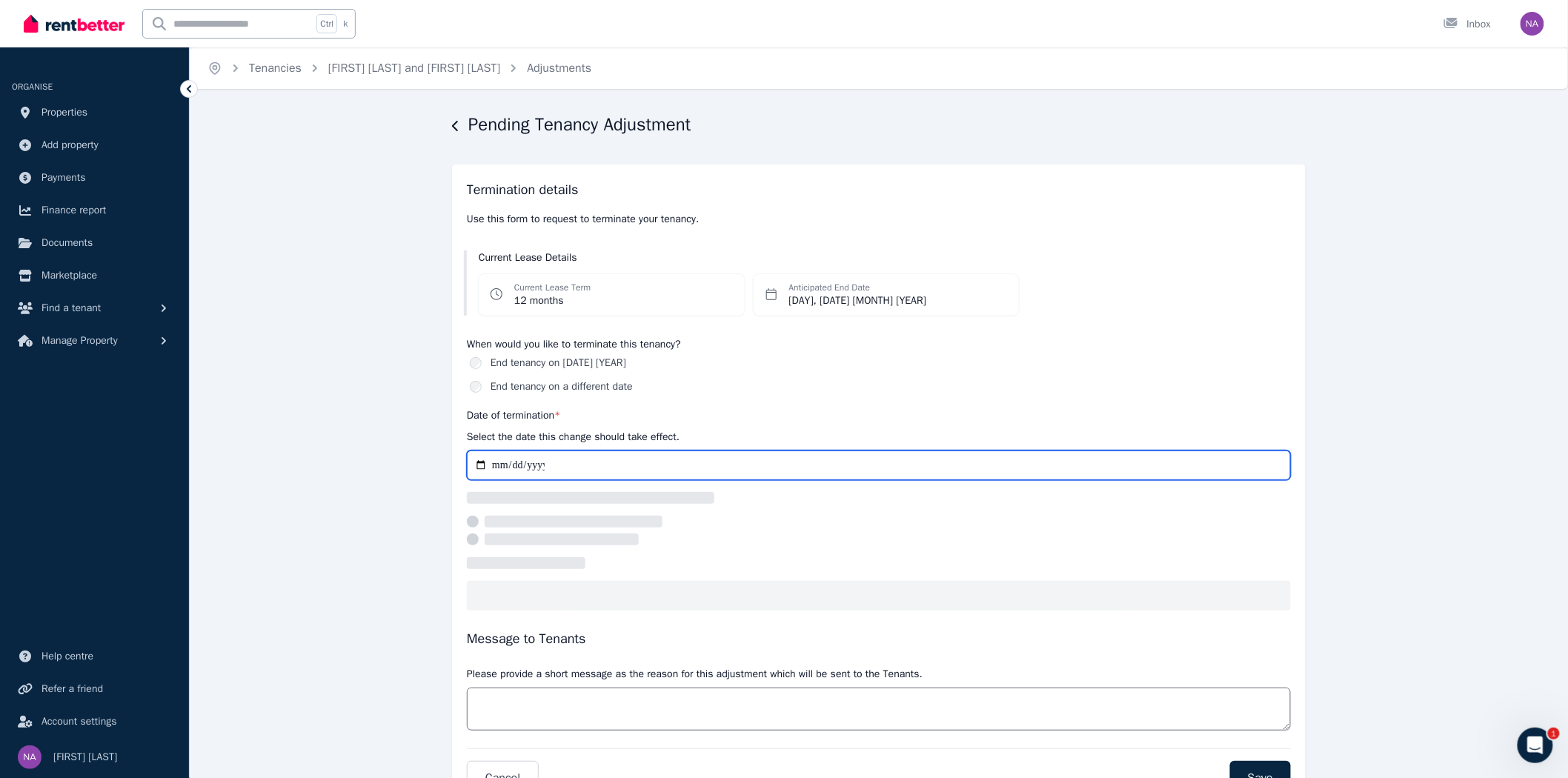 select on "**********" 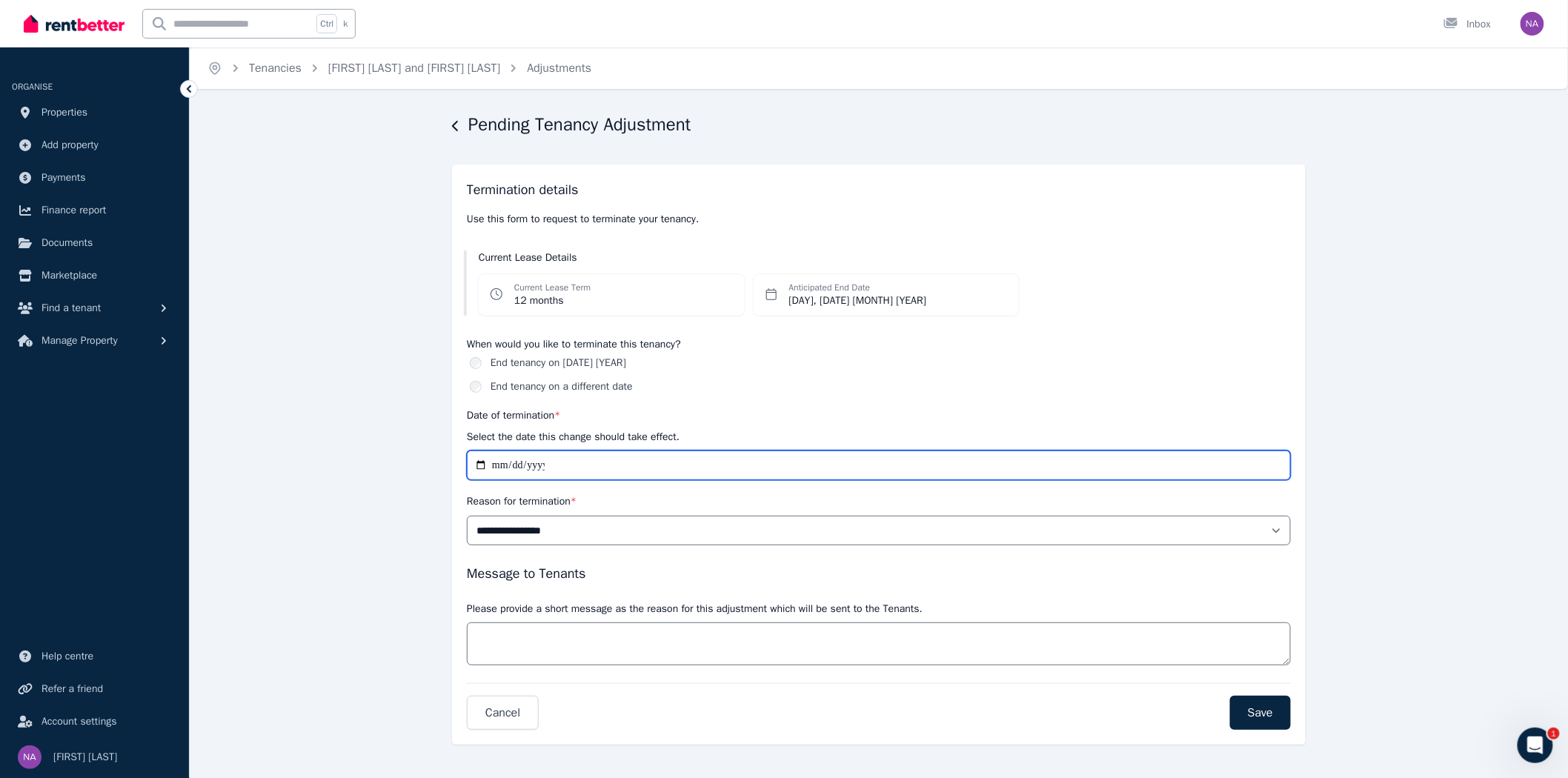 click on "**********" at bounding box center [879, 465] 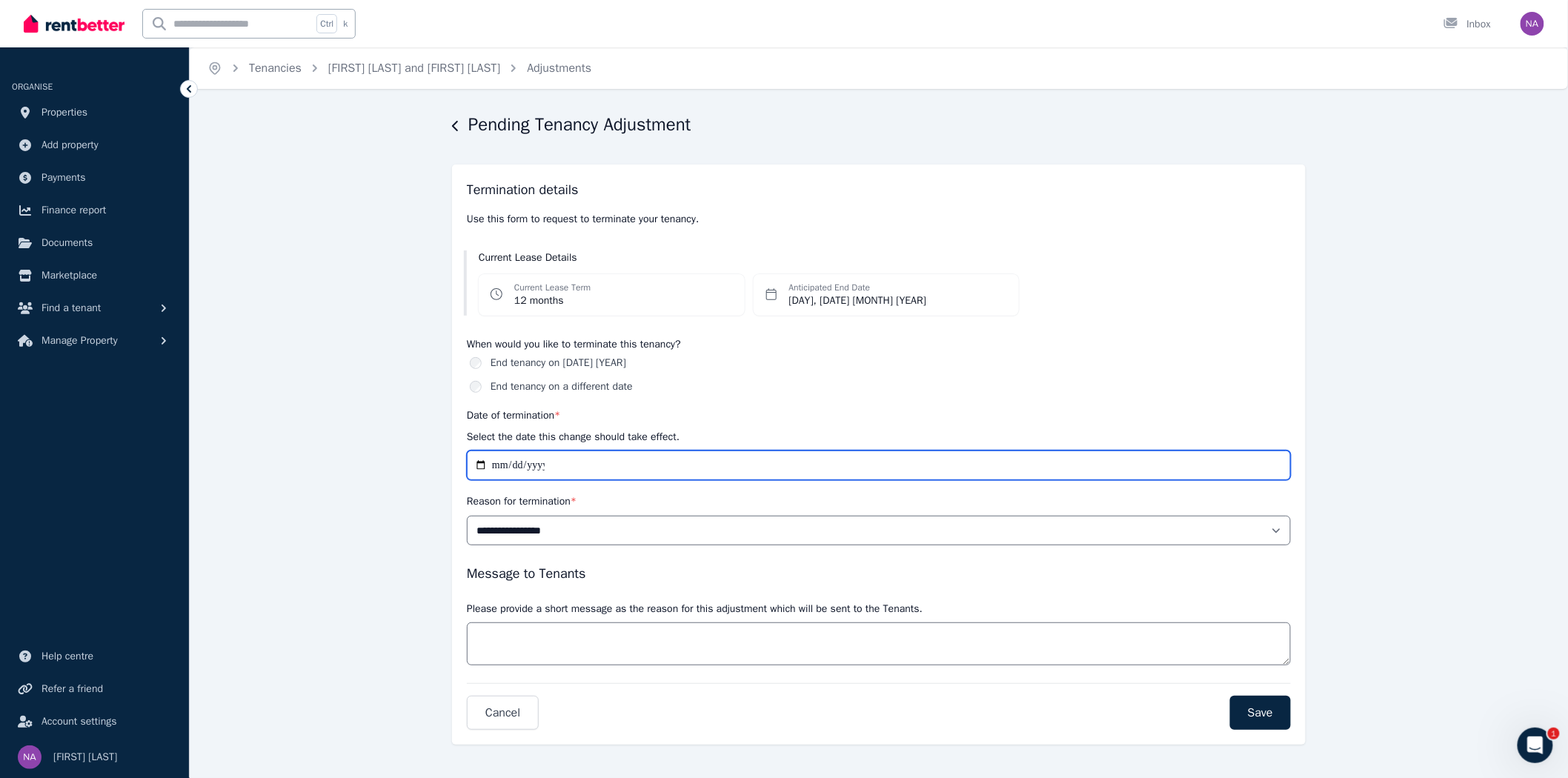 type on "**********" 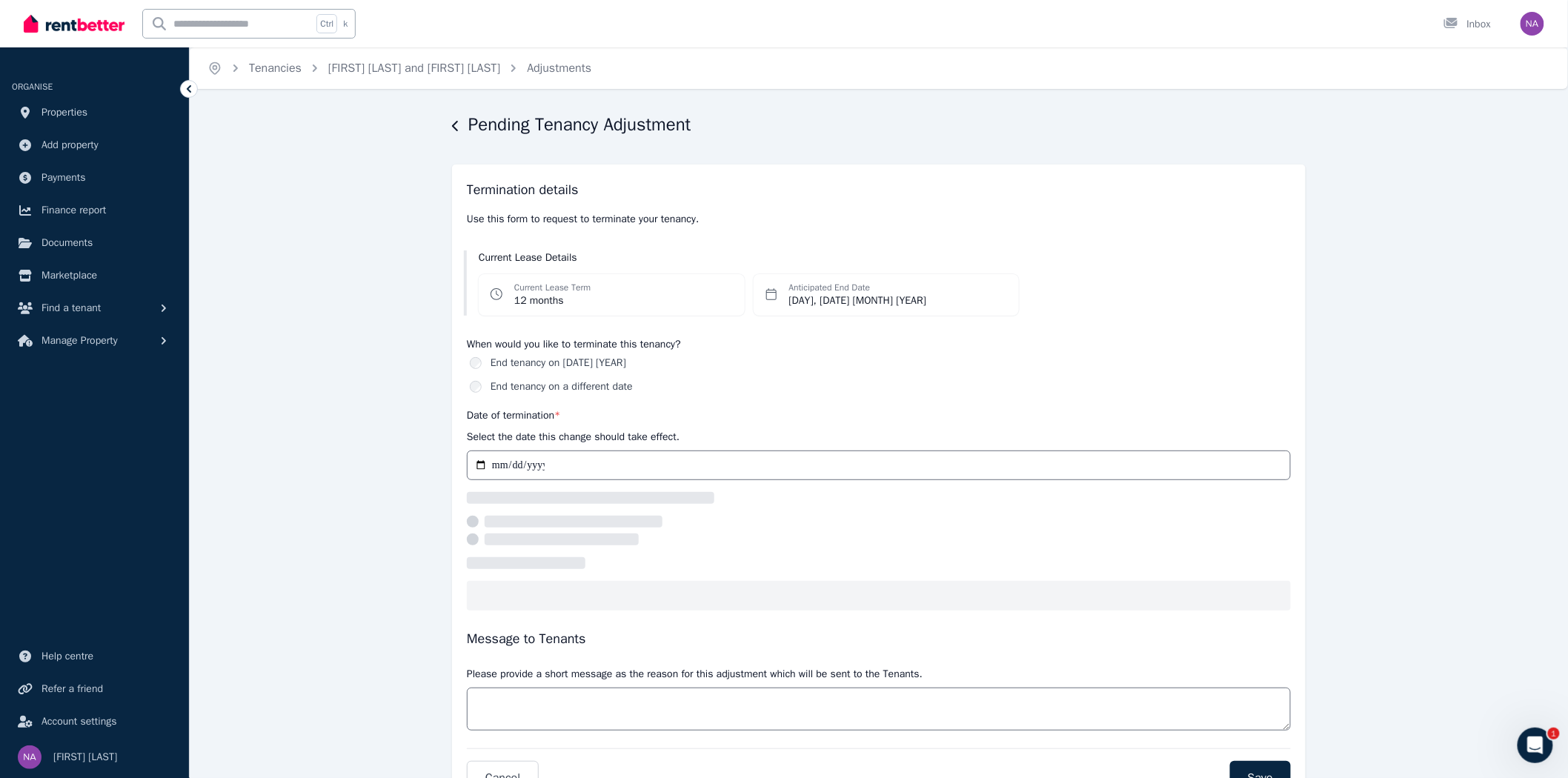 select on "**********" 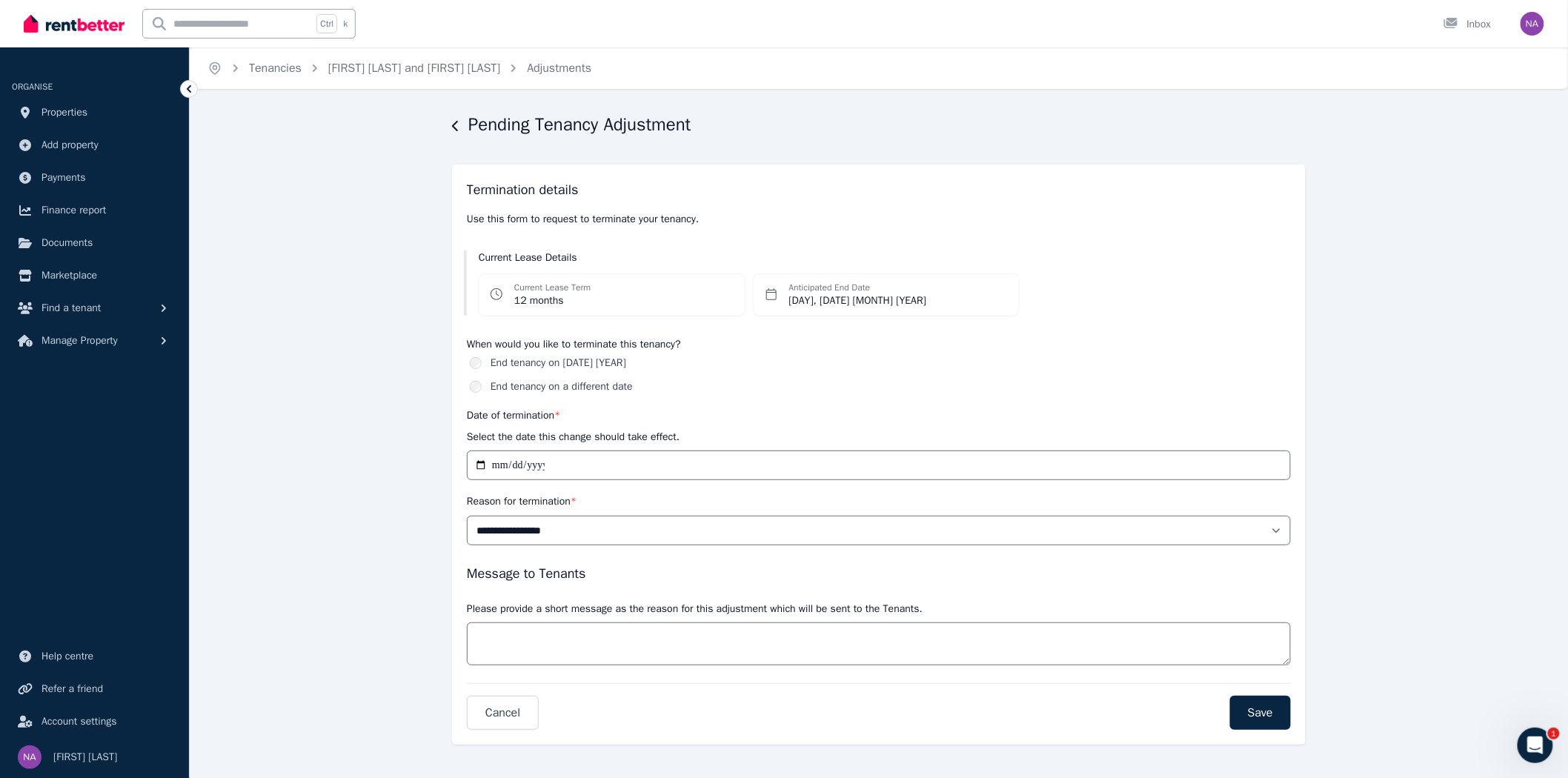 click on "**********" at bounding box center [879, 449] 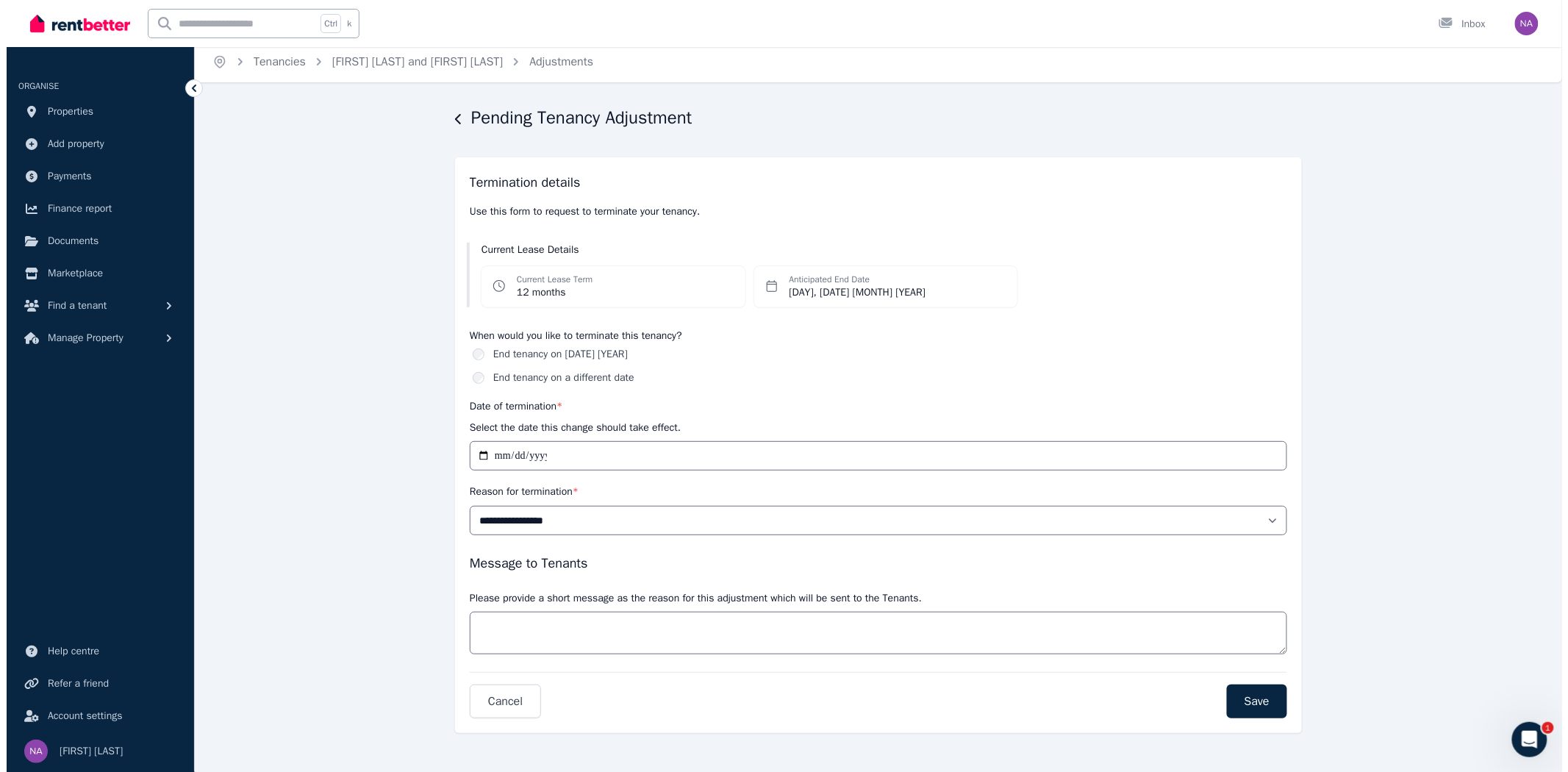 scroll, scrollTop: 8, scrollLeft: 0, axis: vertical 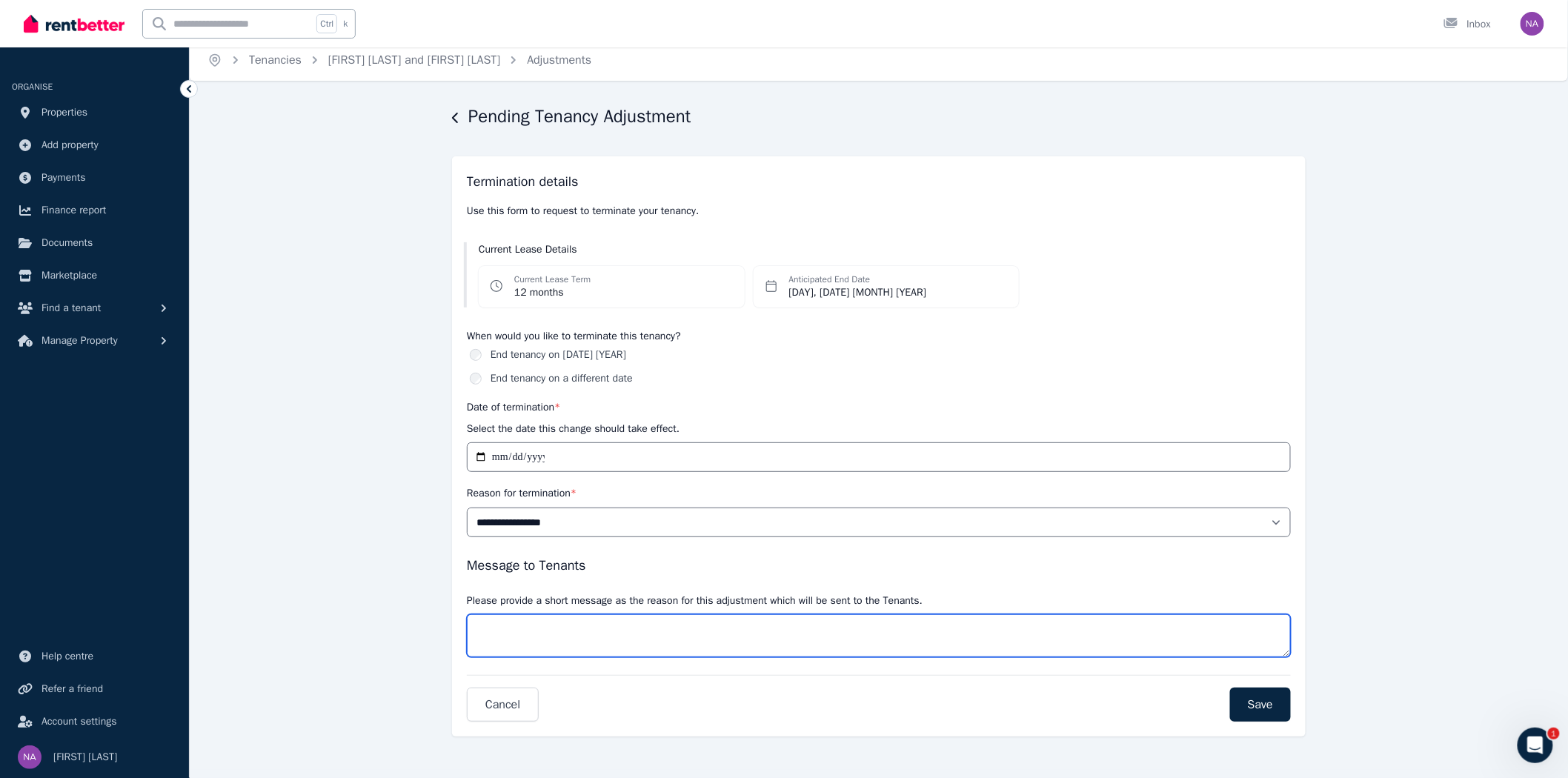 click on "Message" at bounding box center (879, 636) 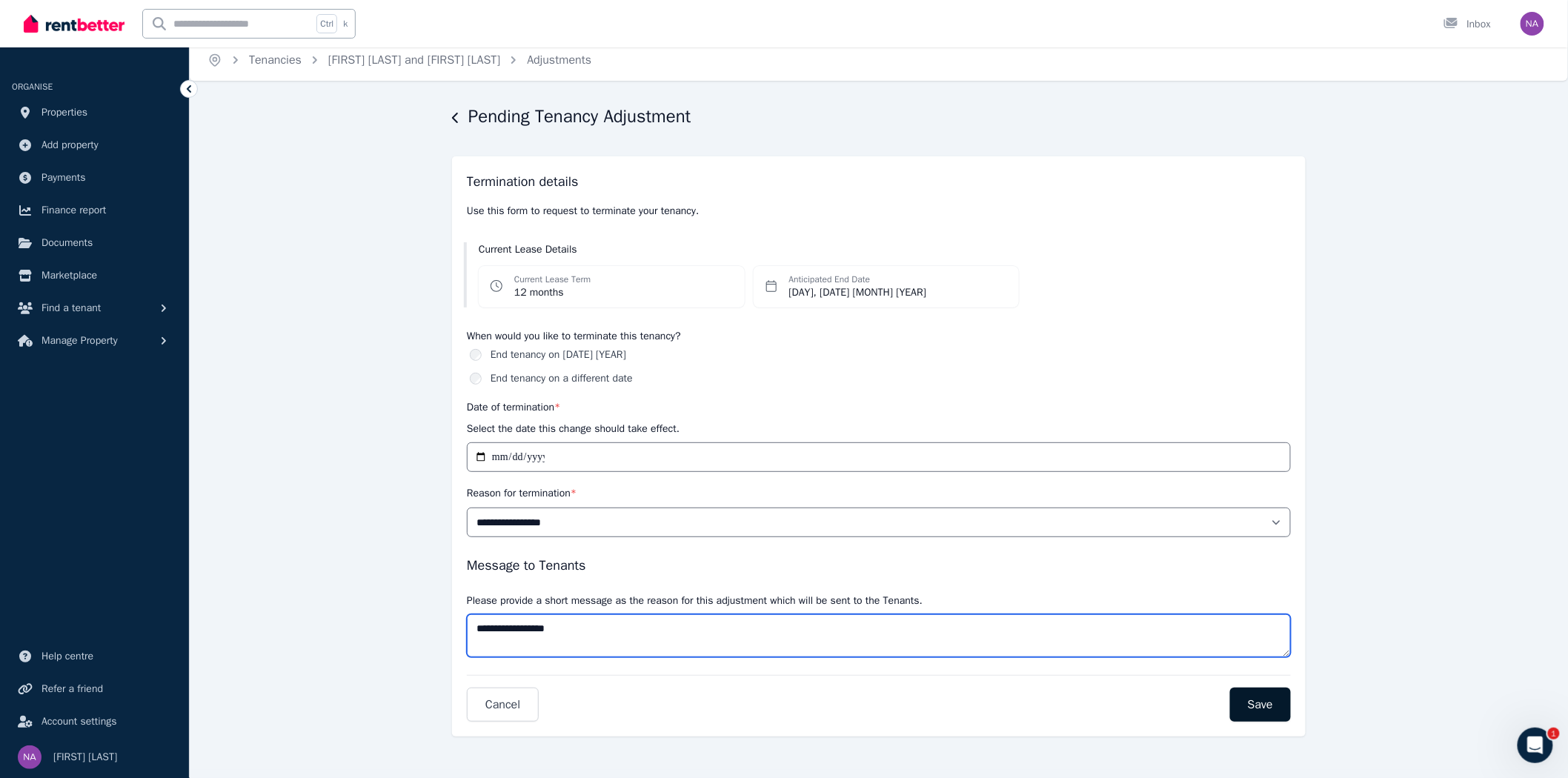 type on "**********" 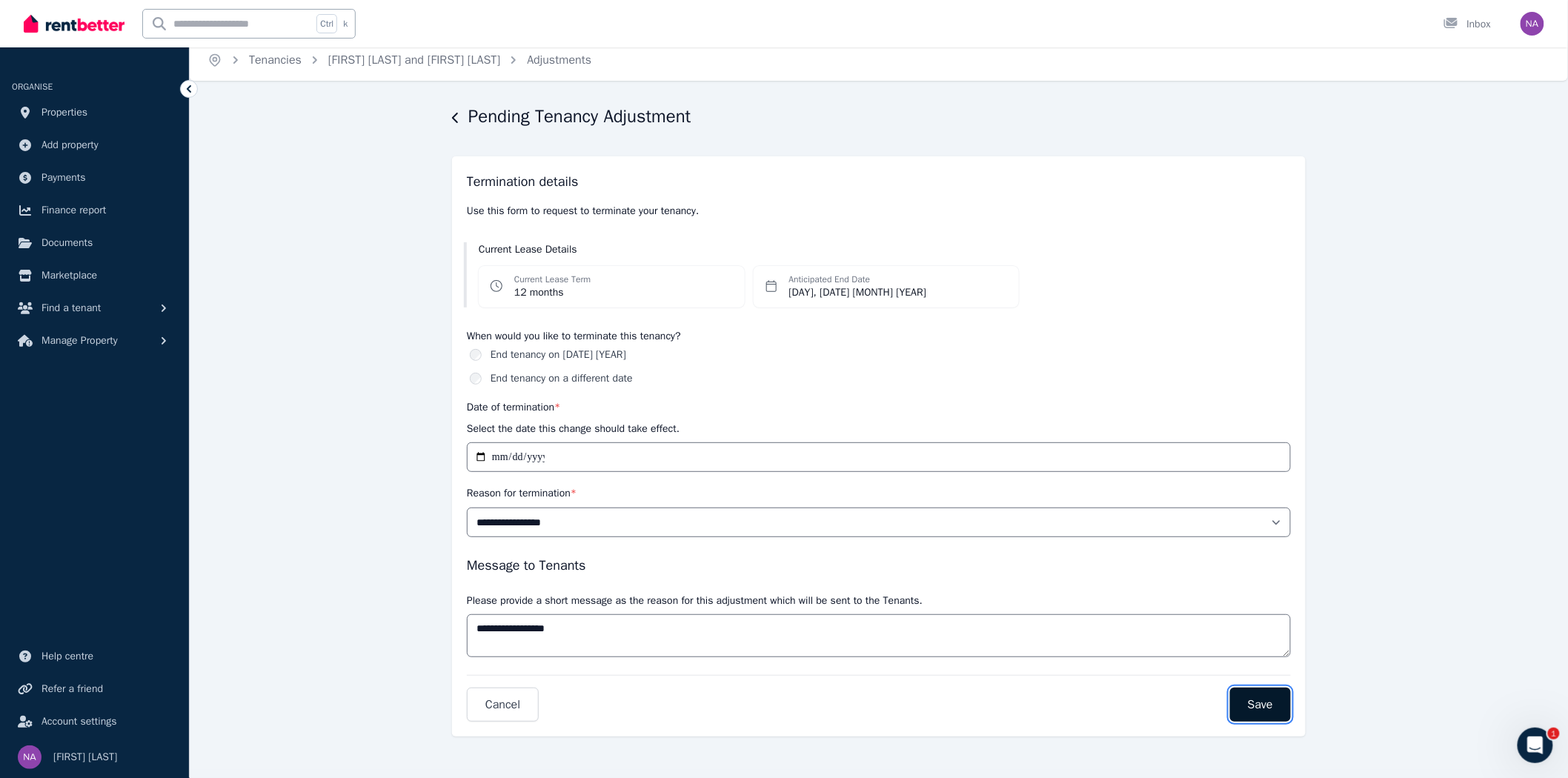 click on "Save" at bounding box center (1260, 705) 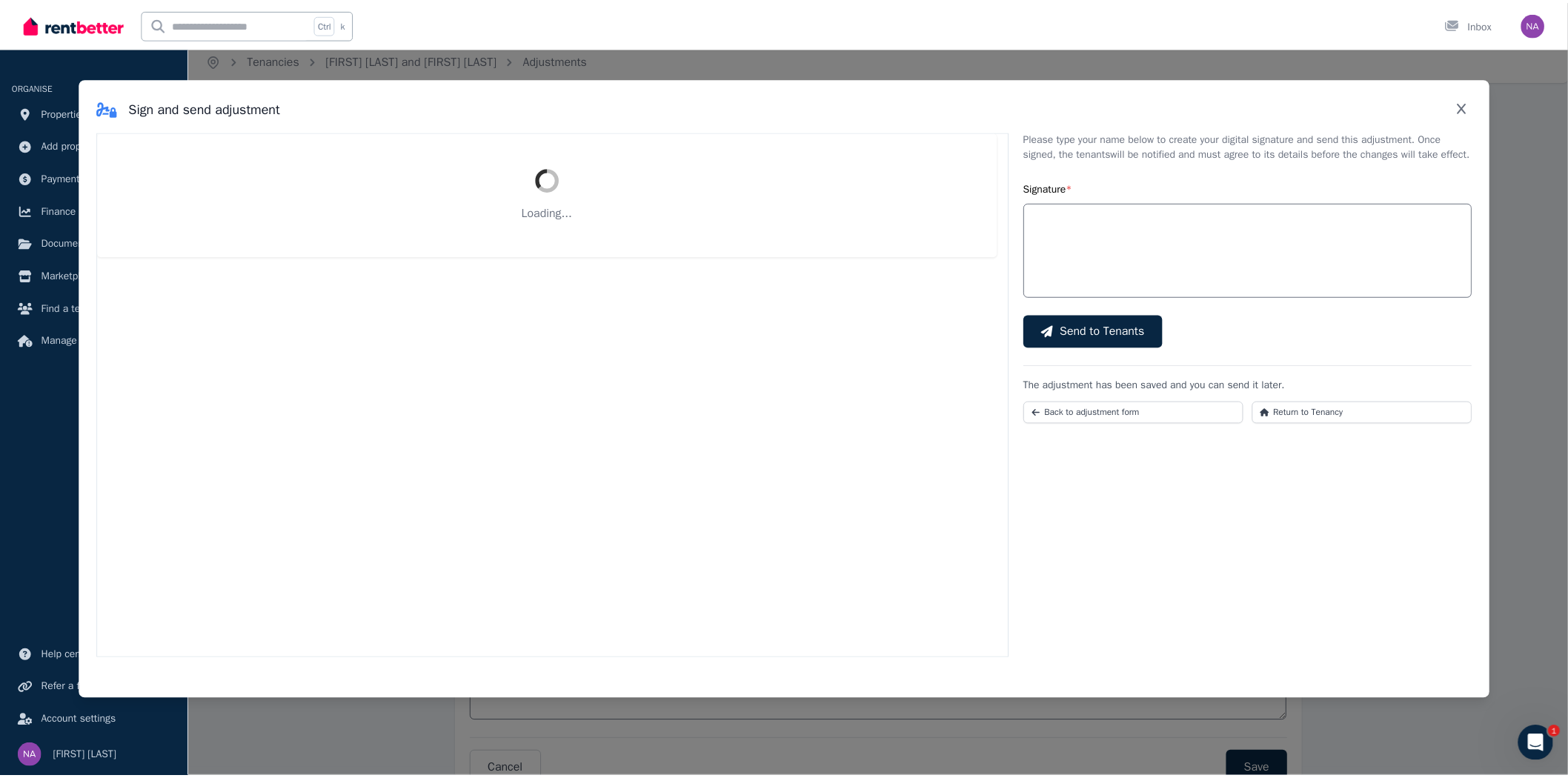 scroll, scrollTop: 0, scrollLeft: 0, axis: both 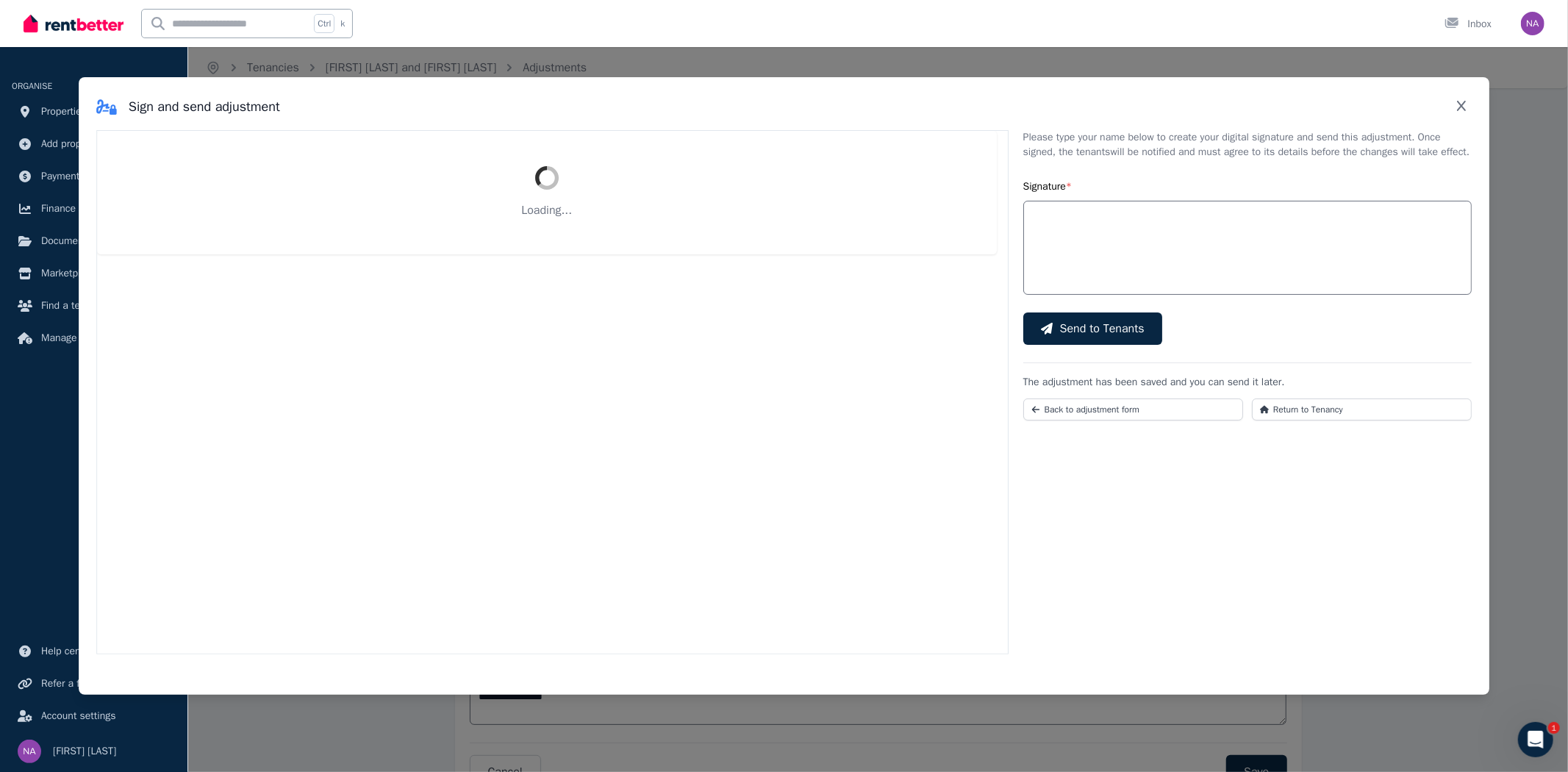 select on "**********" 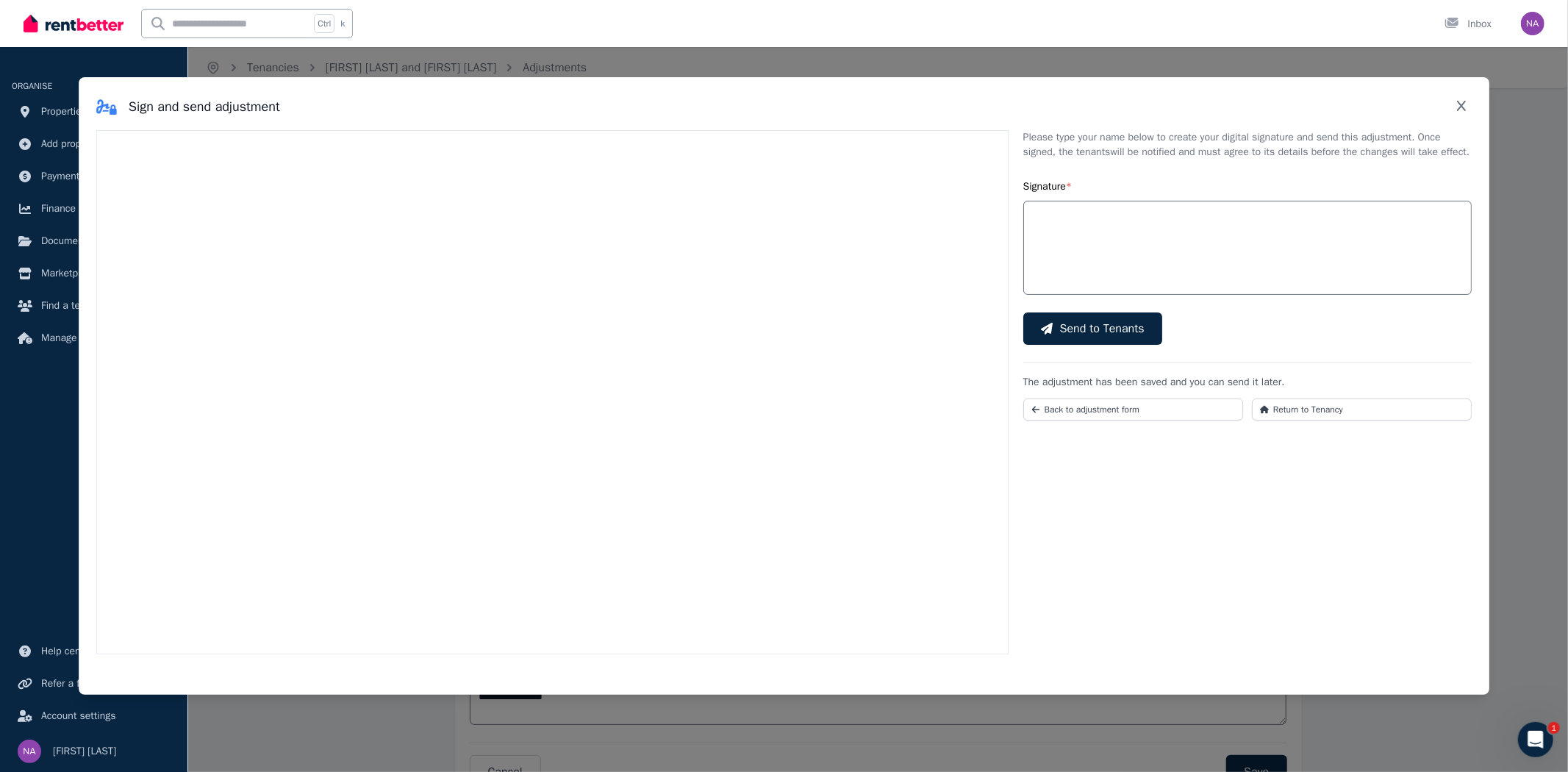 select on "**********" 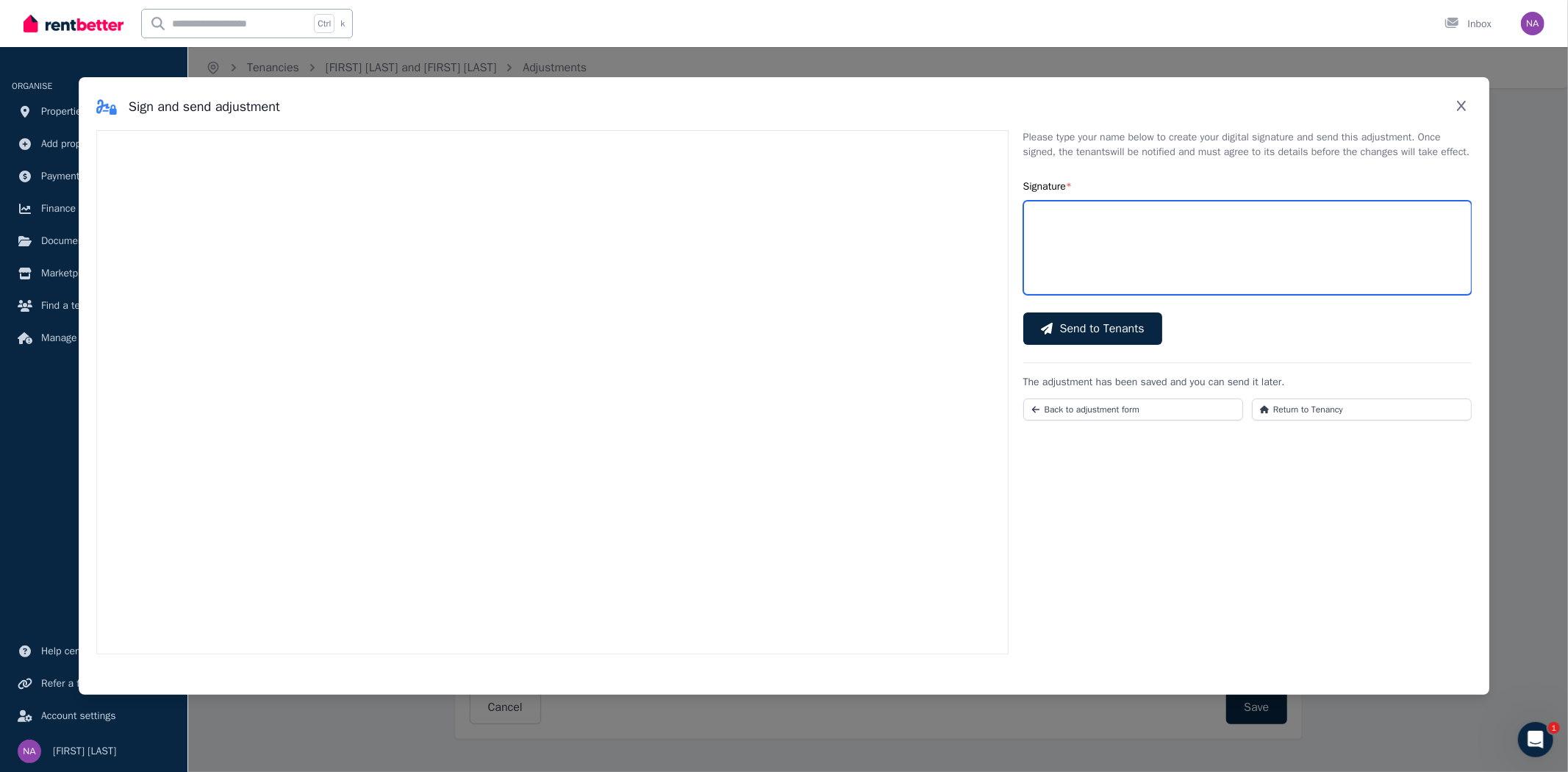 click on "Signature *" at bounding box center [1247, 248] 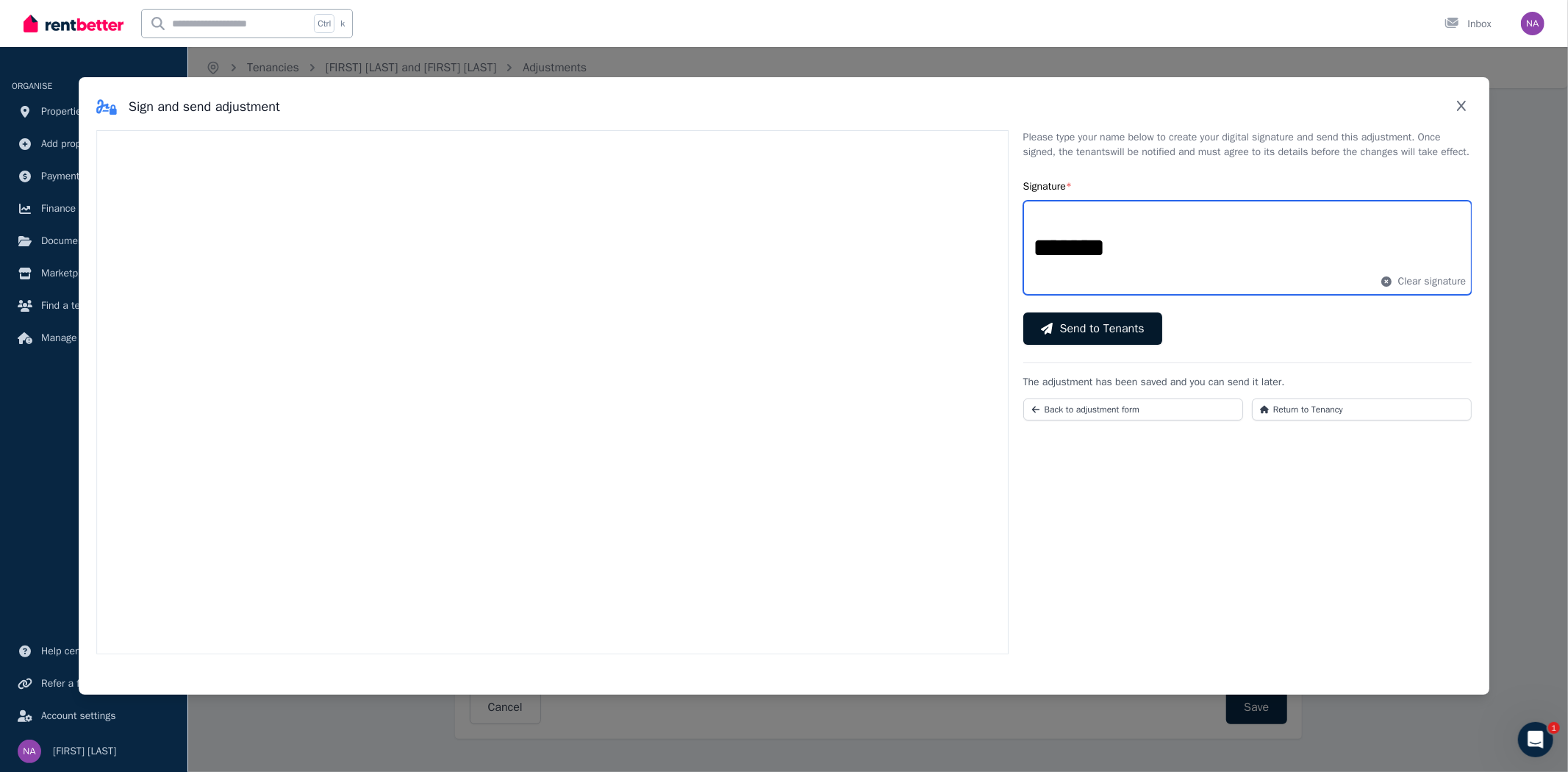 type on "*******" 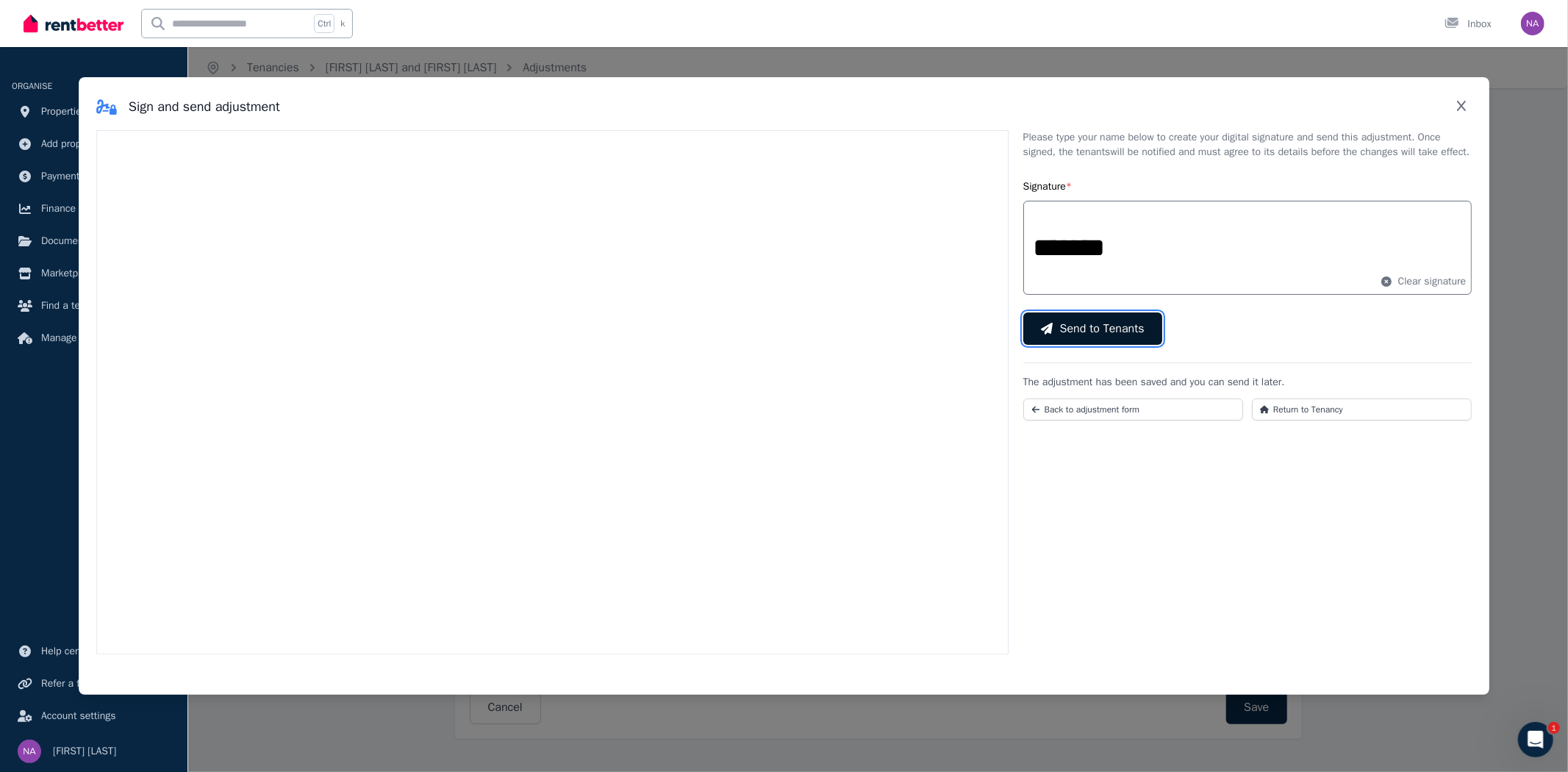 click on "Send to Tenants" at bounding box center [1102, 329] 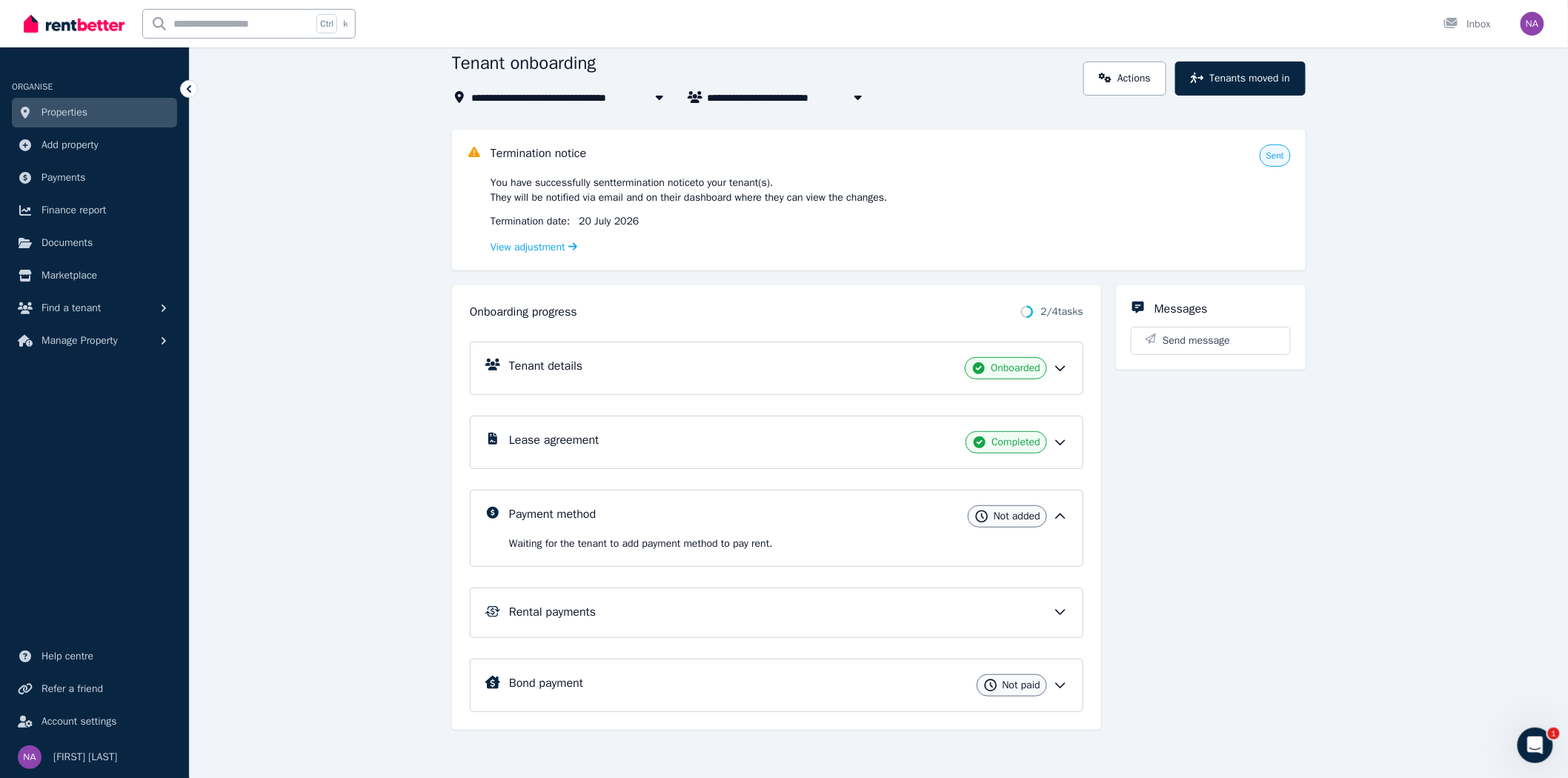 scroll, scrollTop: 89, scrollLeft: 0, axis: vertical 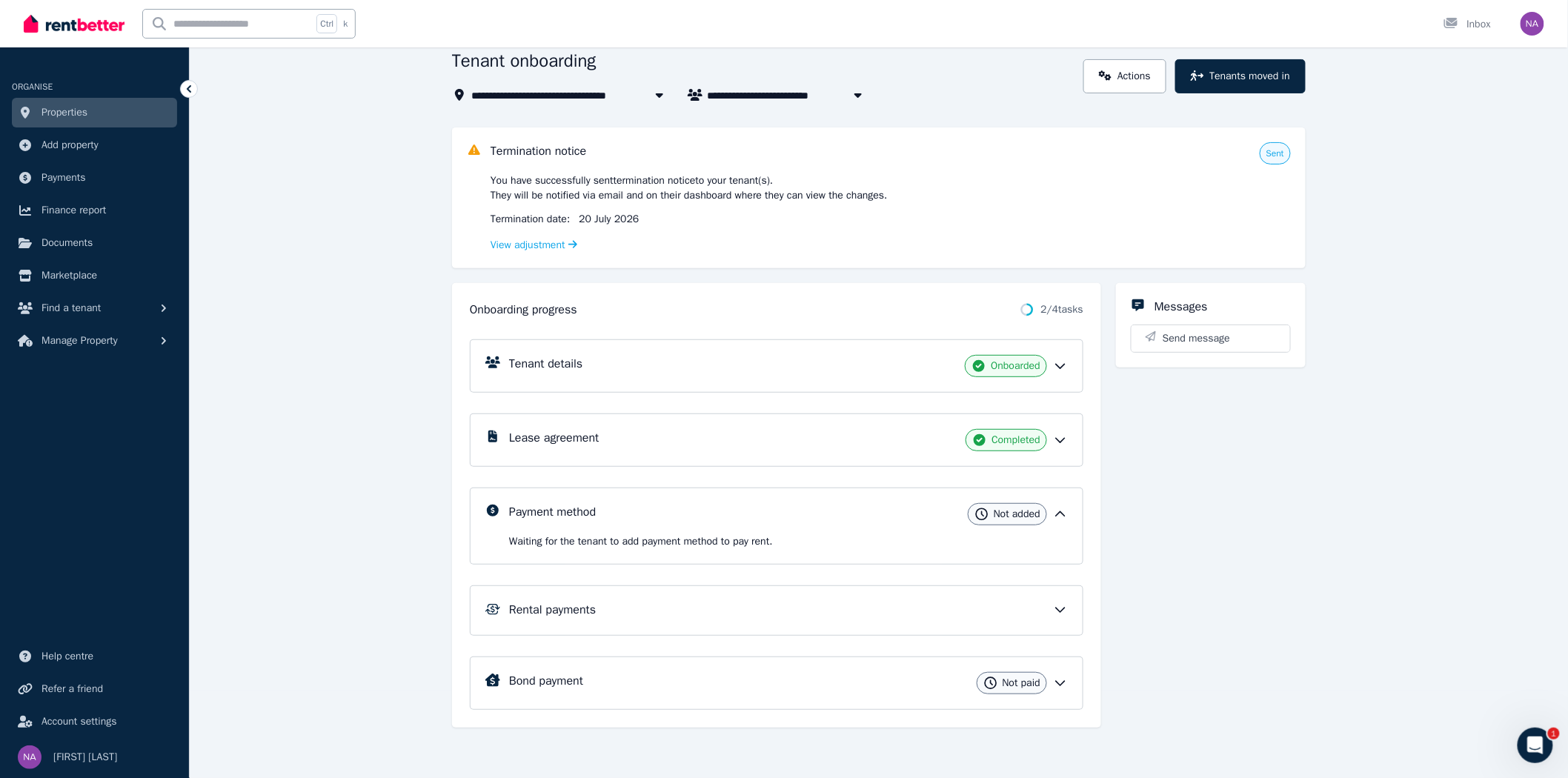 click on "Not added" at bounding box center [1017, 514] 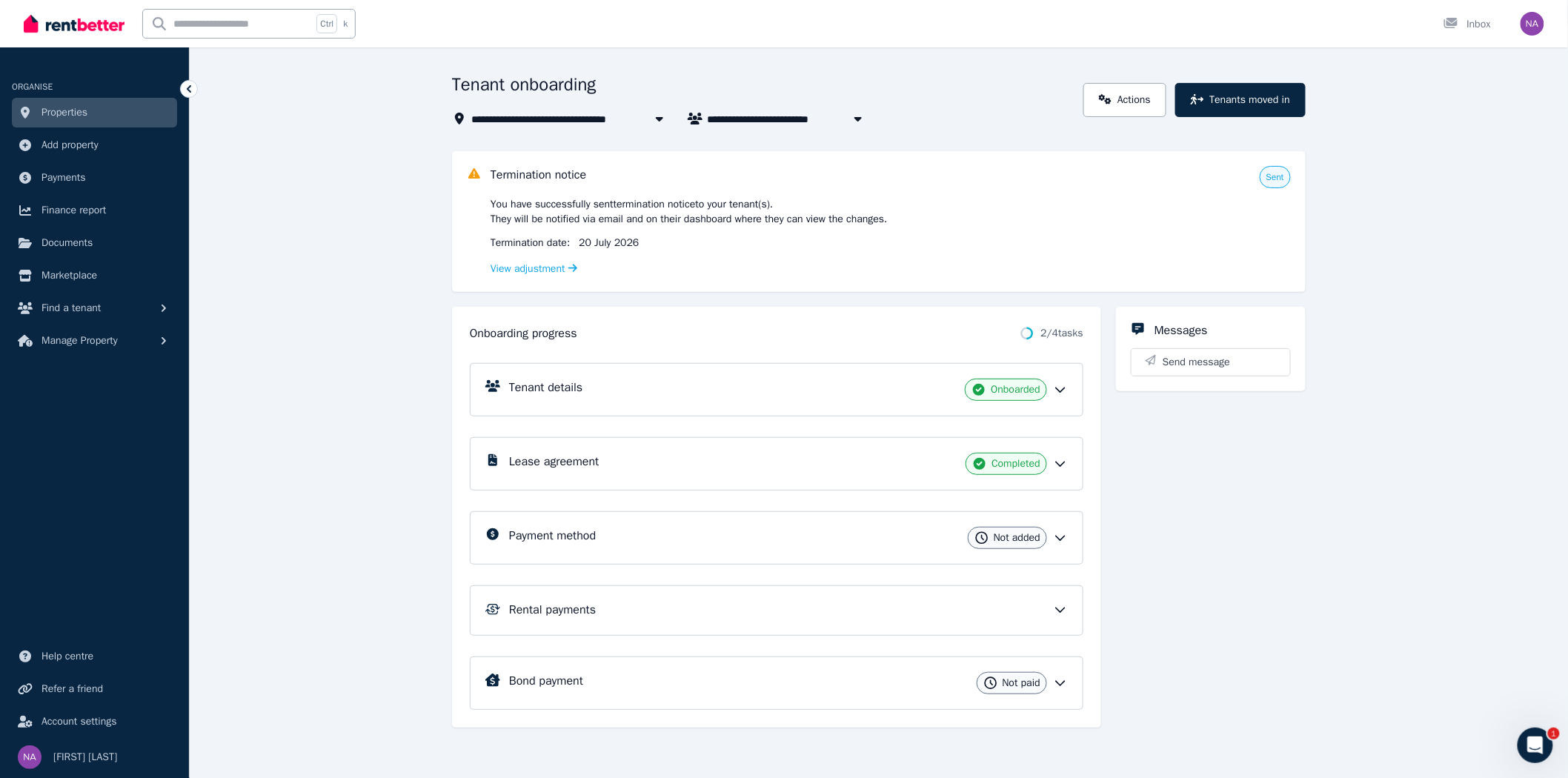 scroll, scrollTop: 0, scrollLeft: 0, axis: both 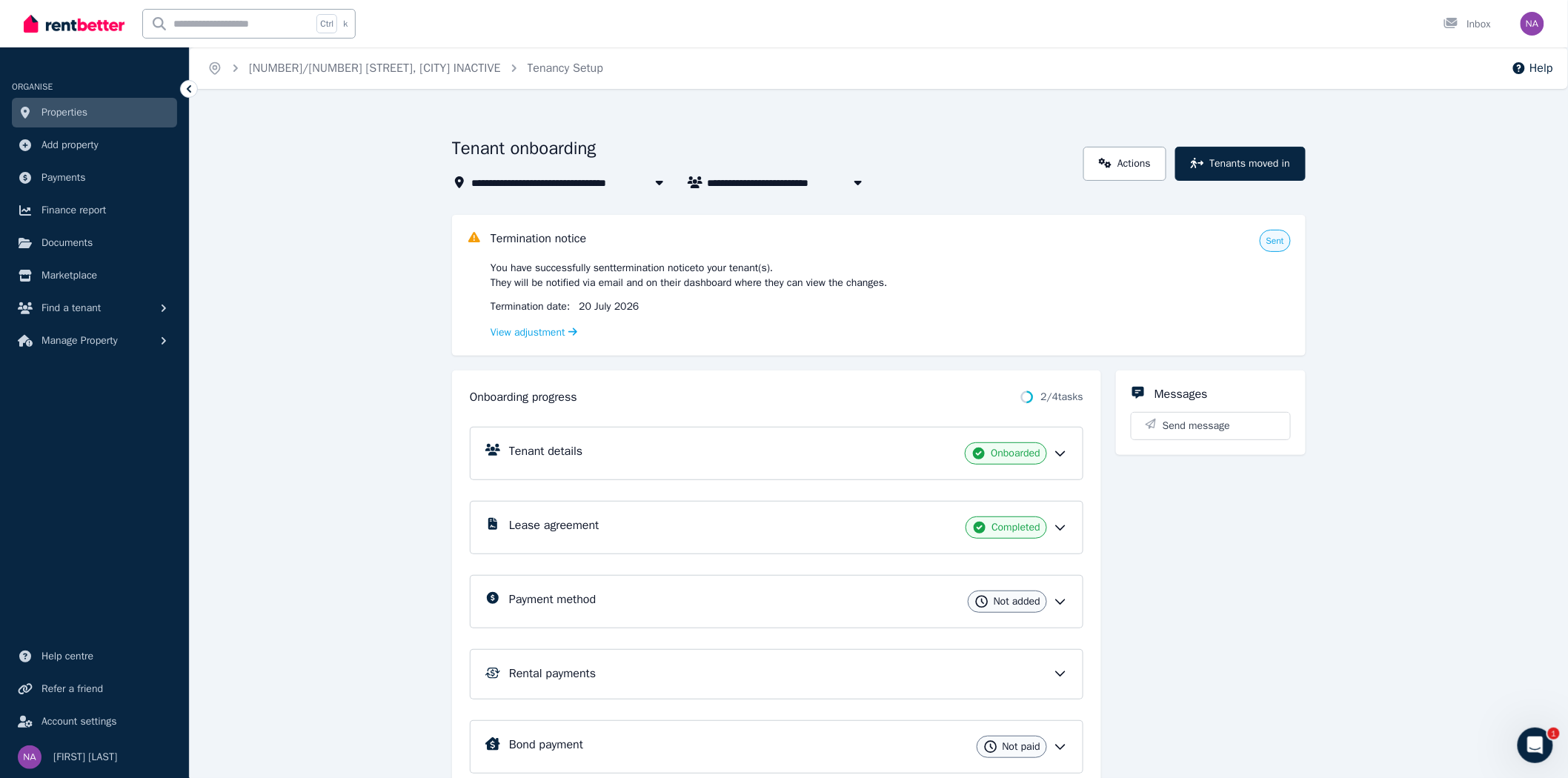 click on "Properties" at bounding box center [94, 113] 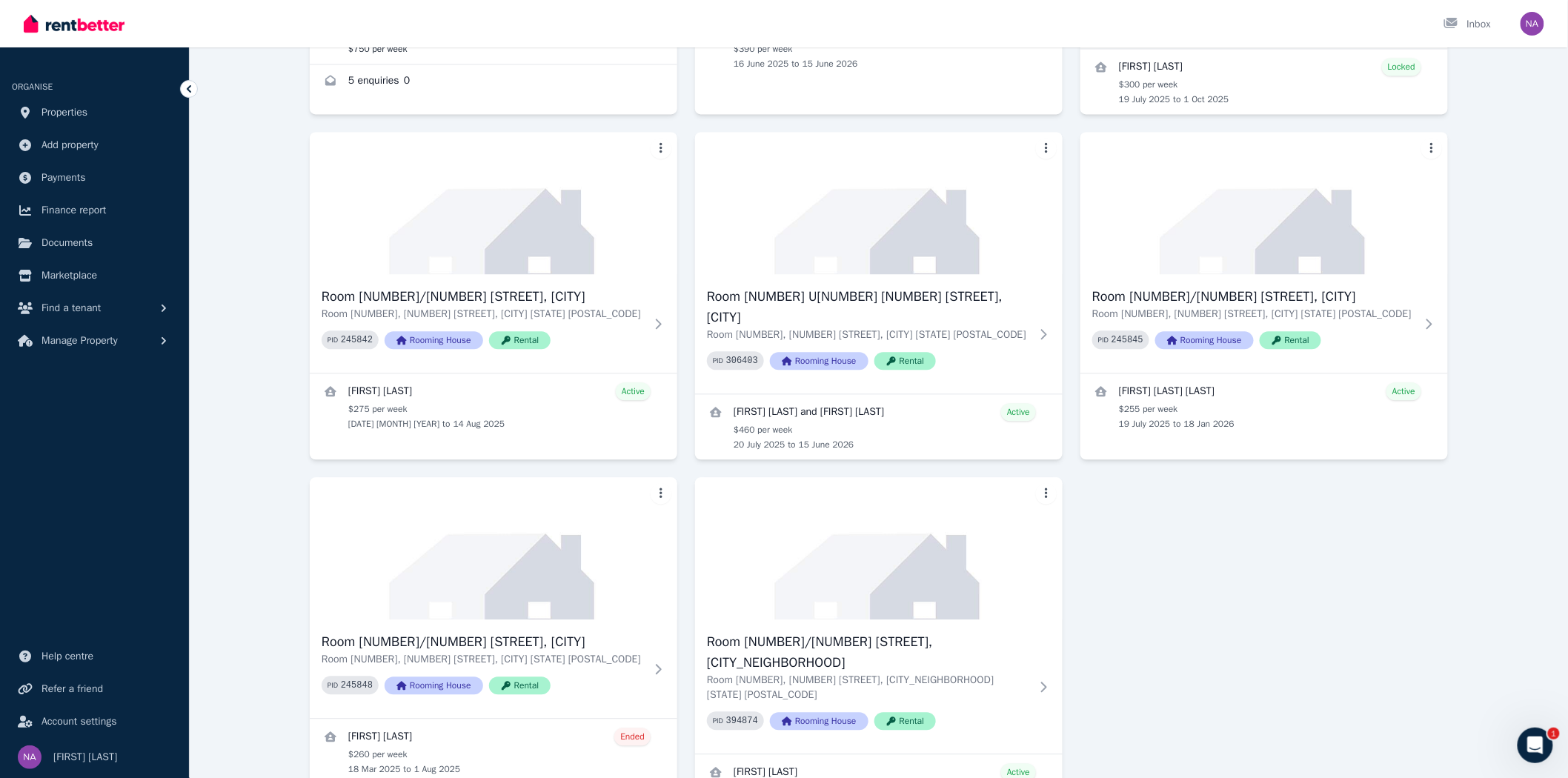 scroll, scrollTop: 1165, scrollLeft: 0, axis: vertical 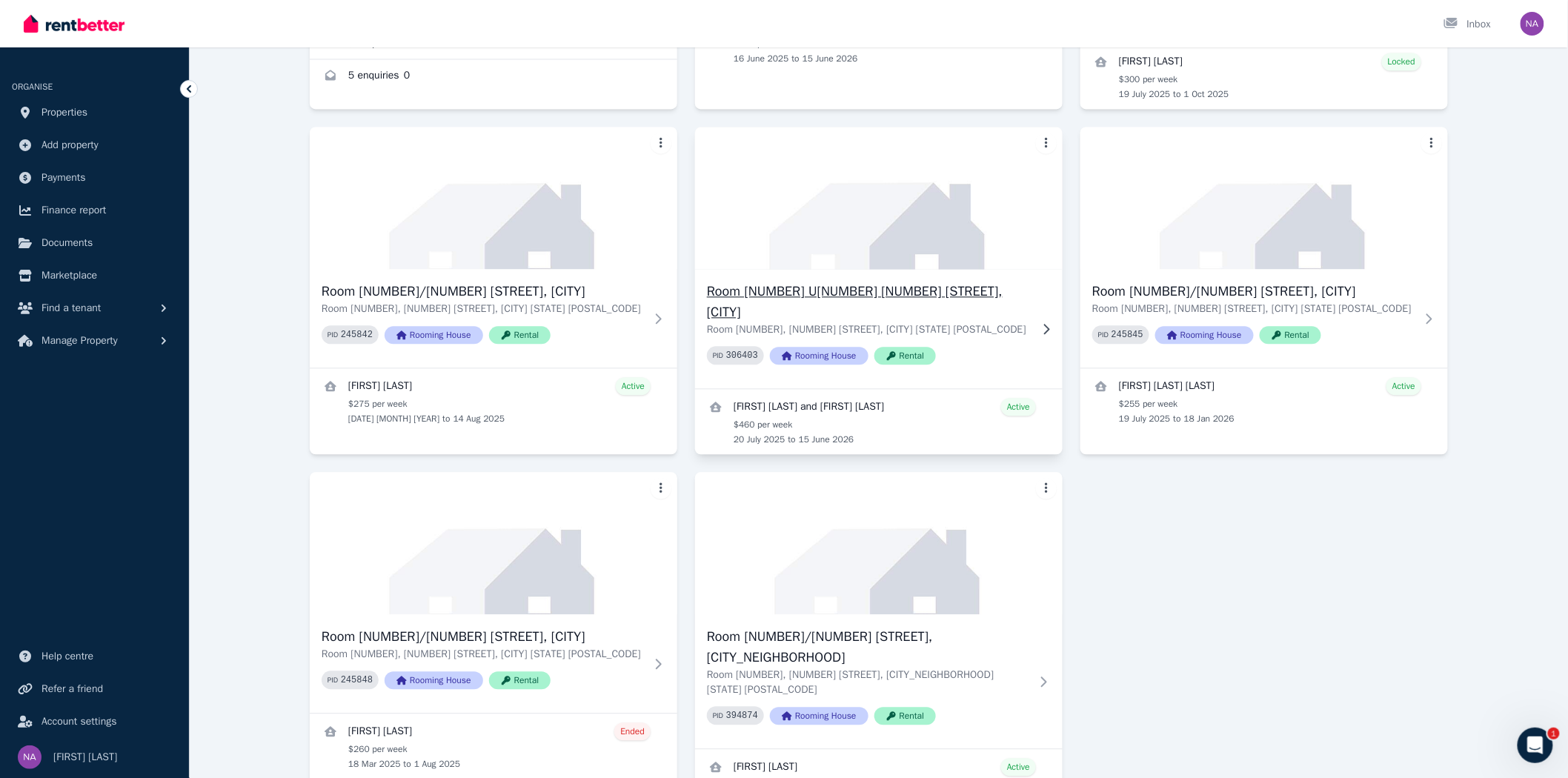 click on "Room [NUMBER] U[NUMBER] [NUMBER] [STREET], [CITY]" at bounding box center [868, 302] 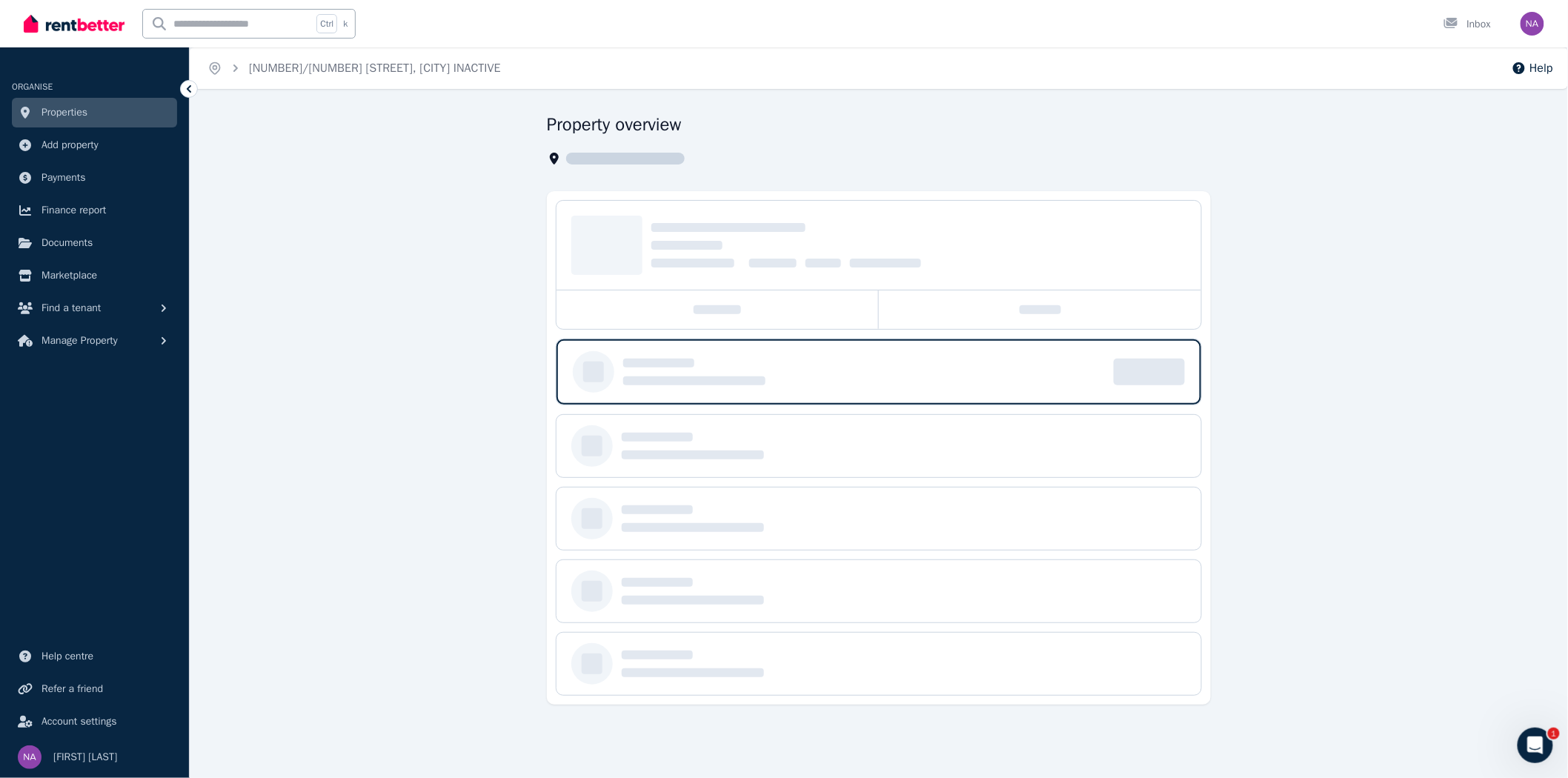 scroll, scrollTop: 0, scrollLeft: 0, axis: both 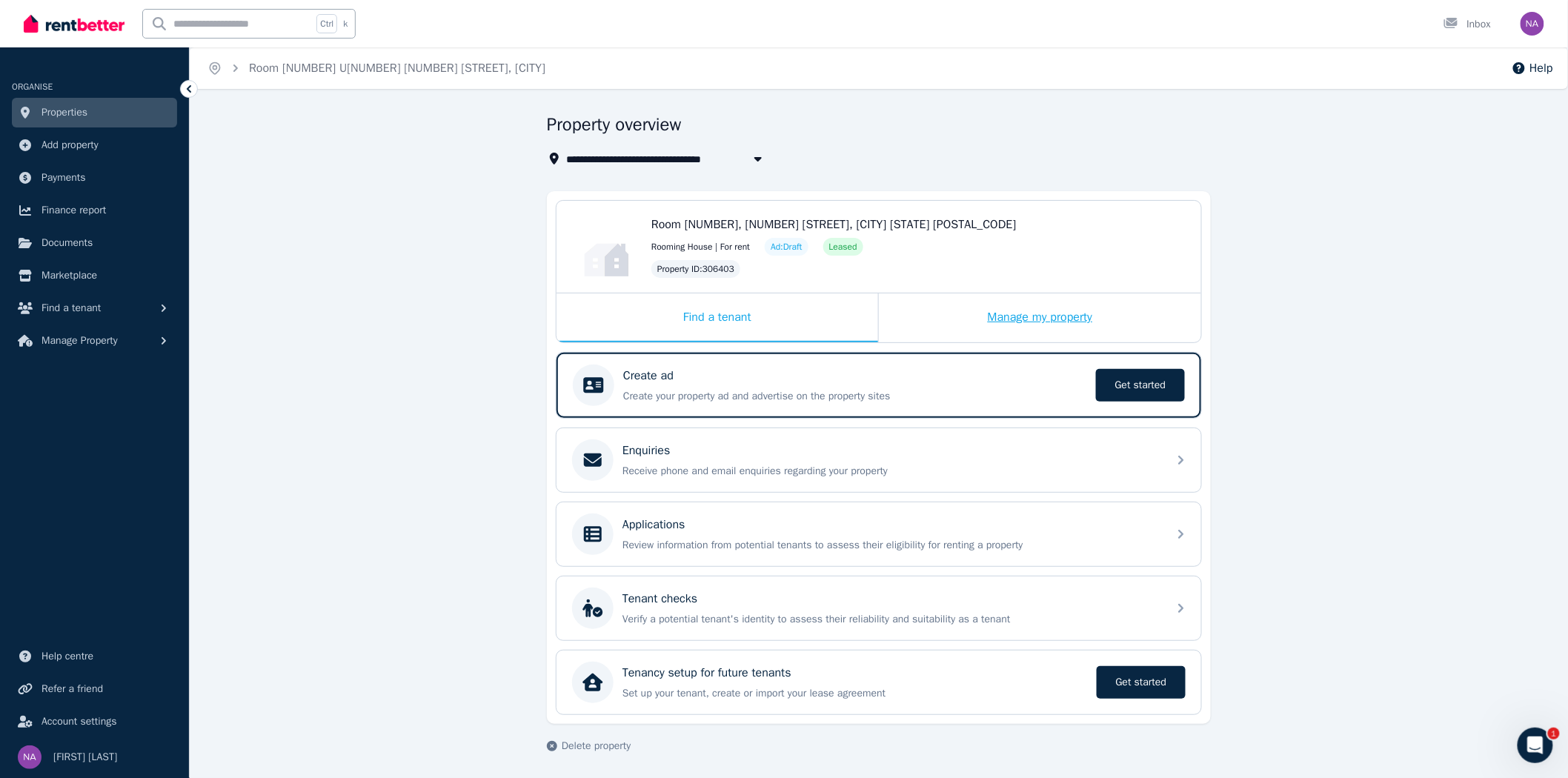 click on "Manage my property" at bounding box center (1040, 318) 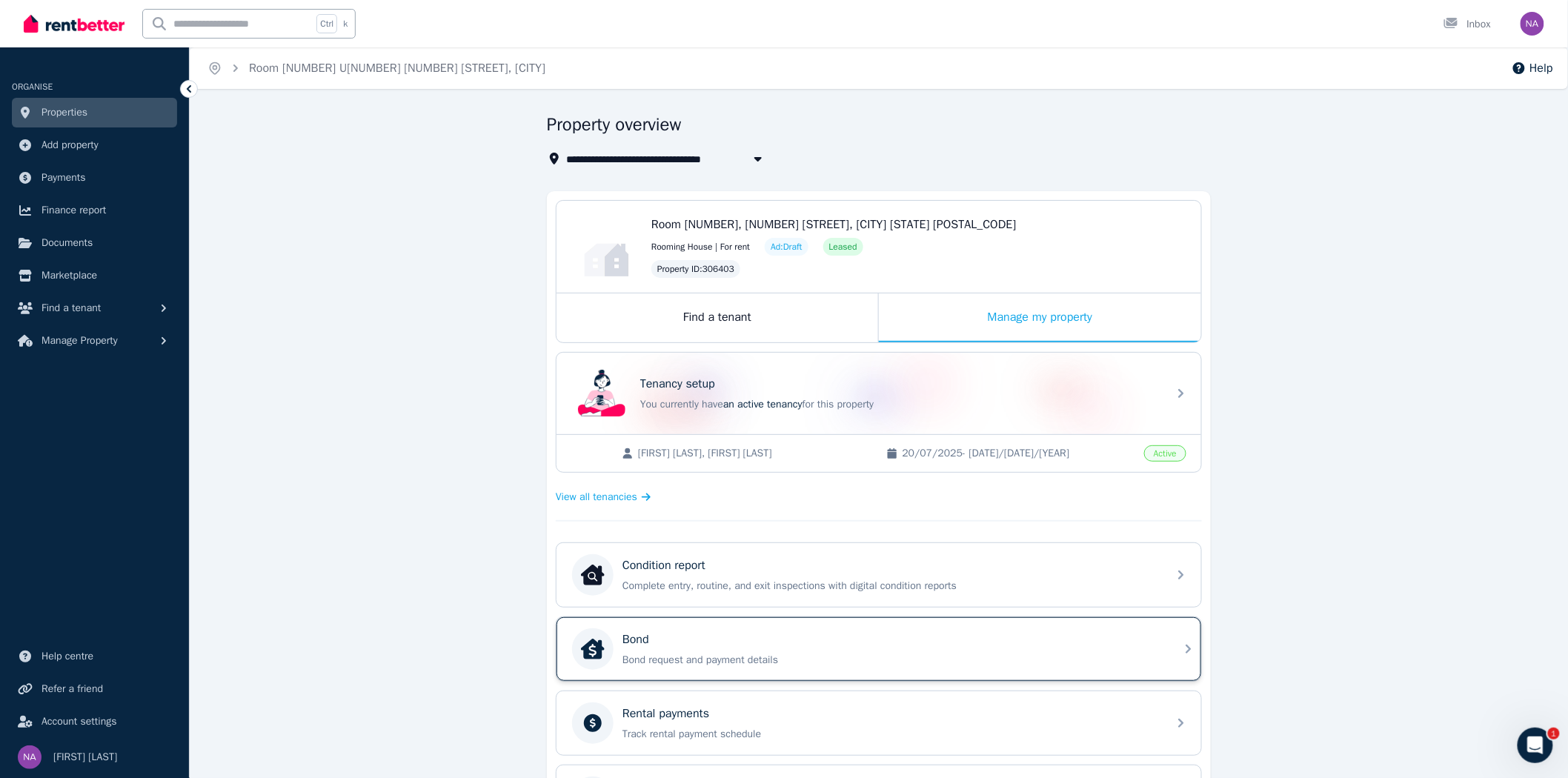 scroll, scrollTop: 164, scrollLeft: 0, axis: vertical 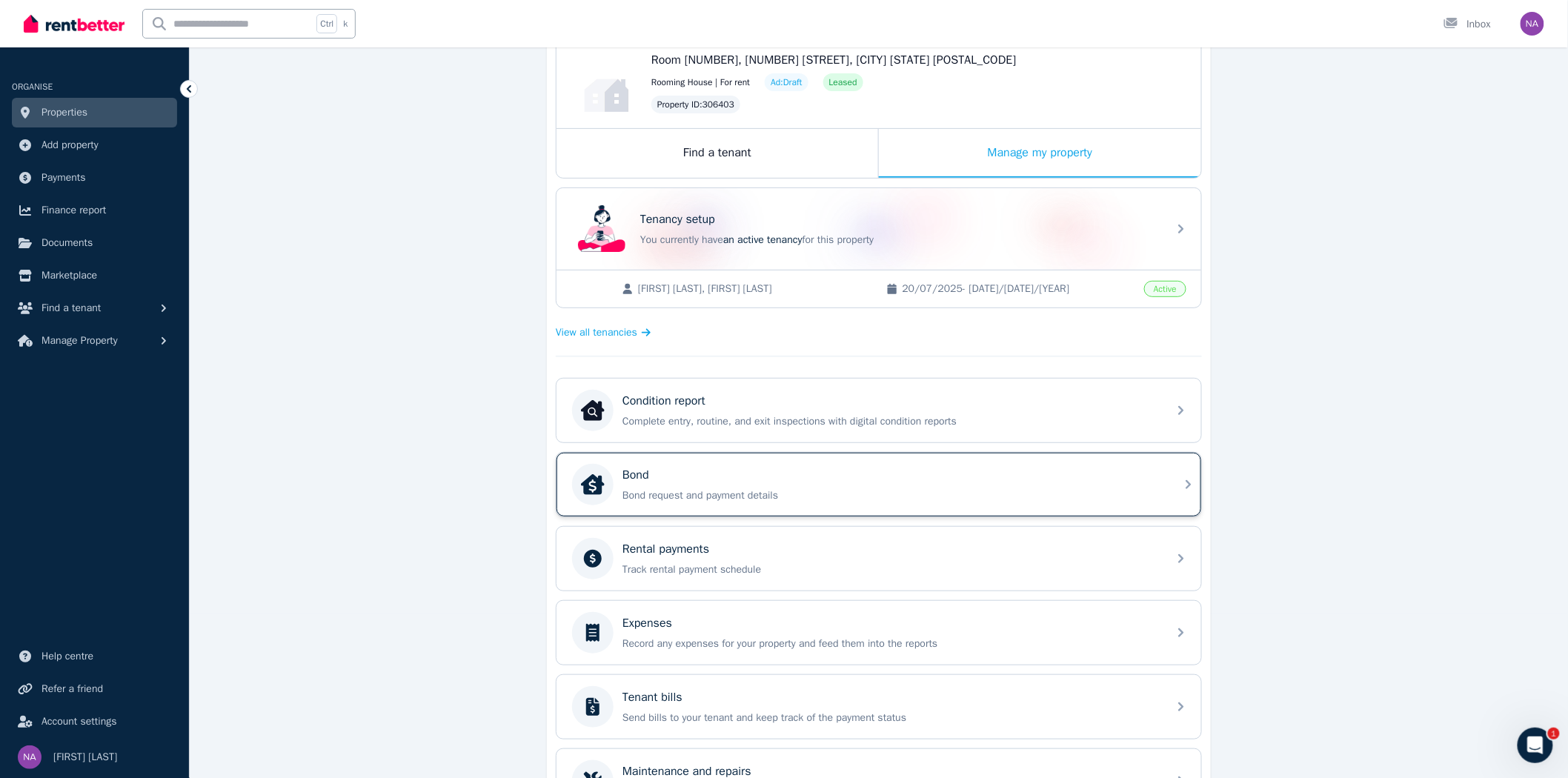 click on "Bond request and payment details" at bounding box center (891, 496) 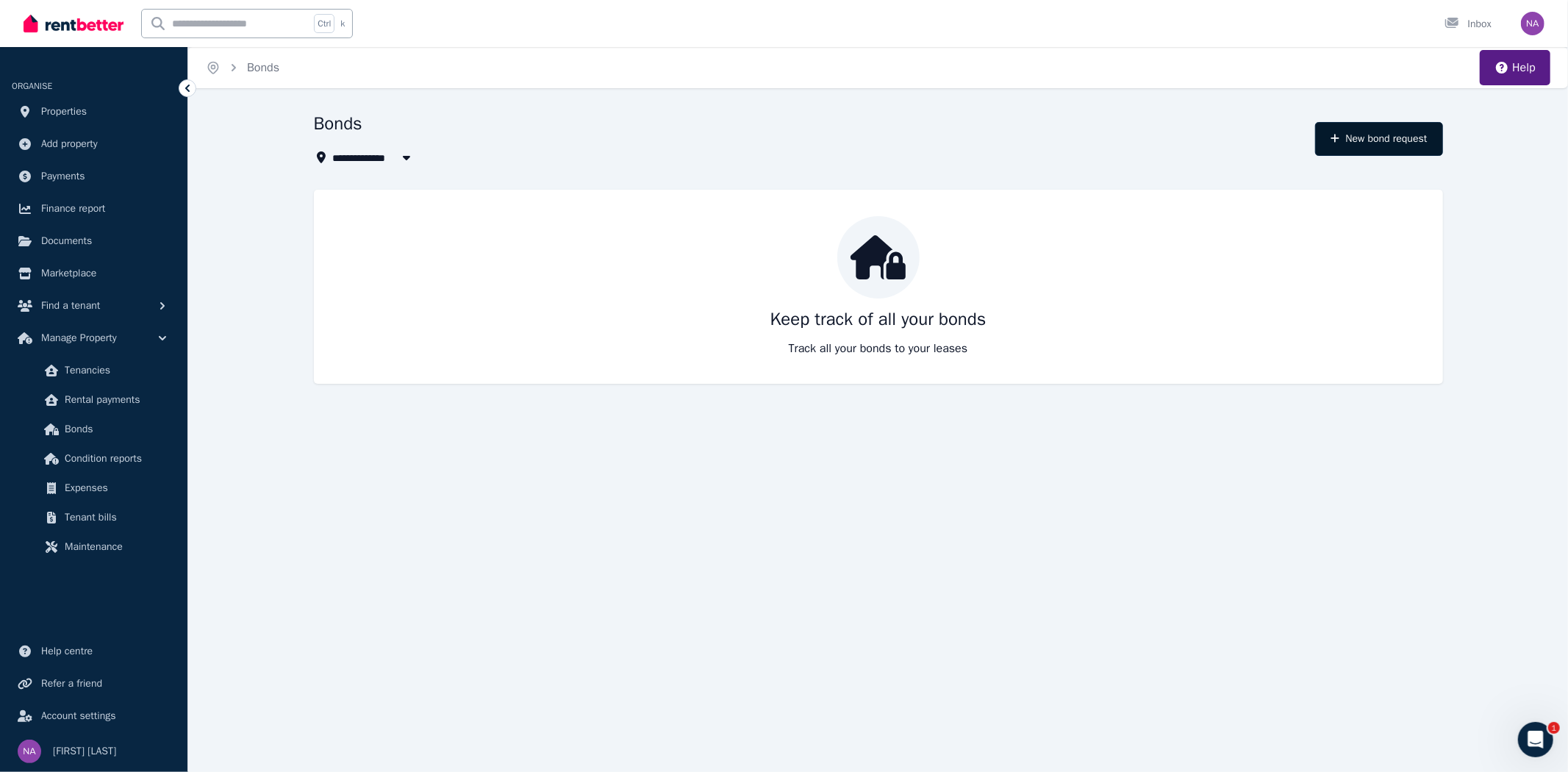 click on "New bond request" at bounding box center [1378, 139] 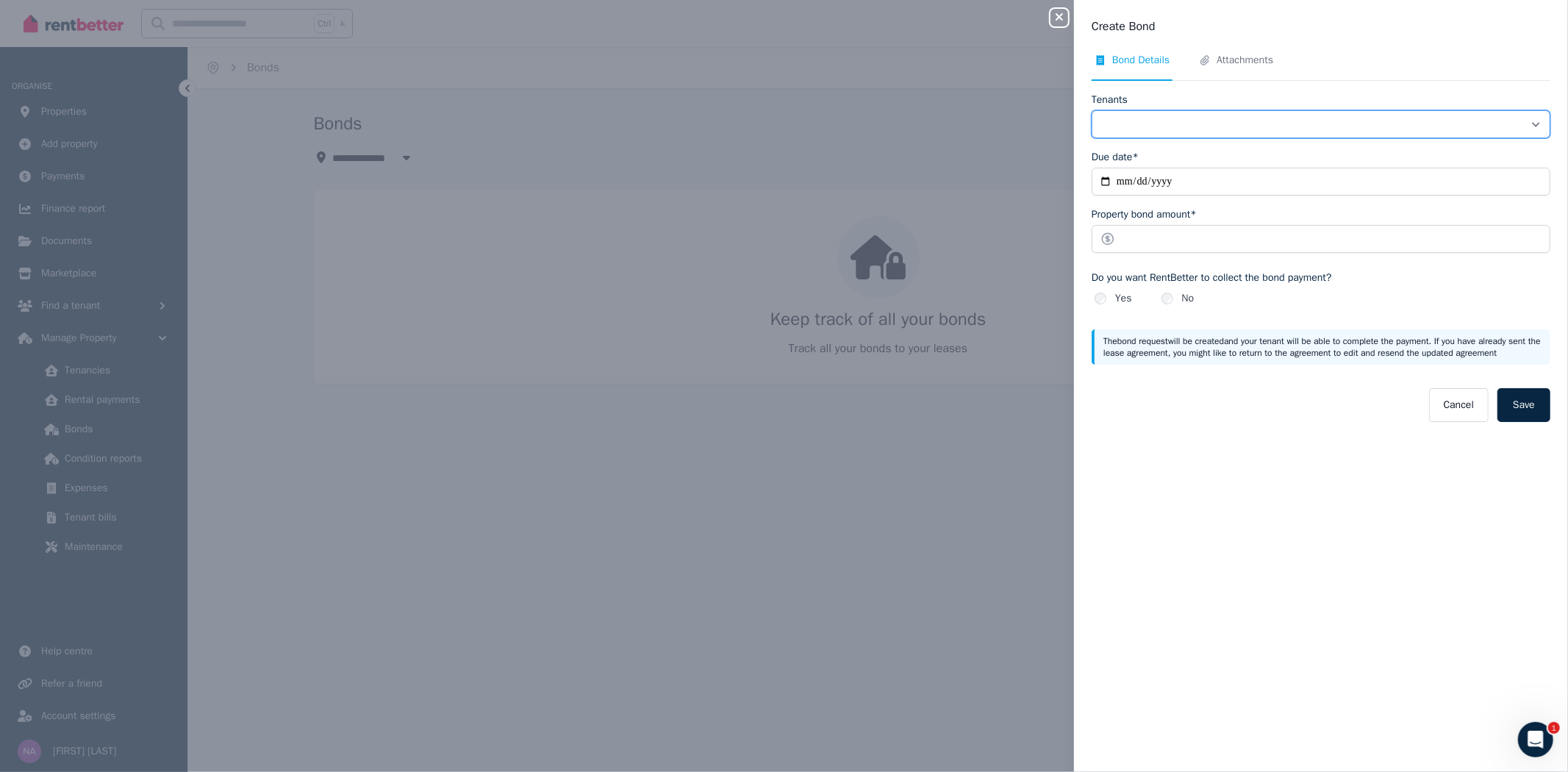 click on "**********" at bounding box center (1321, 124) 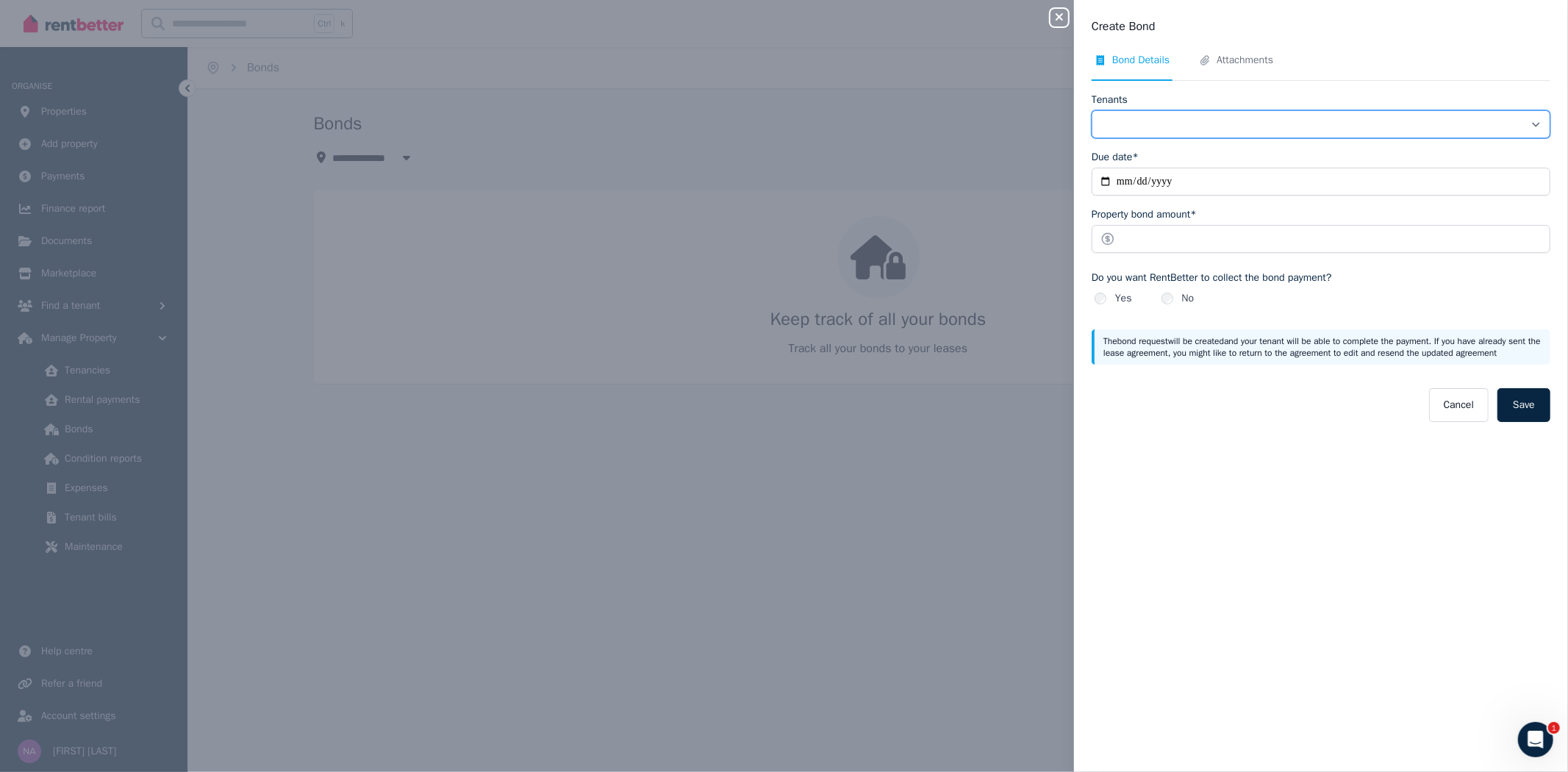 select on "**********" 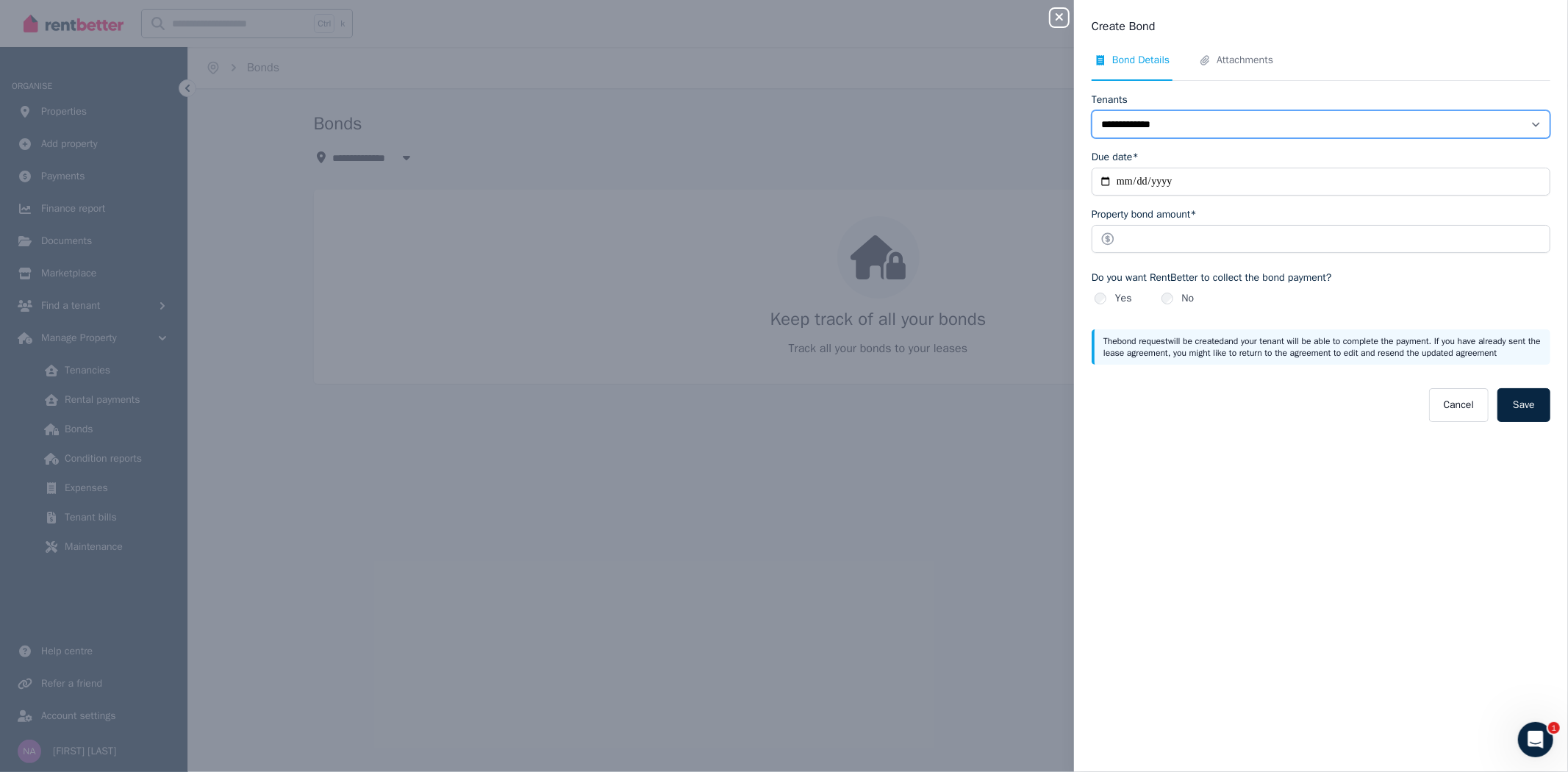click on "**********" at bounding box center (1321, 124) 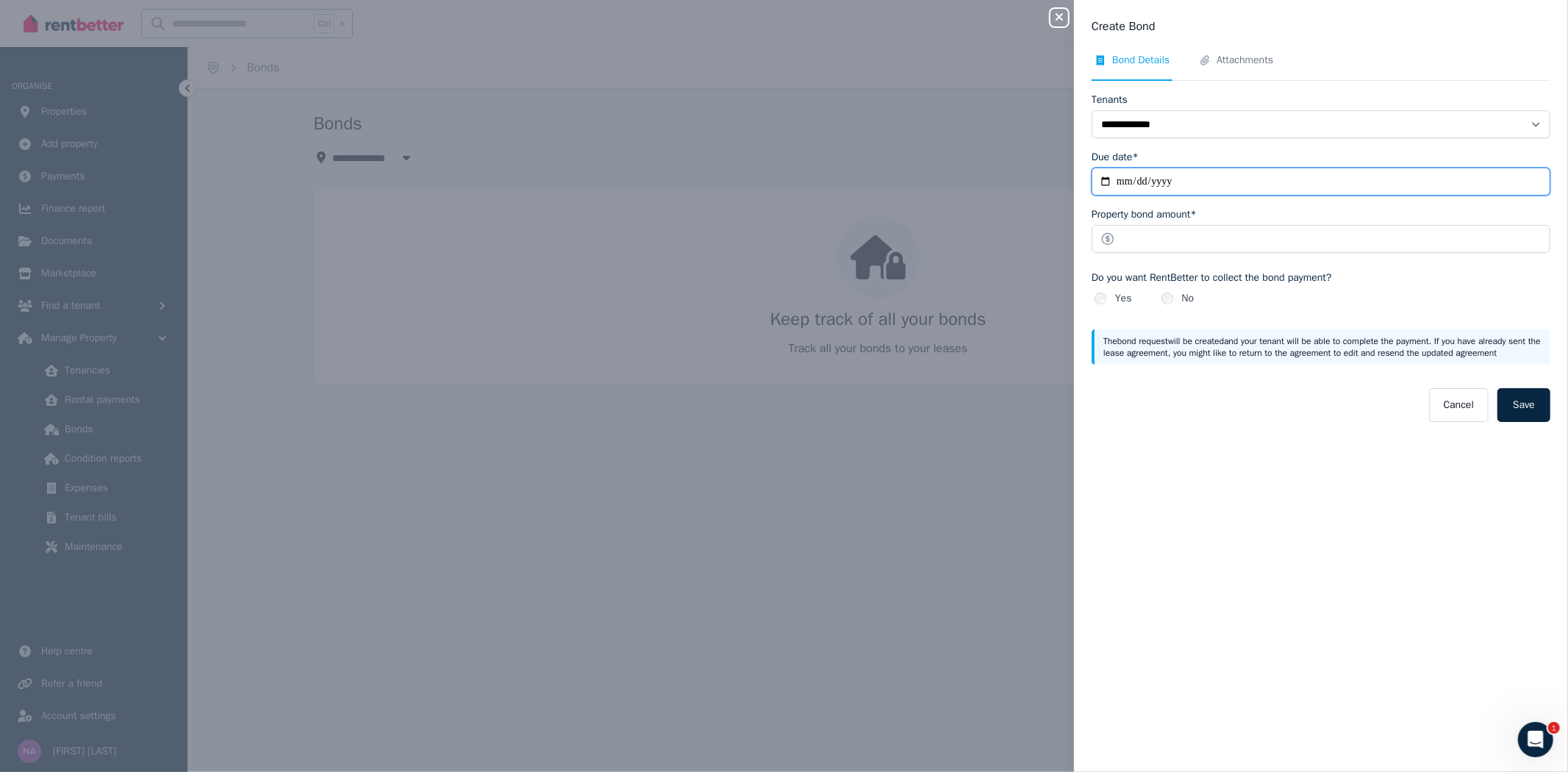 click on "Due date*" at bounding box center [1321, 182] 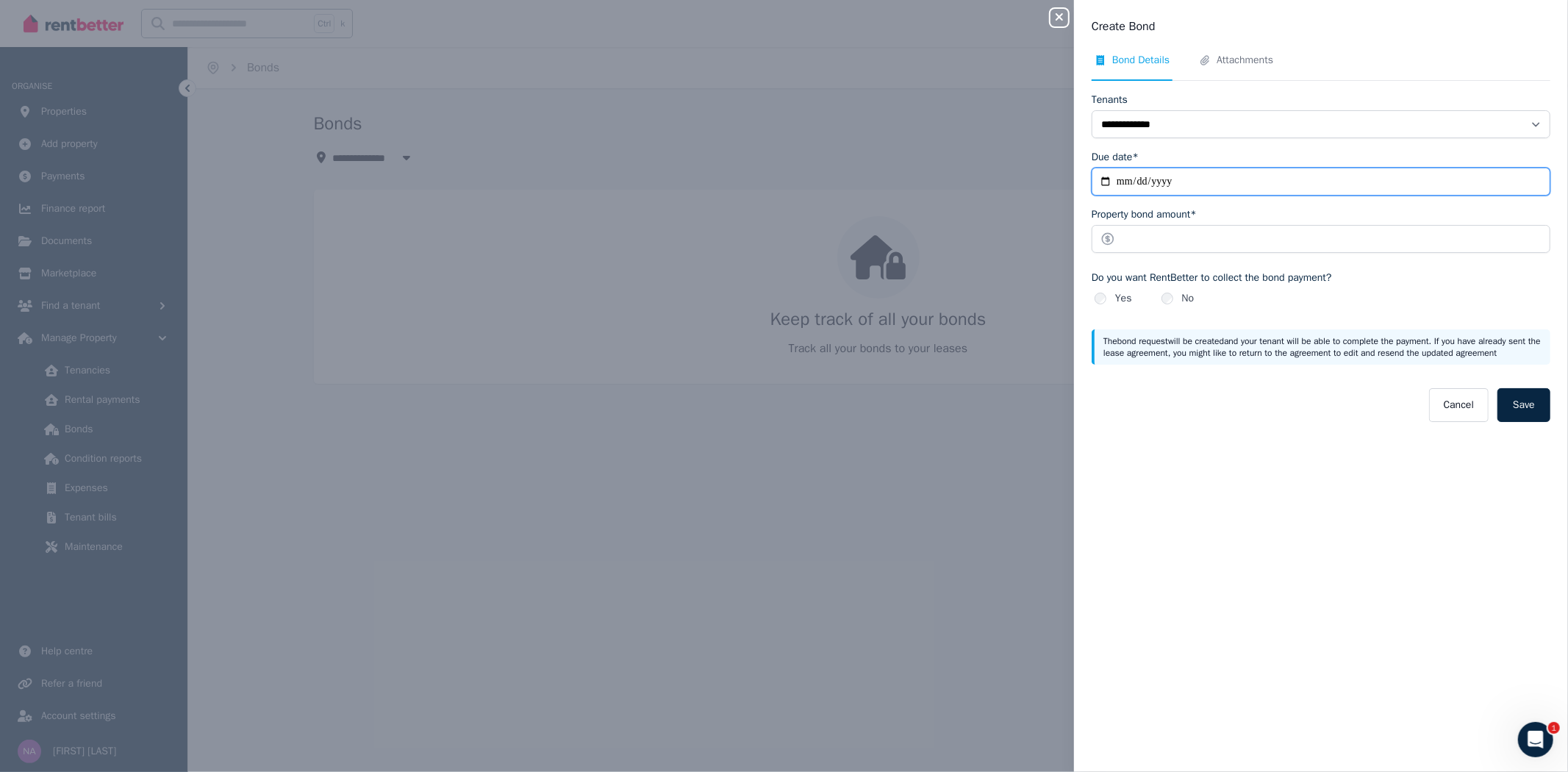 type on "**********" 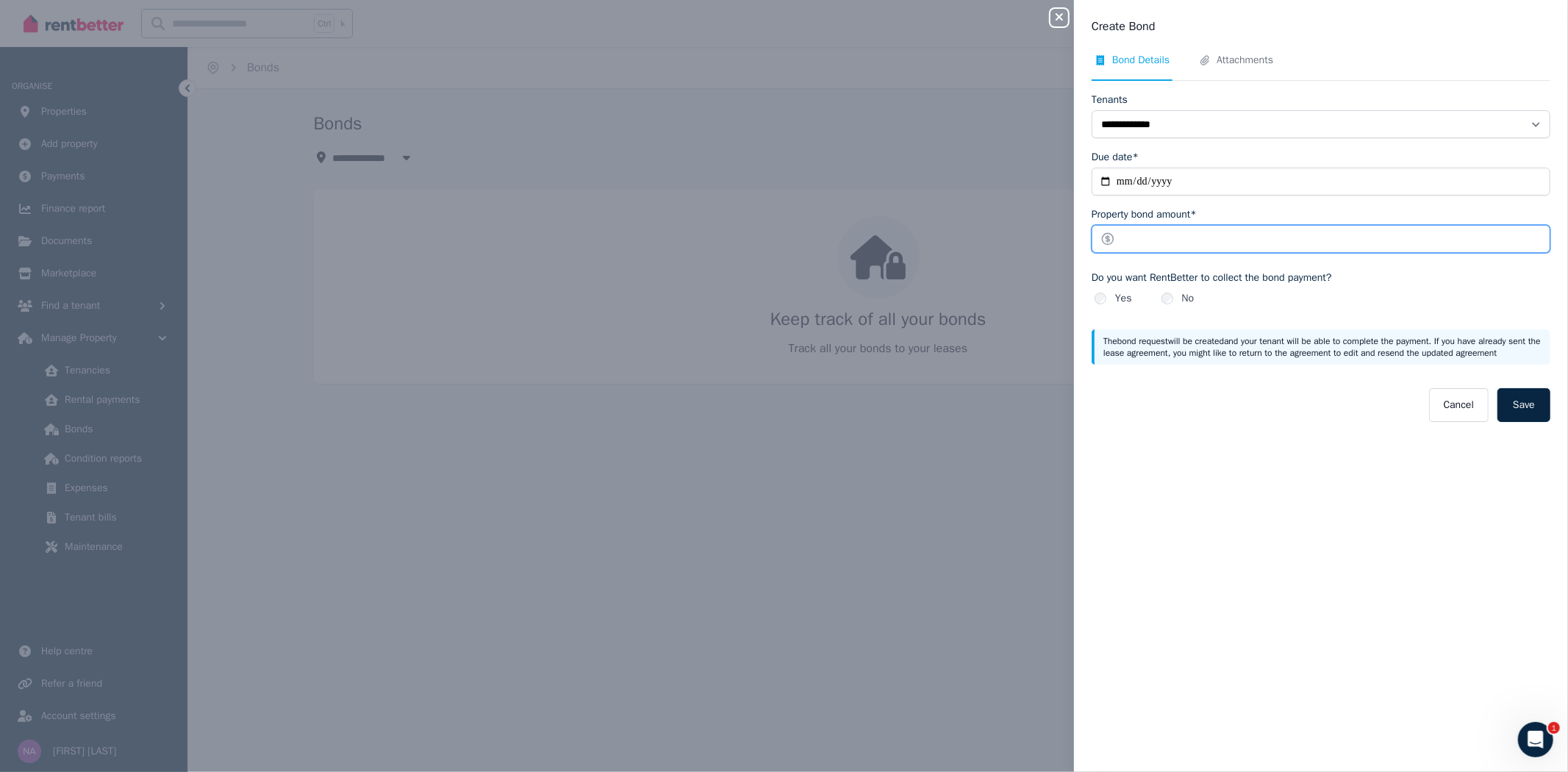 click on "Property bond amount*" at bounding box center [1321, 239] 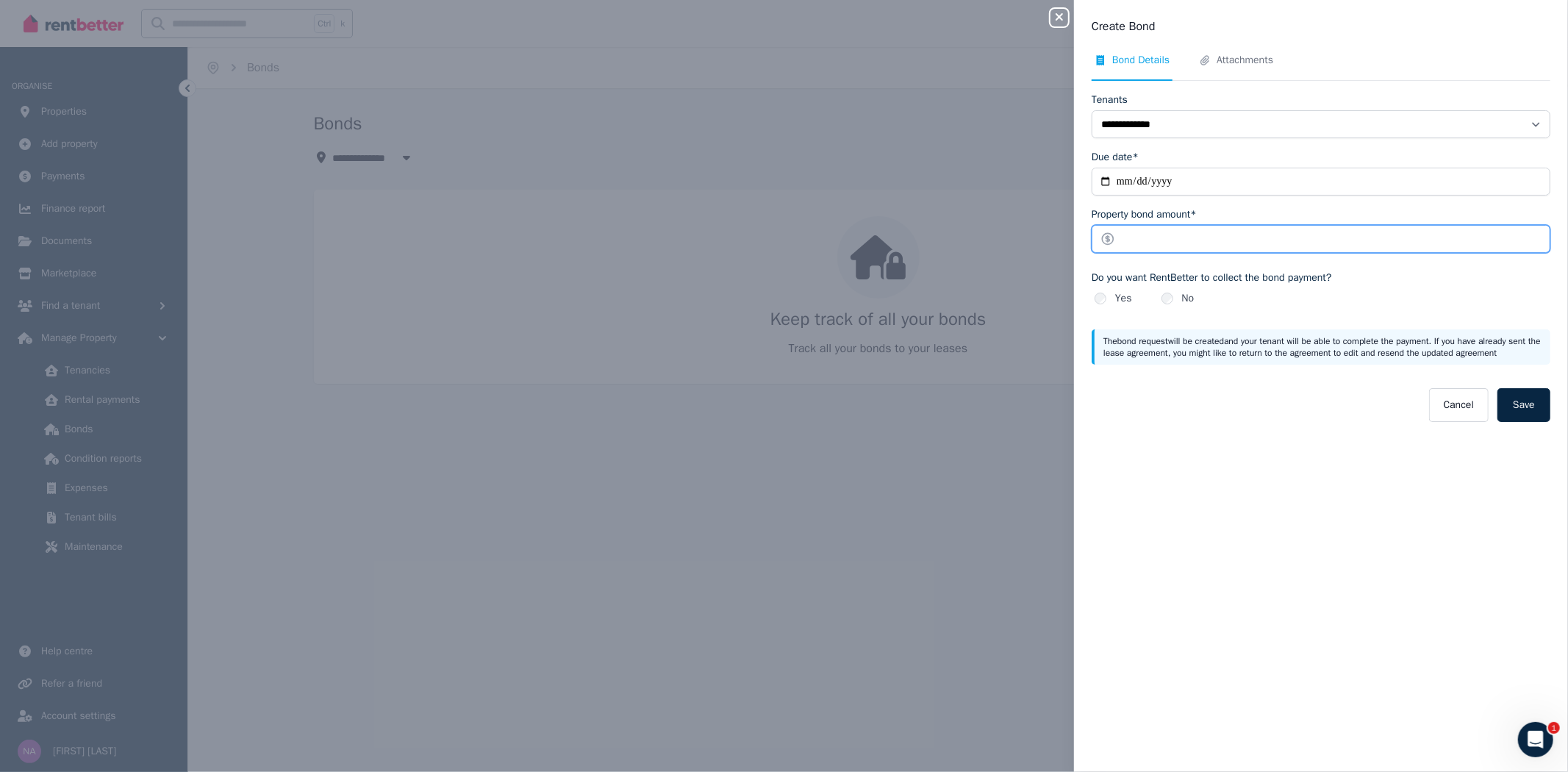 type on "****" 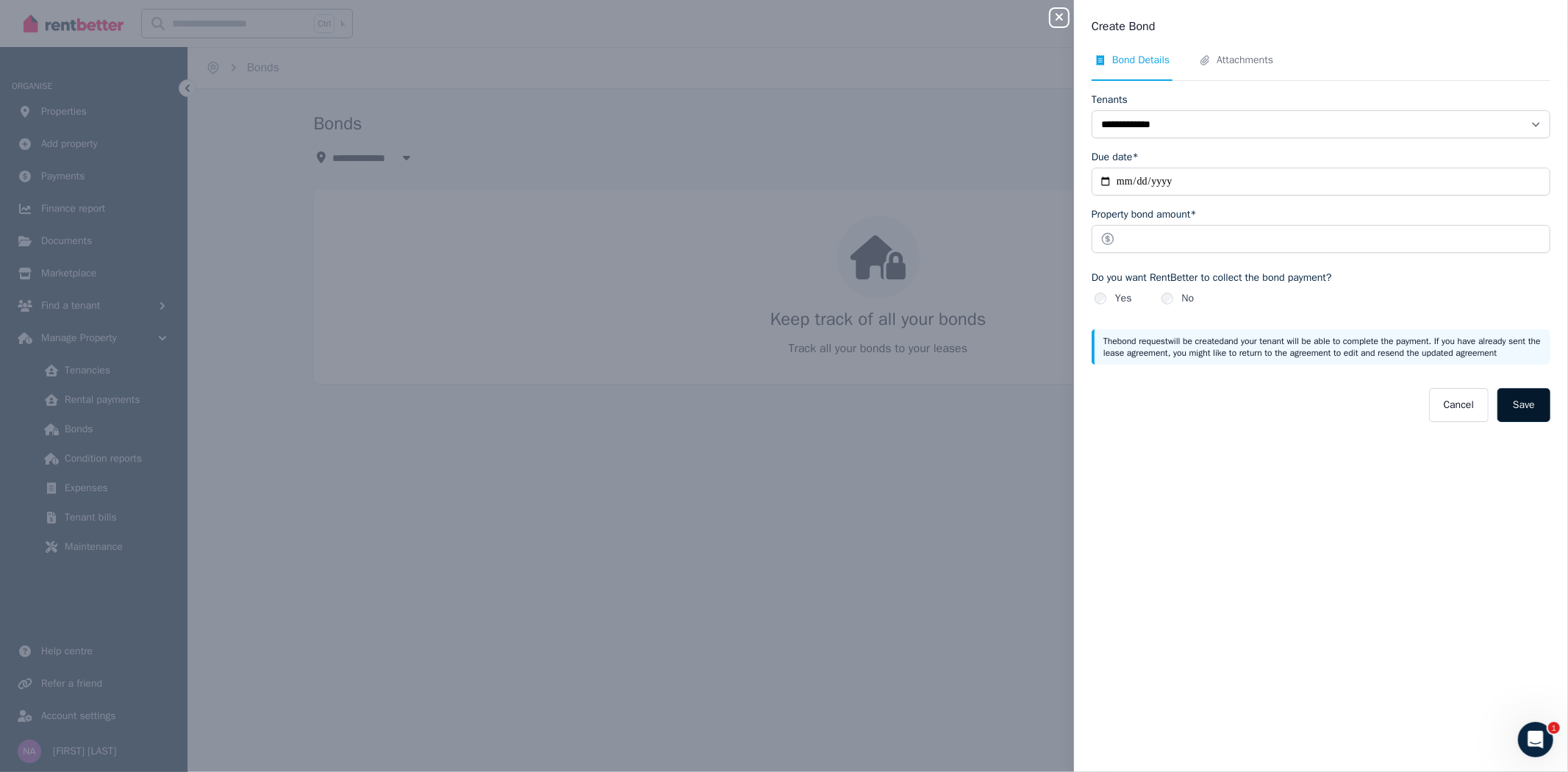 click on "Save" at bounding box center (1524, 405) 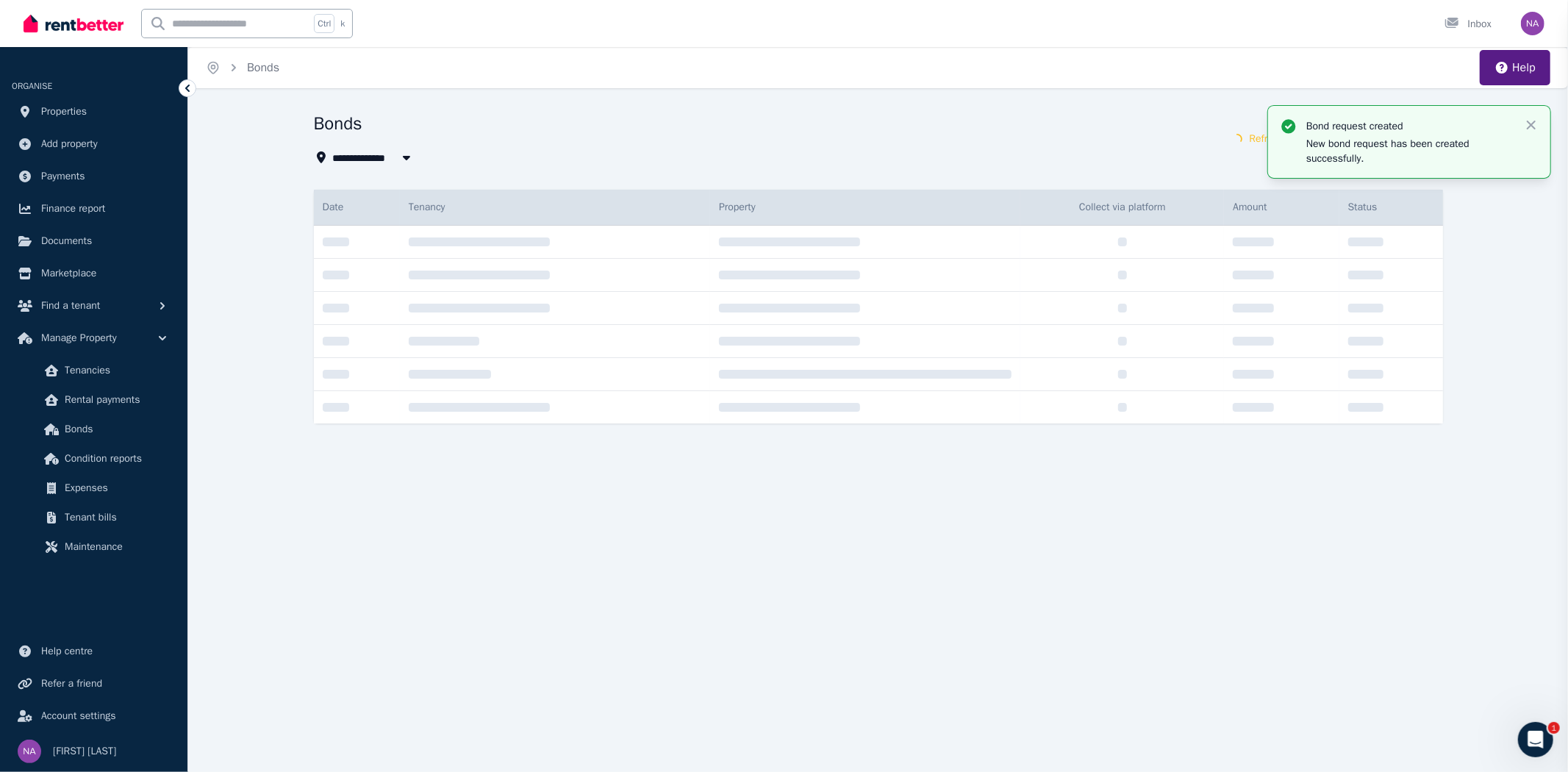type on "**********" 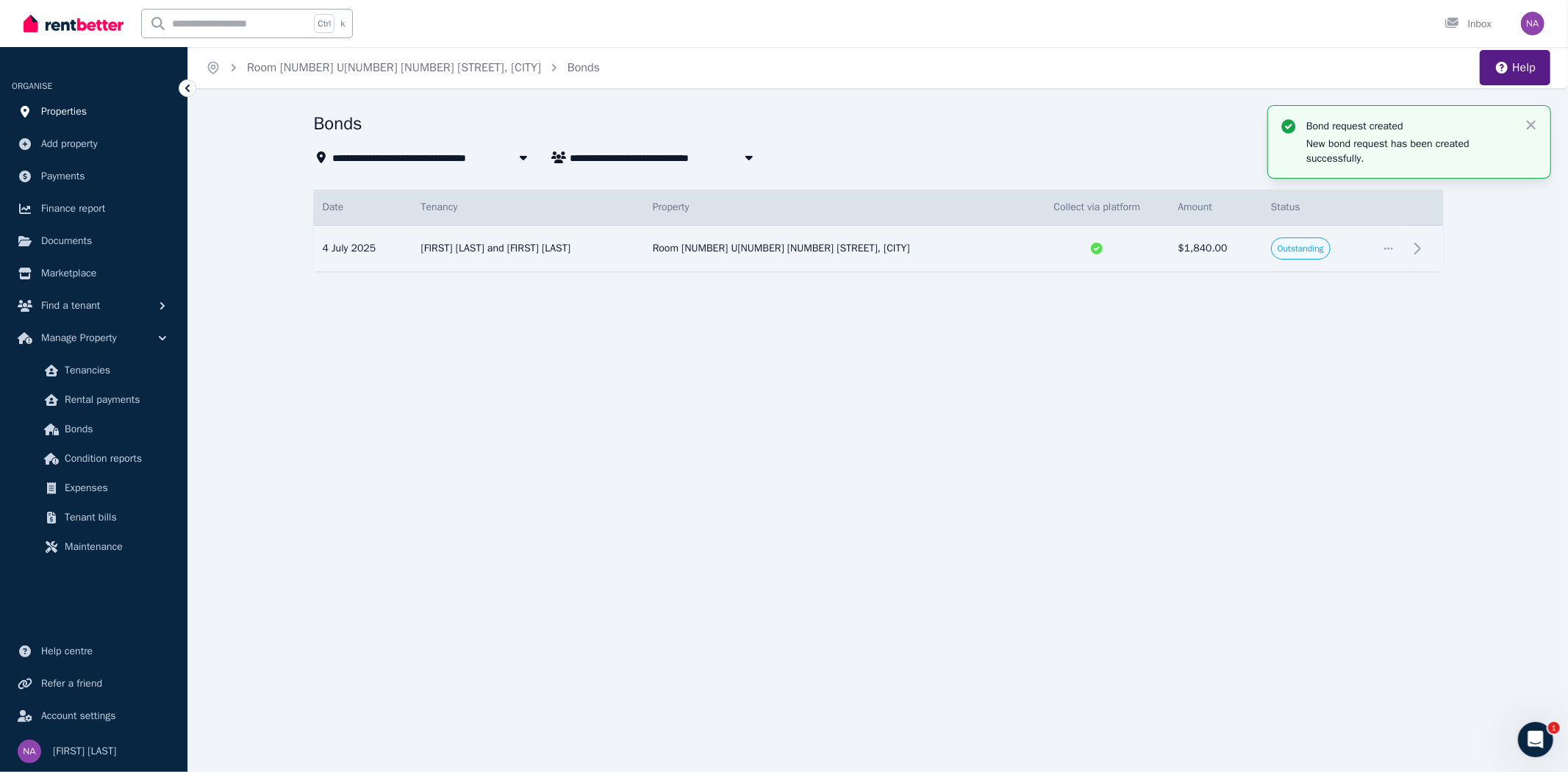 click on "Properties" at bounding box center (64, 112) 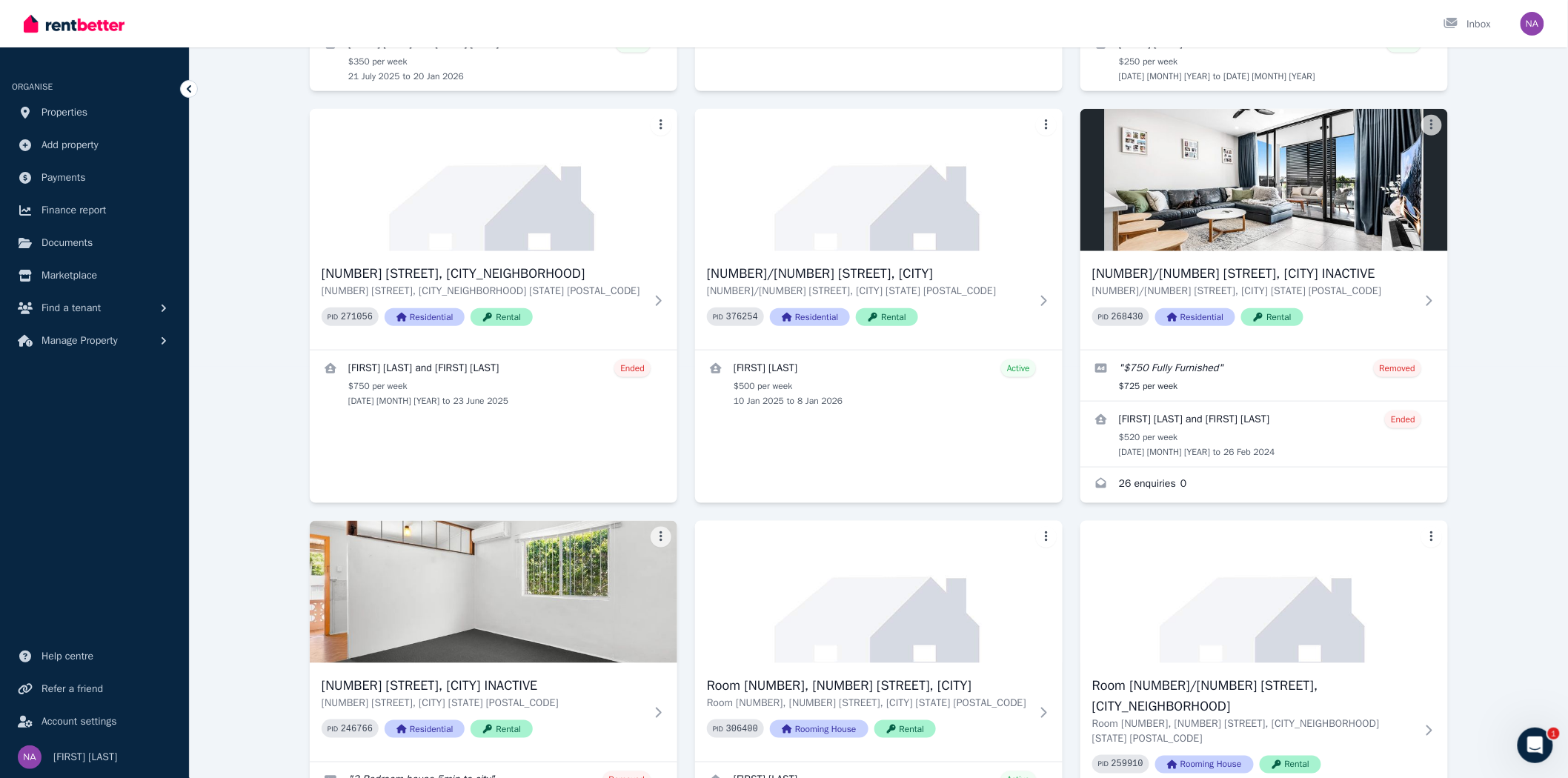 scroll, scrollTop: 493, scrollLeft: 0, axis: vertical 